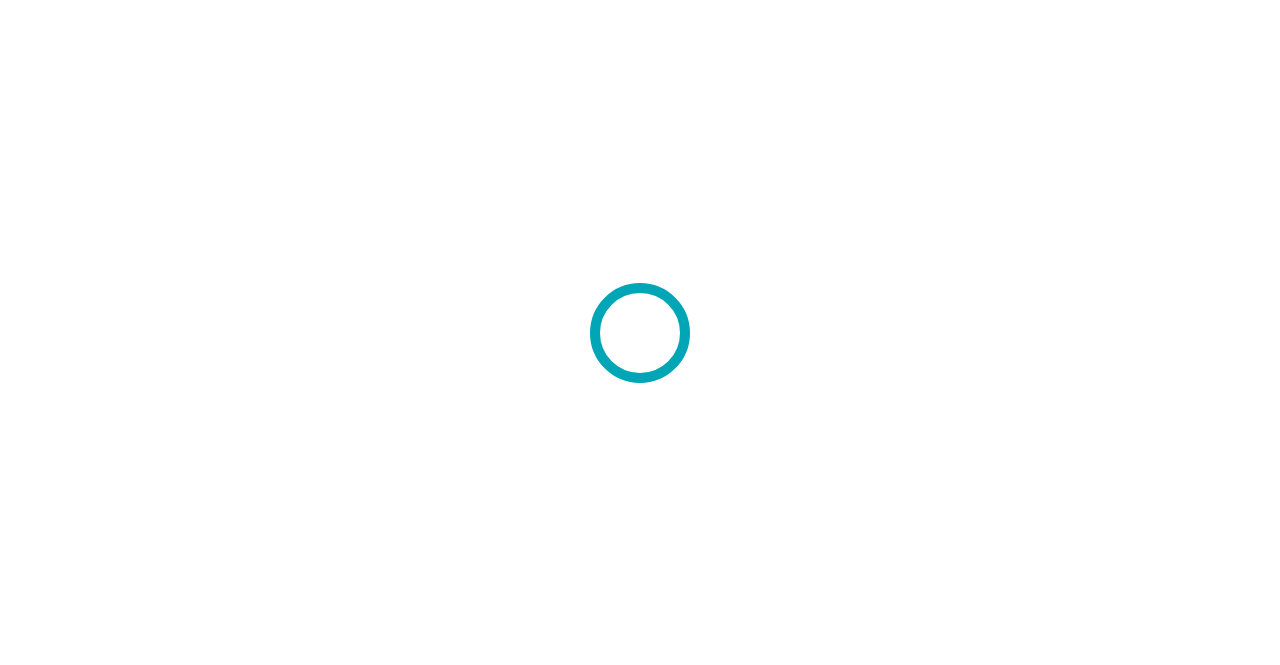 scroll, scrollTop: 0, scrollLeft: 0, axis: both 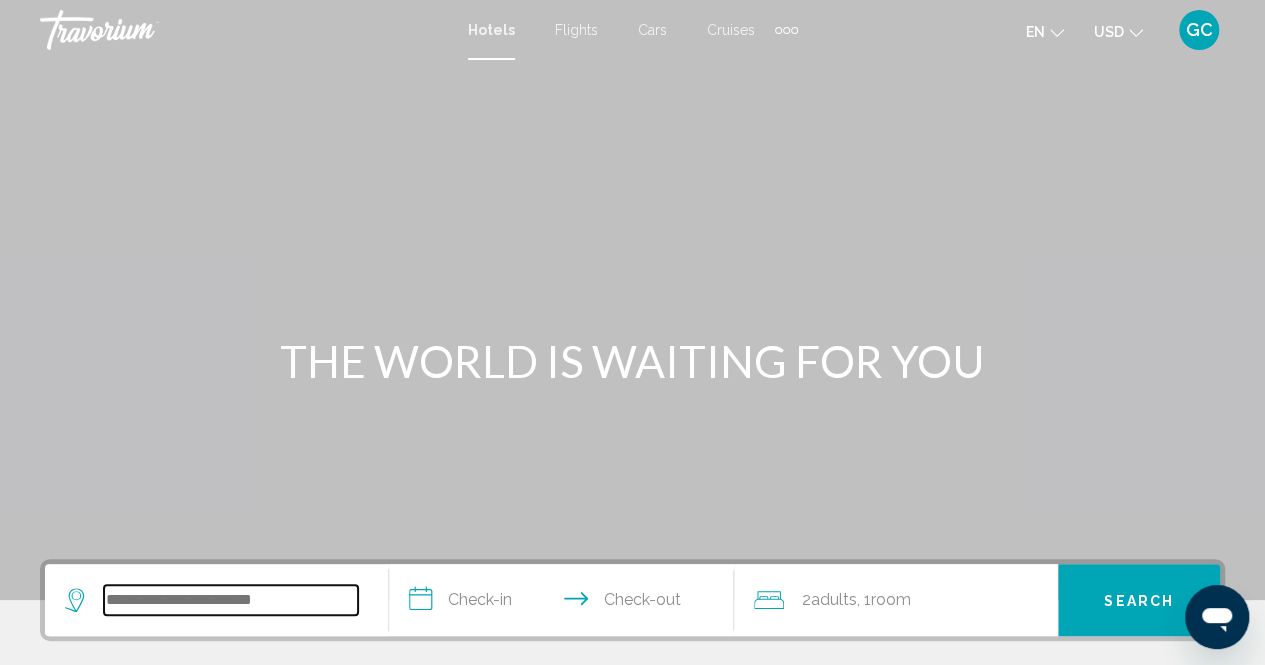 click at bounding box center [231, 600] 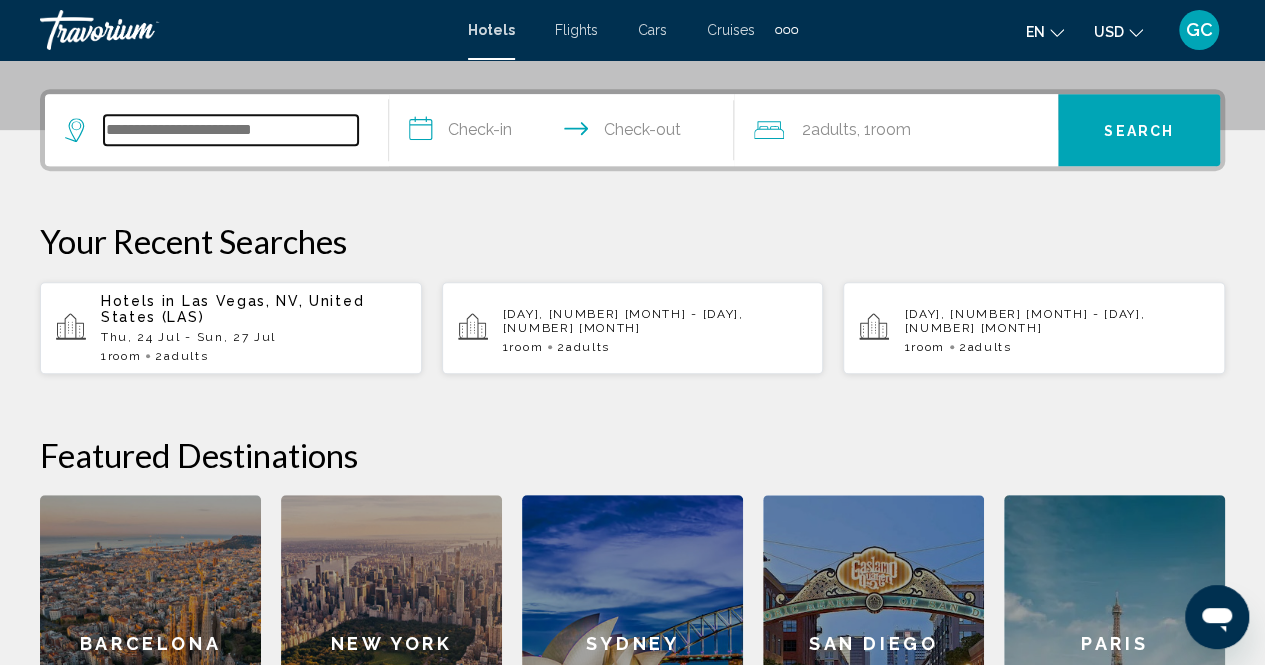 scroll, scrollTop: 494, scrollLeft: 0, axis: vertical 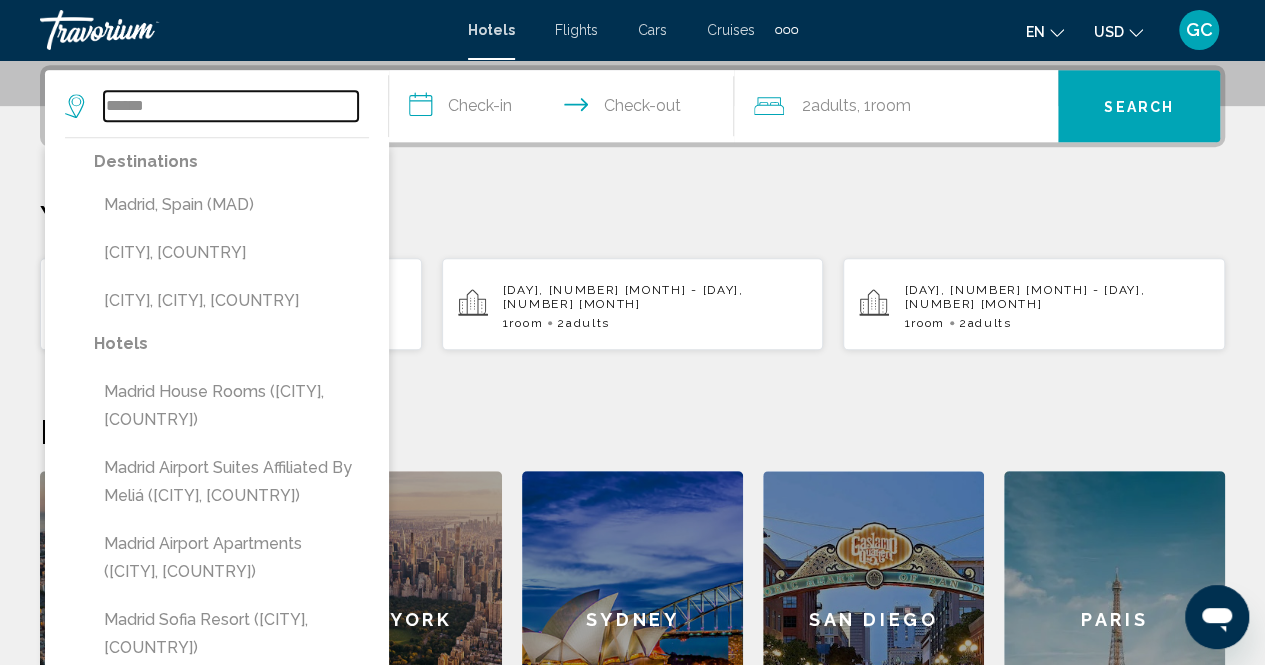 type on "******" 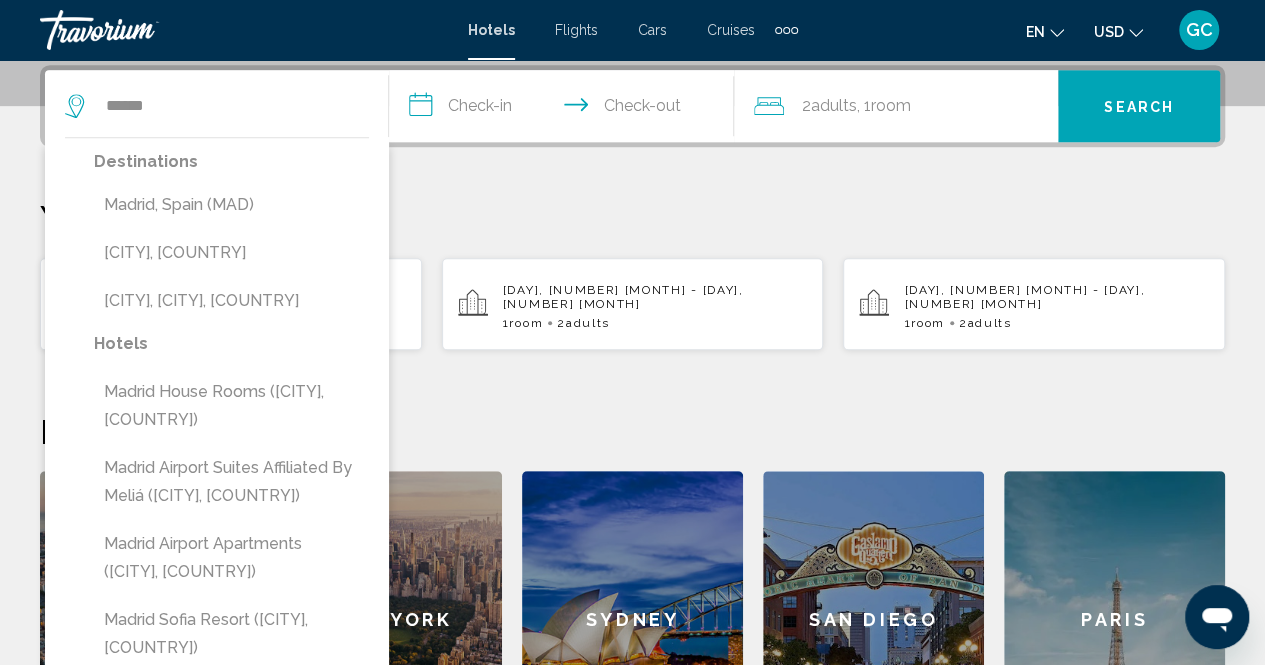 drag, startPoint x: 471, startPoint y: 84, endPoint x: 470, endPoint y: 95, distance: 11.045361 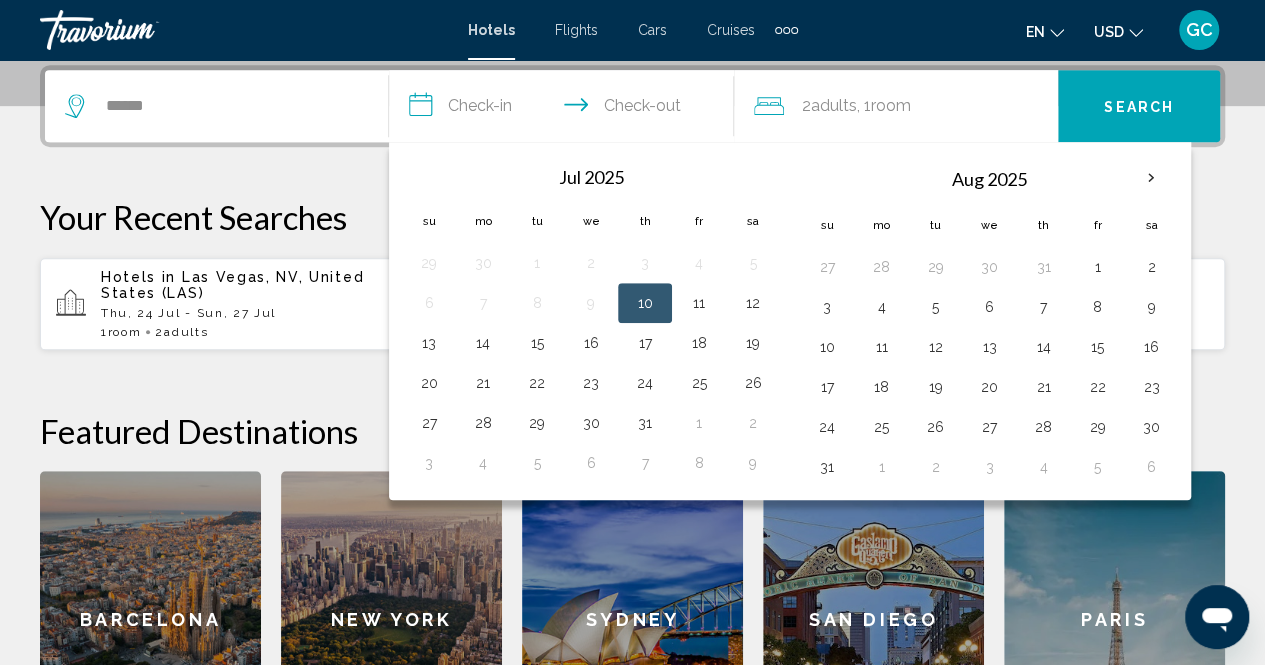 click on "**********" at bounding box center [565, 109] 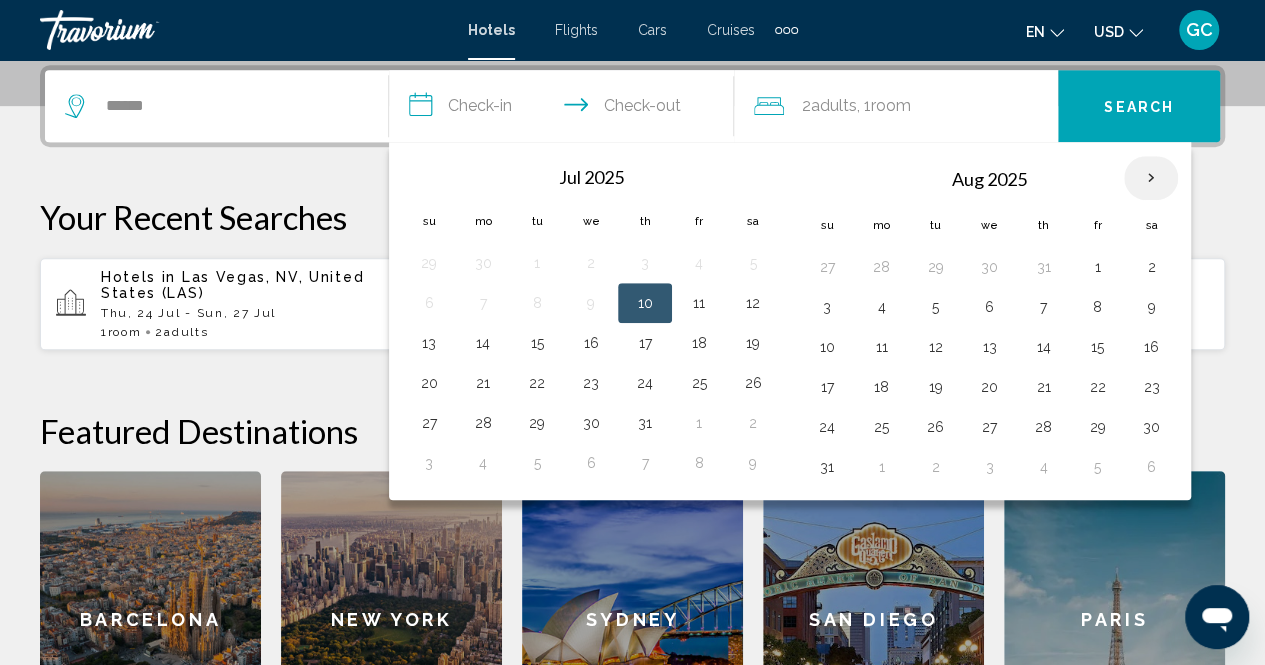 click at bounding box center (1151, 178) 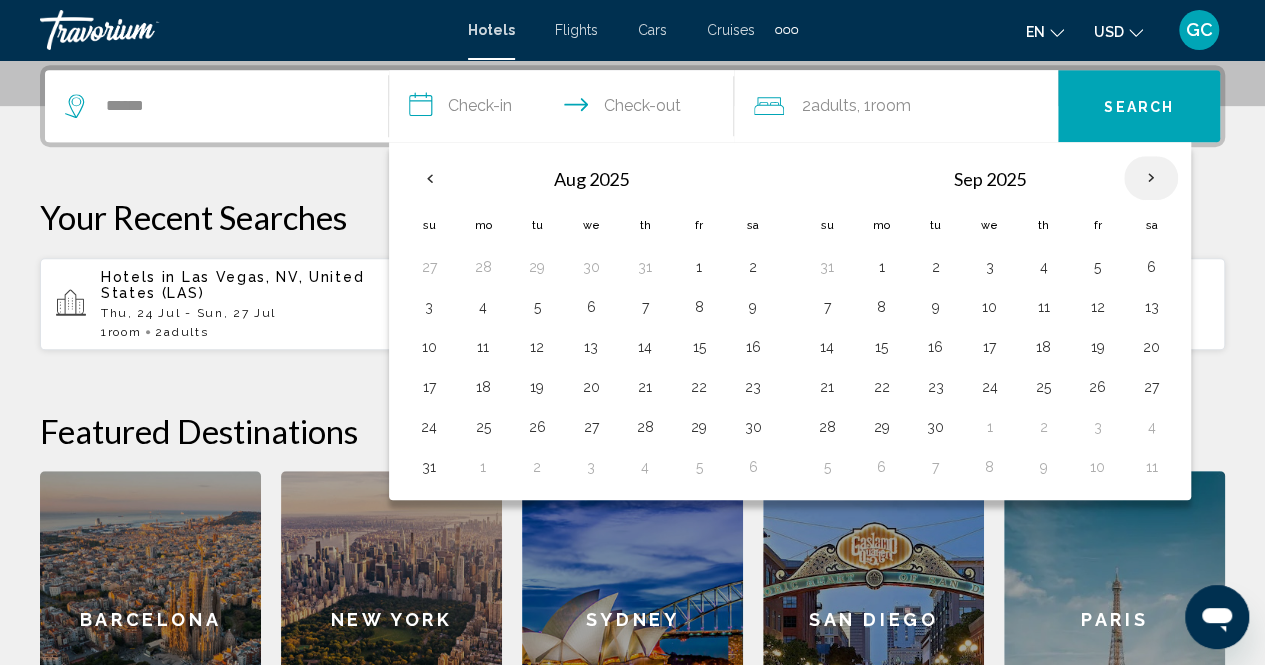 click at bounding box center (1151, 178) 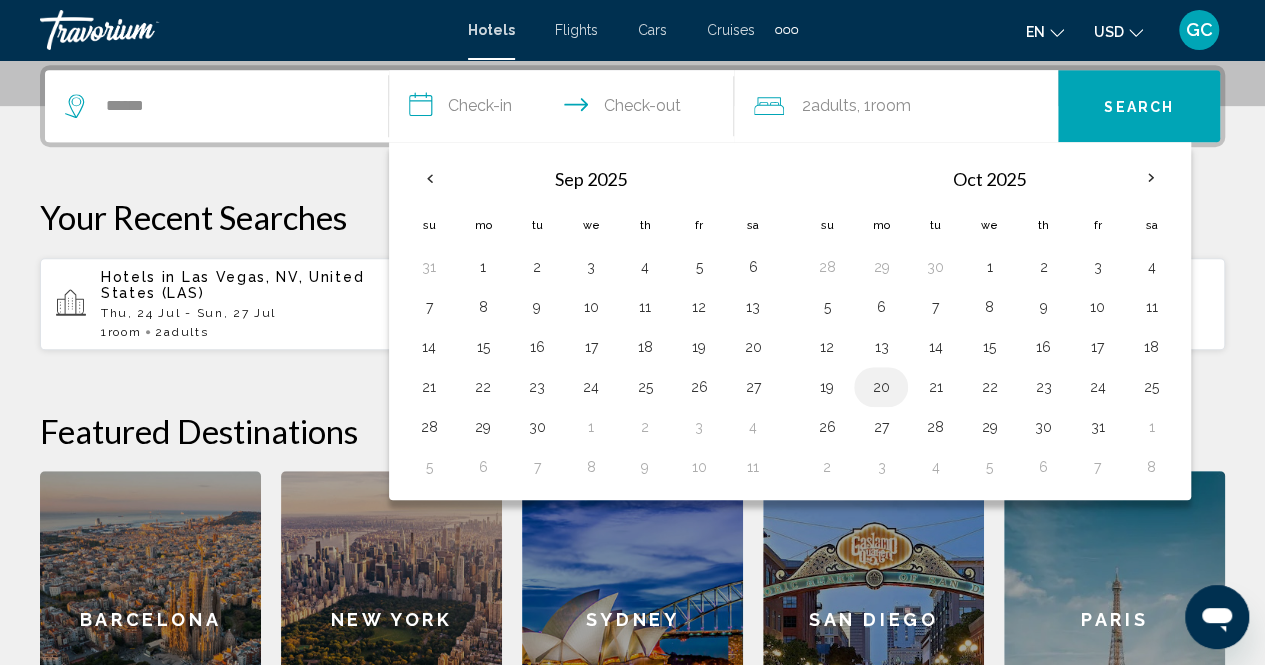 click on "20" at bounding box center (881, 387) 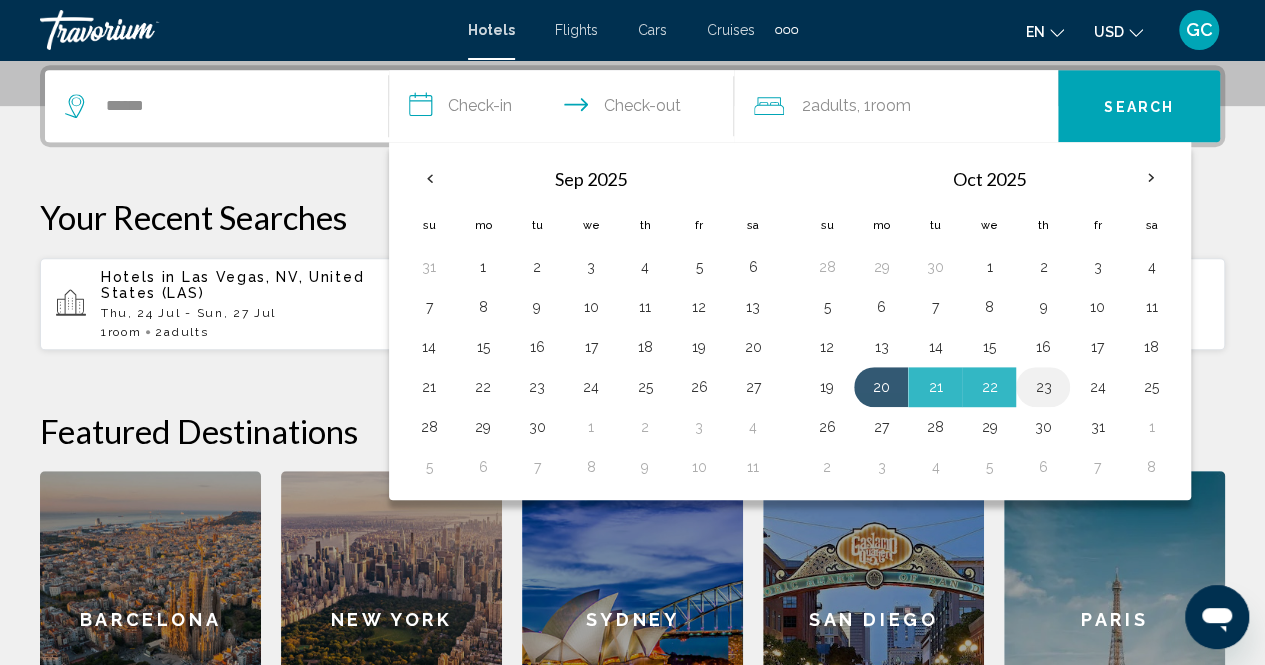 click on "23" at bounding box center [1043, 387] 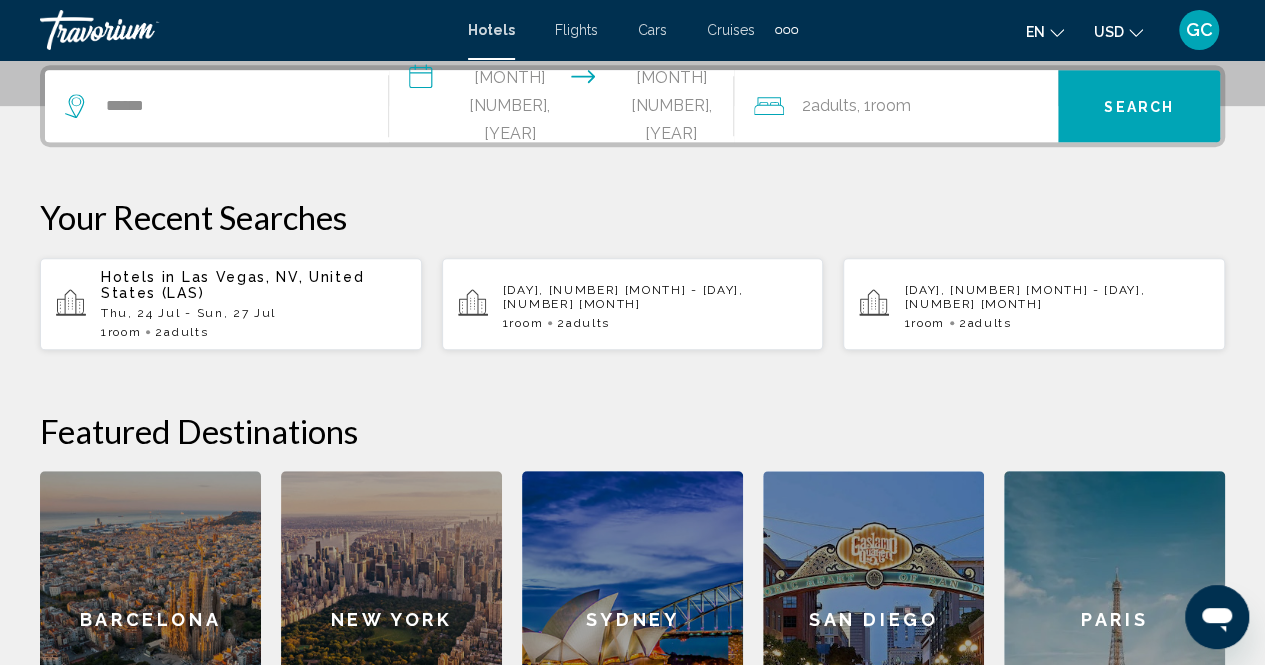 click on "2  Adult Adults , 1  Room rooms" at bounding box center [906, 106] 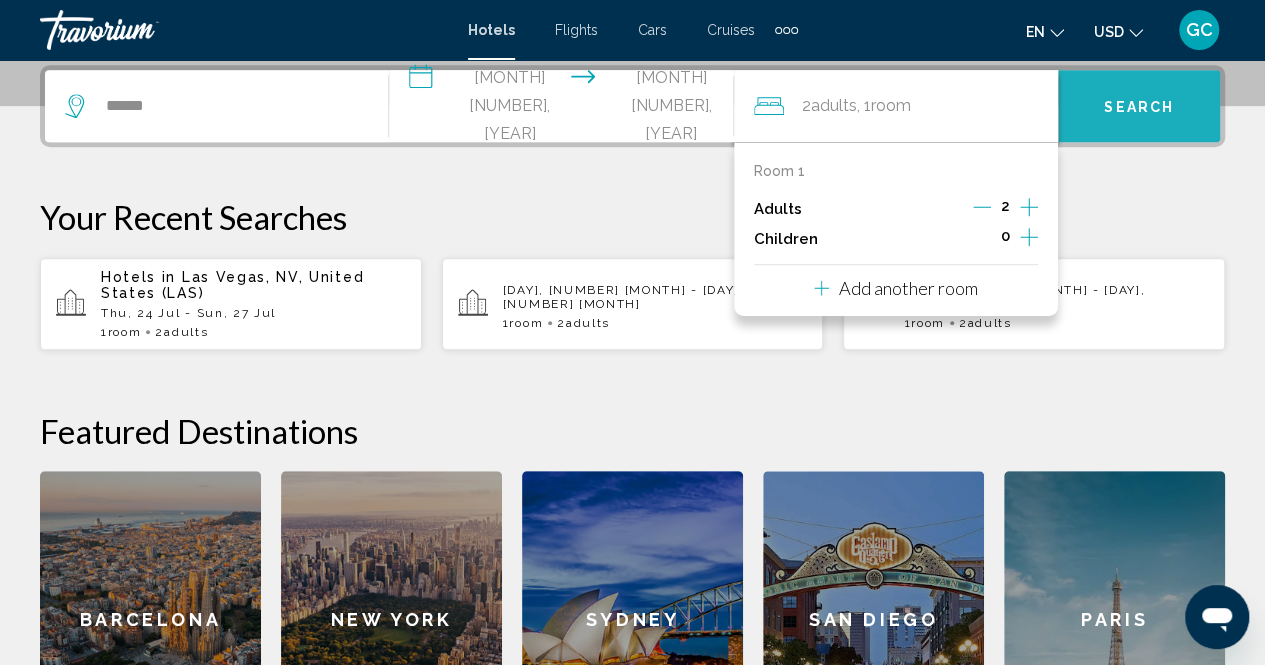 click on "Search" at bounding box center (1139, 107) 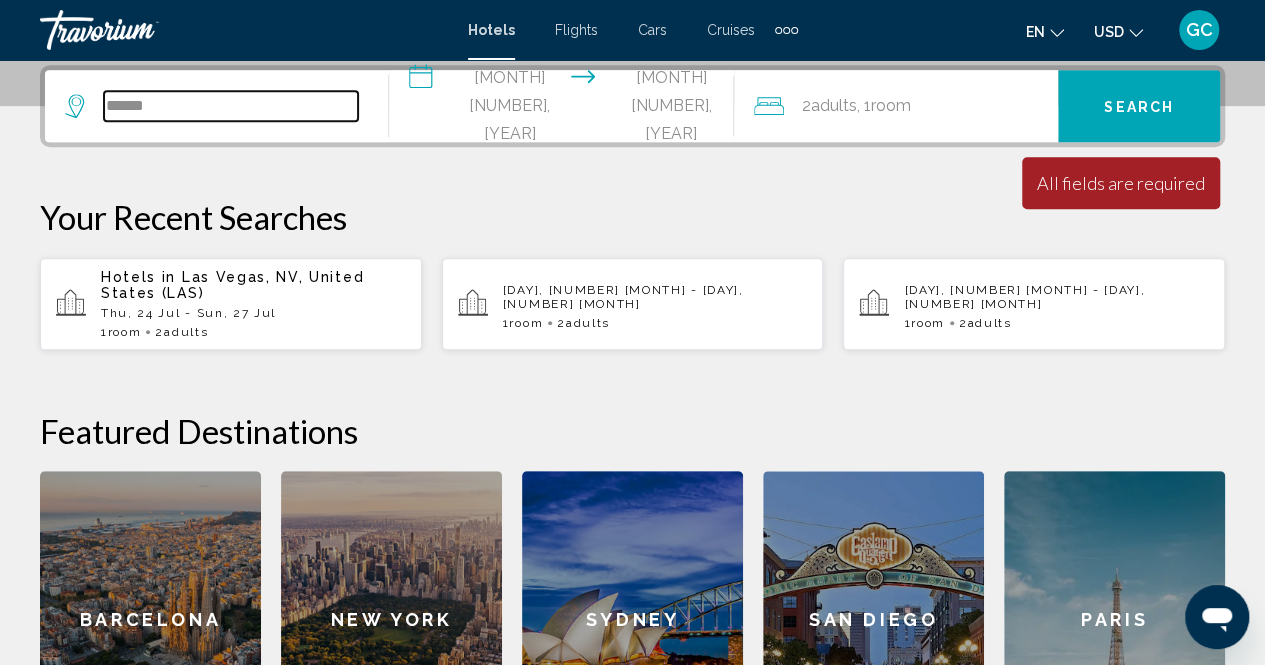 click on "******" at bounding box center [231, 106] 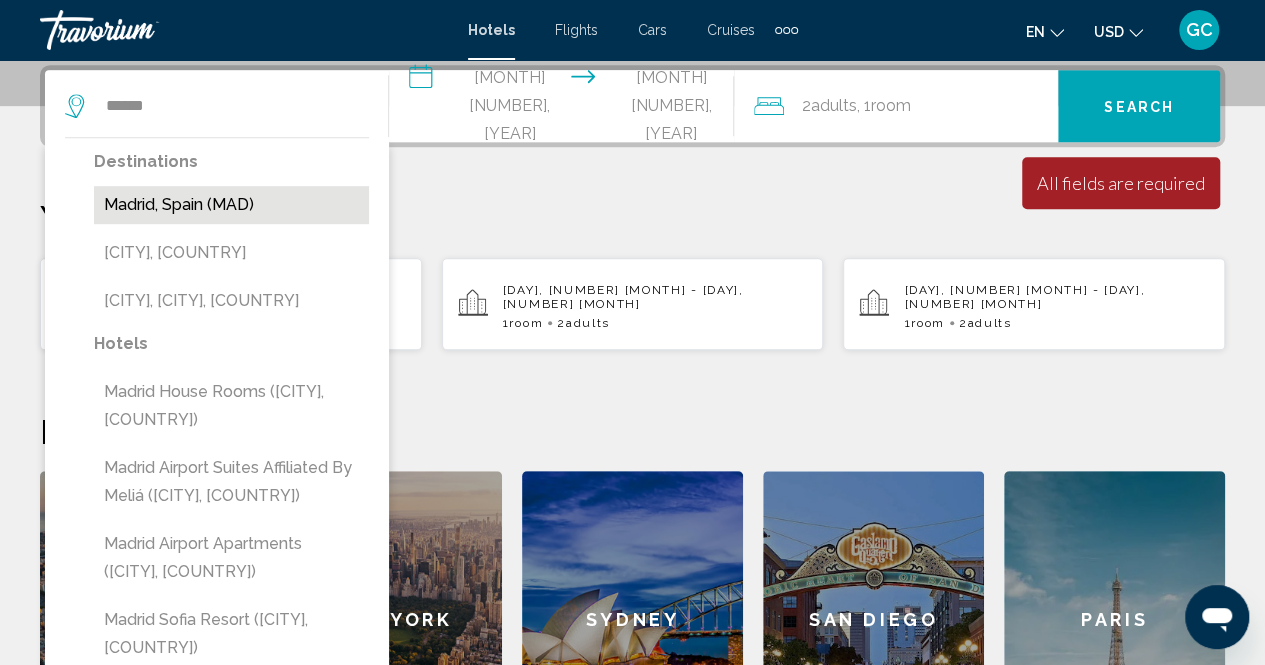 click on "Madrid, Spain (MAD)" at bounding box center [231, 205] 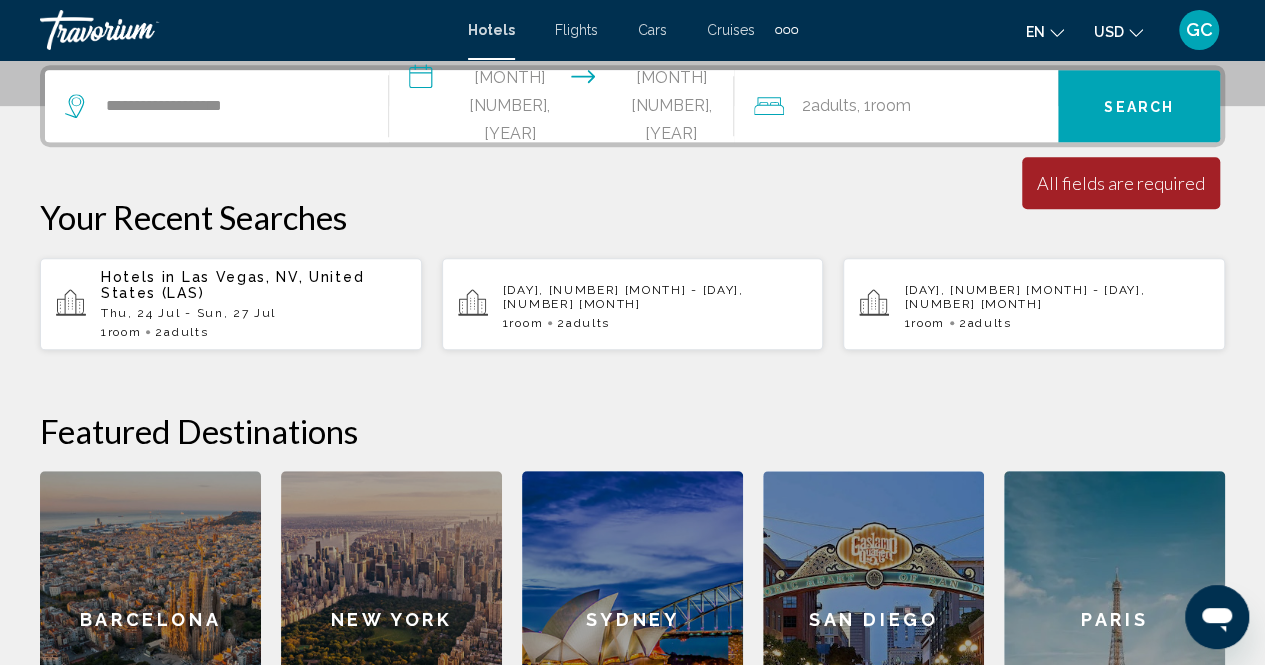 click on "Search" at bounding box center (1139, 106) 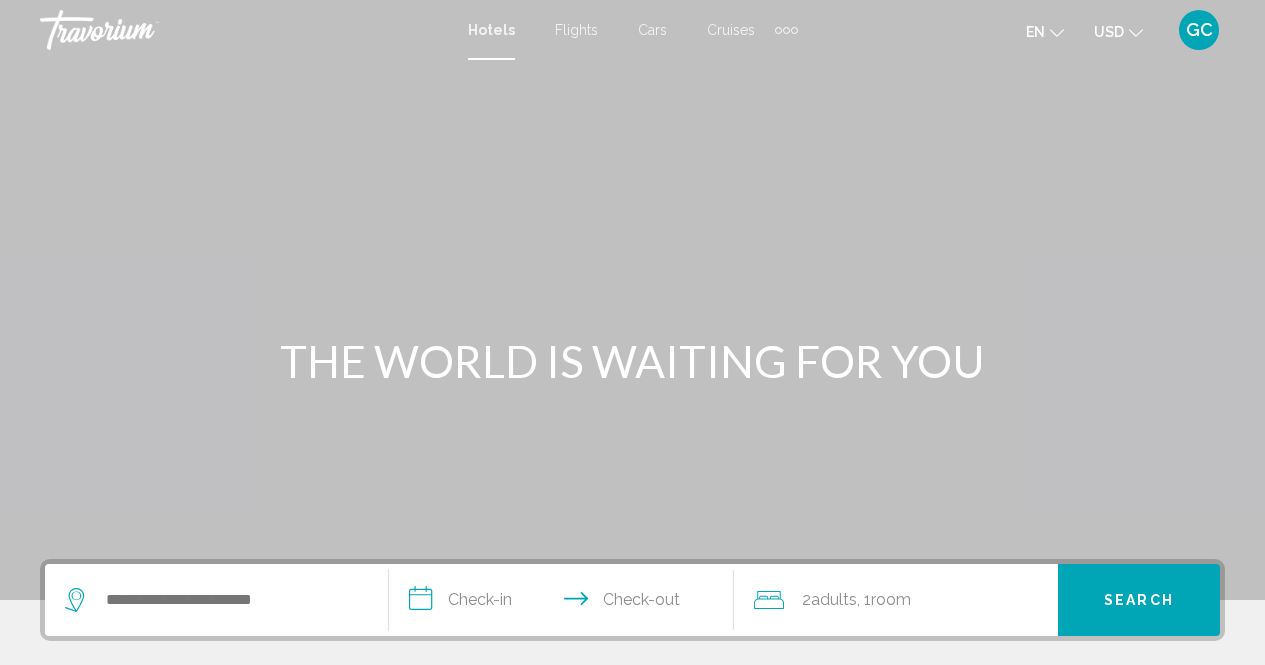 scroll, scrollTop: 0, scrollLeft: 0, axis: both 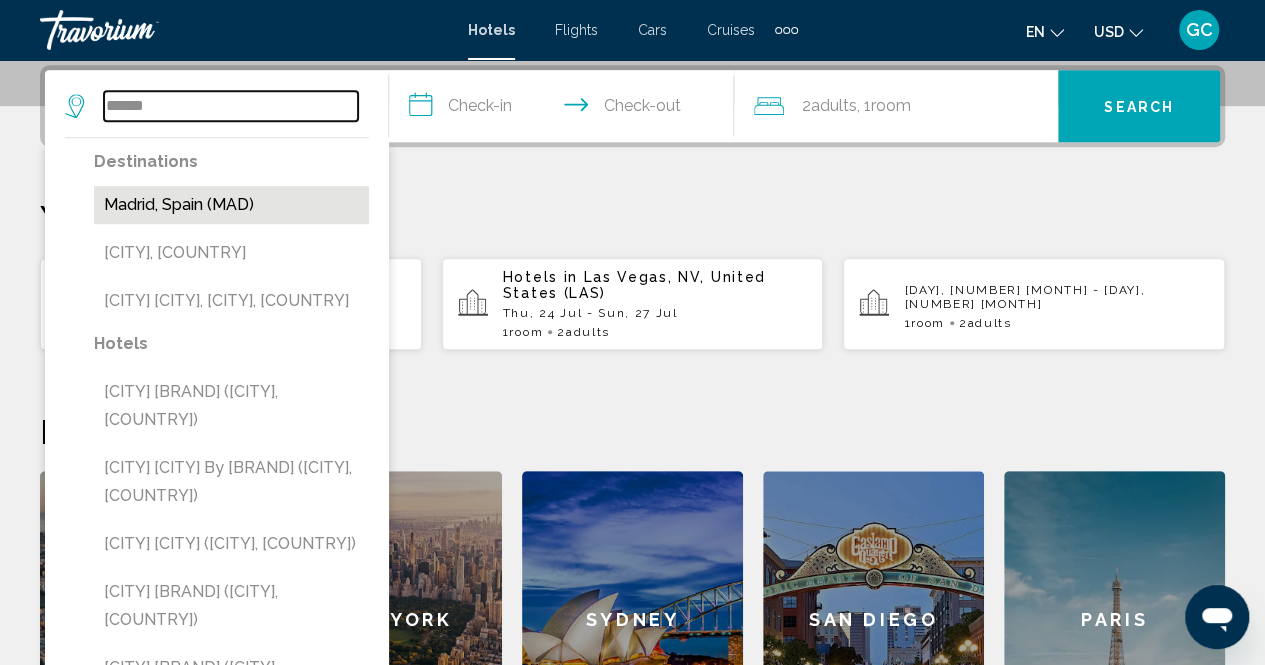 type on "******" 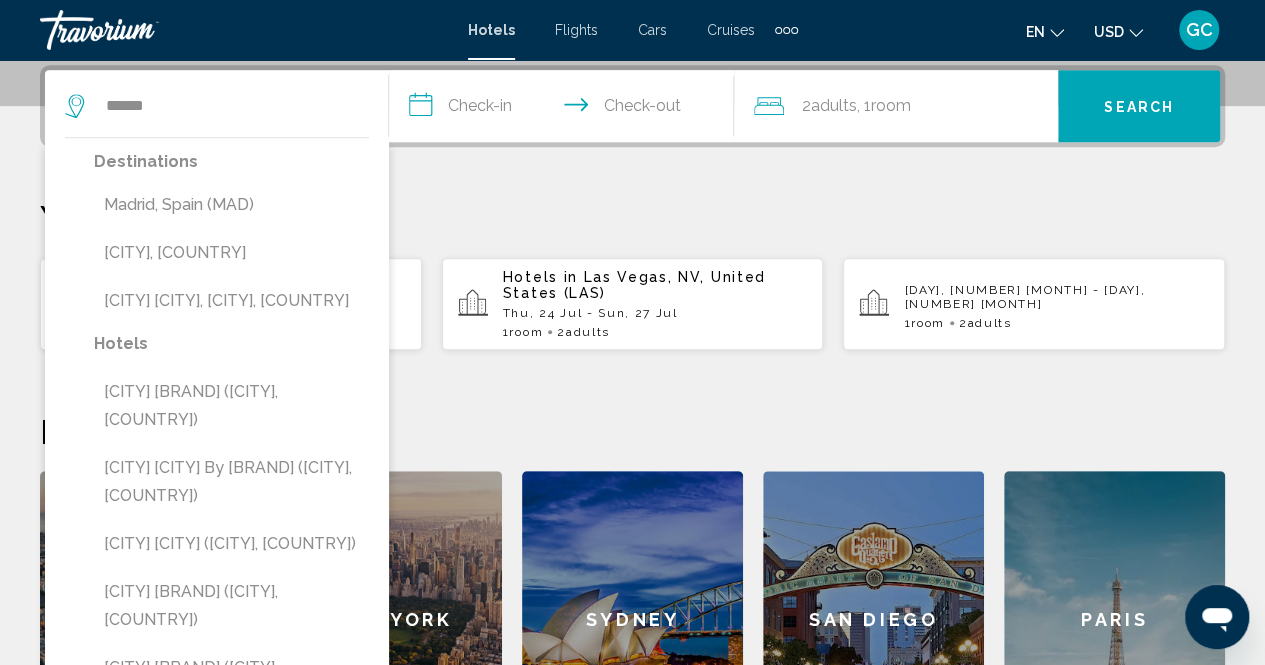 click on "Madrid, Spain (MAD)" at bounding box center (231, 205) 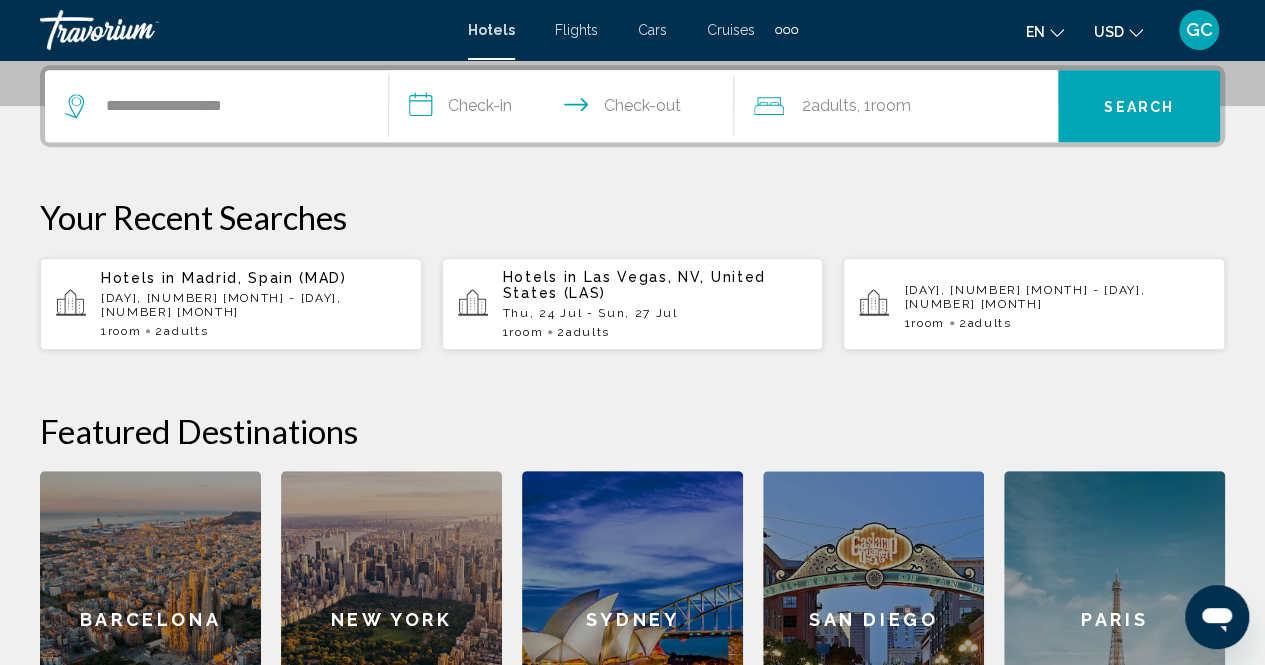 click on "**********" at bounding box center [565, 109] 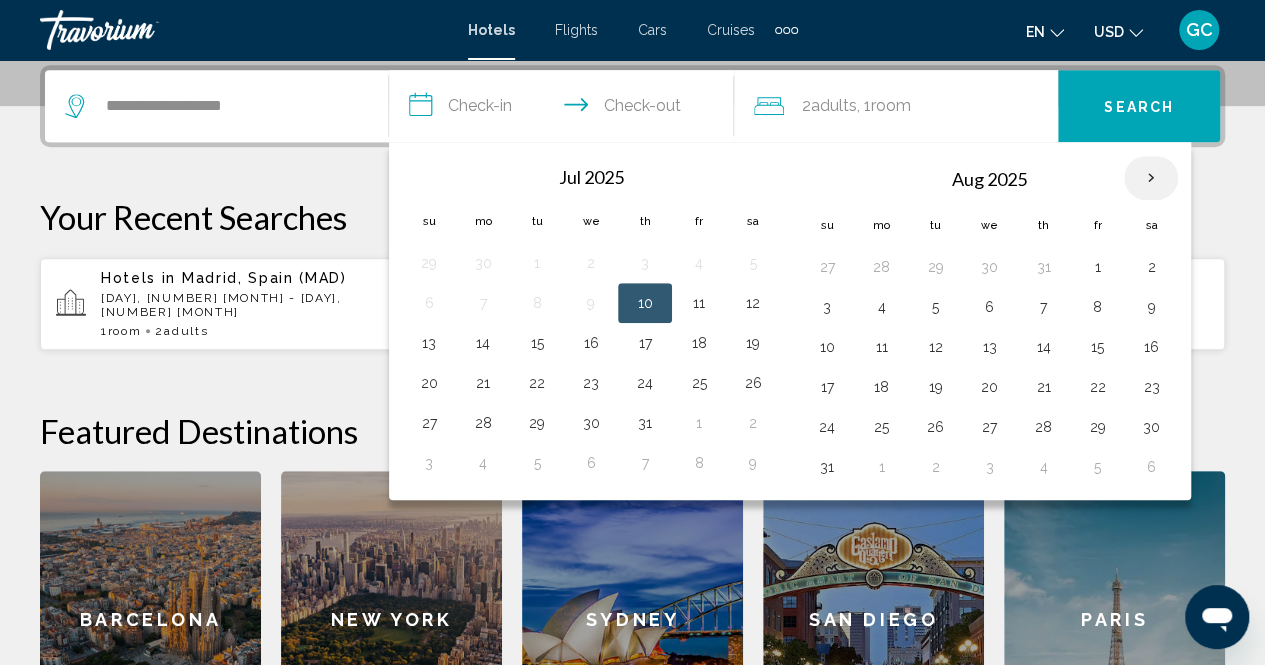 click at bounding box center (1151, 178) 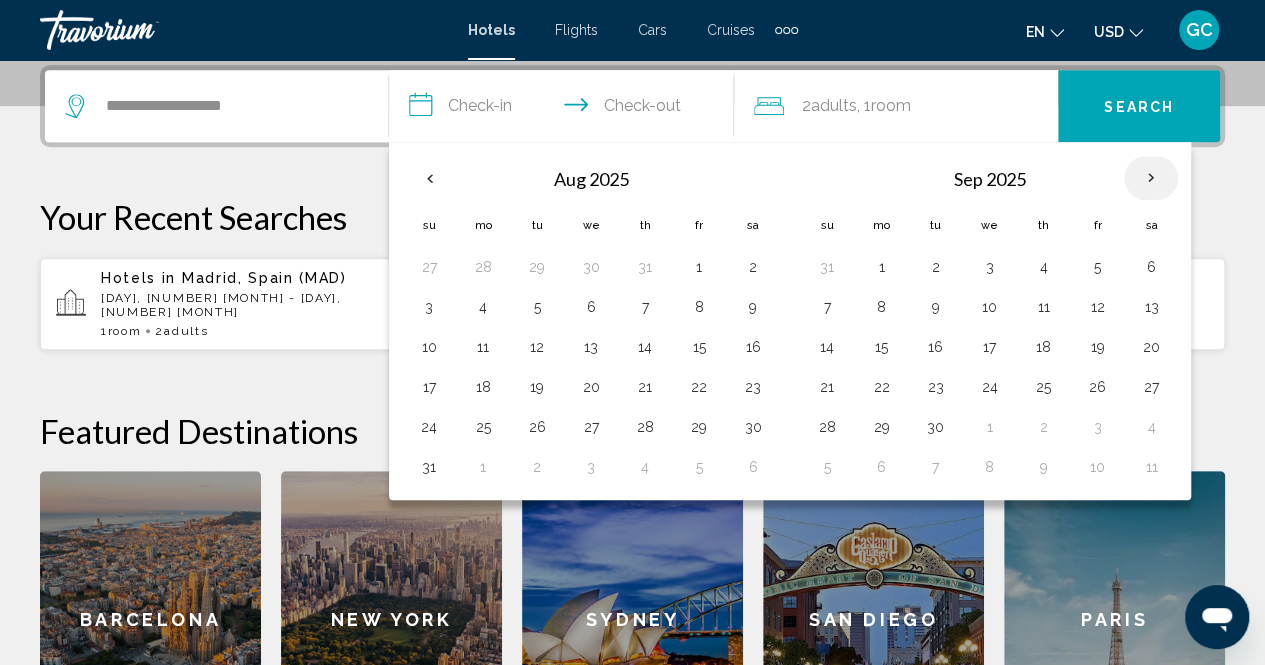 click at bounding box center [1151, 178] 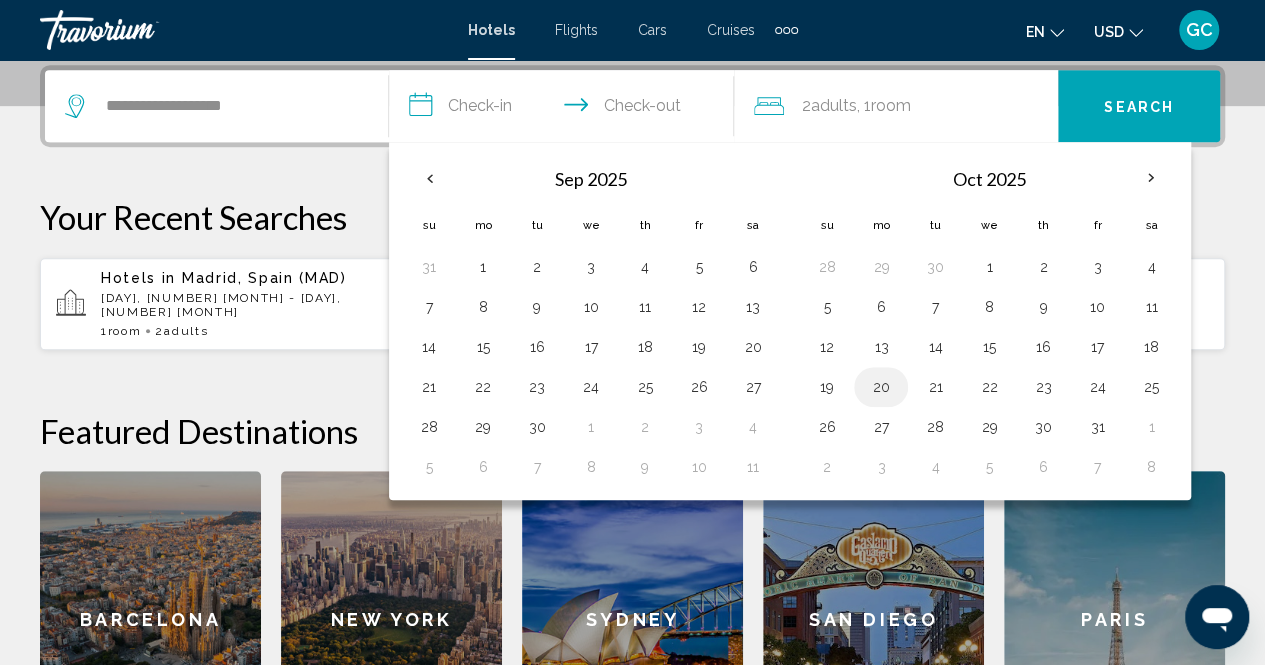 click on "20" at bounding box center (881, 387) 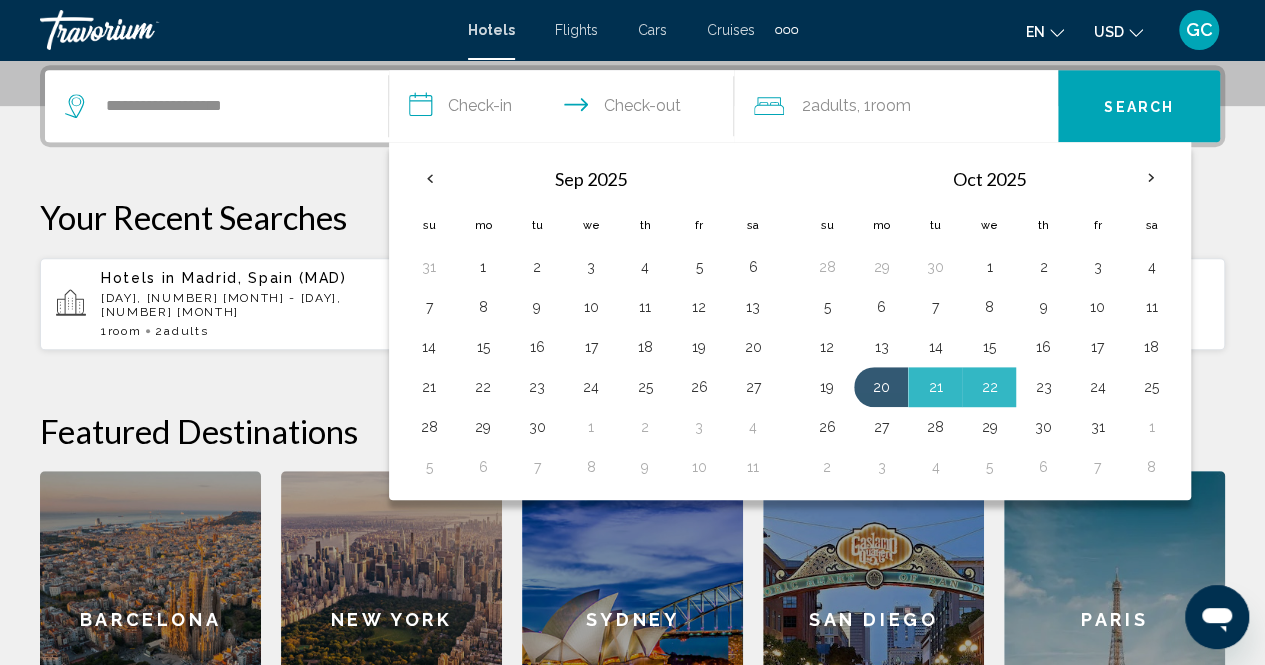 click on "23" at bounding box center (1043, 387) 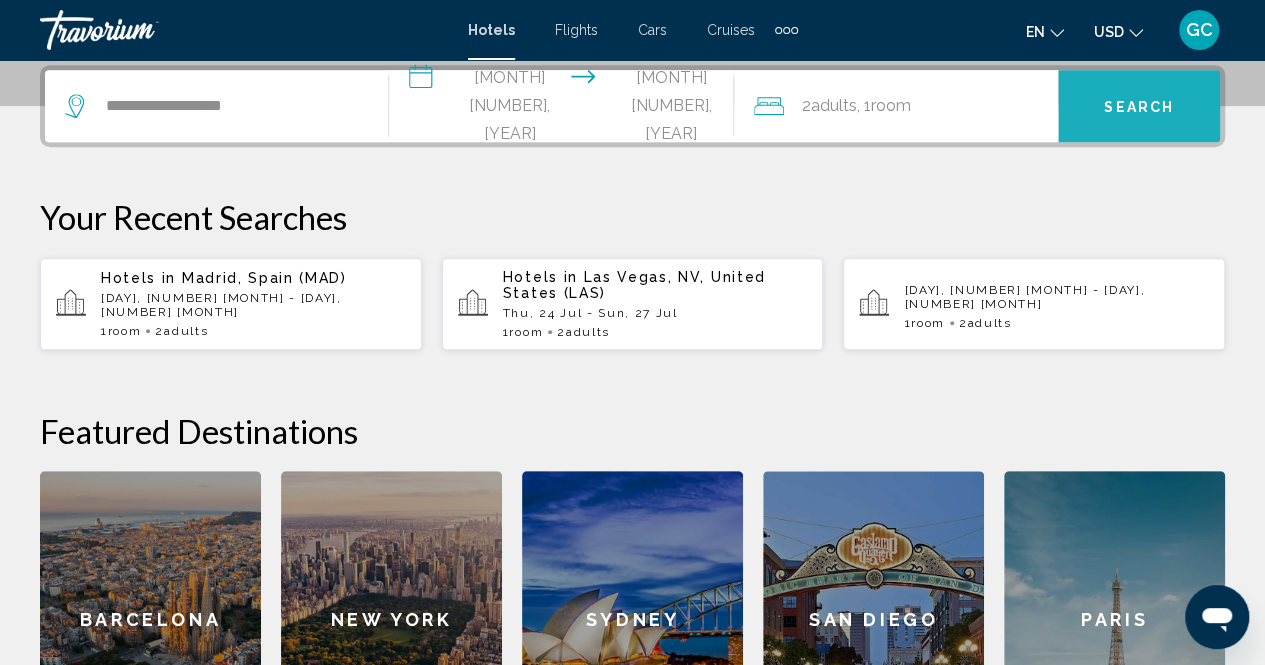 drag, startPoint x: 1112, startPoint y: 99, endPoint x: 1096, endPoint y: 89, distance: 18.867962 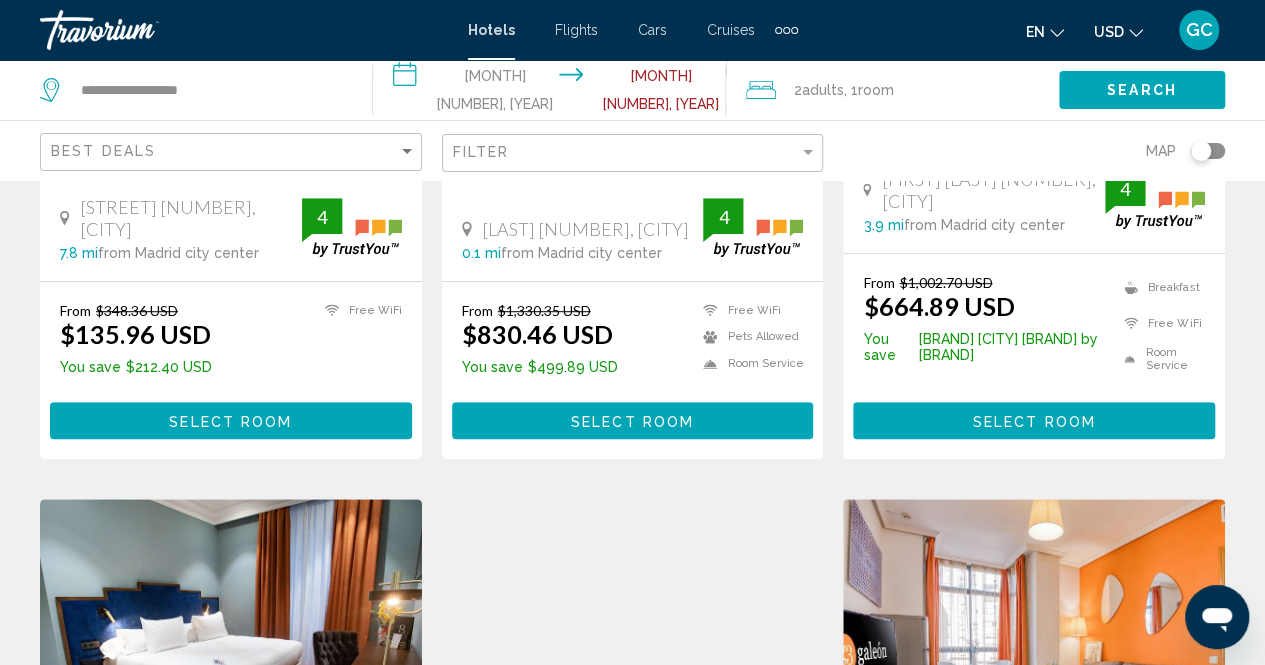scroll, scrollTop: 0, scrollLeft: 0, axis: both 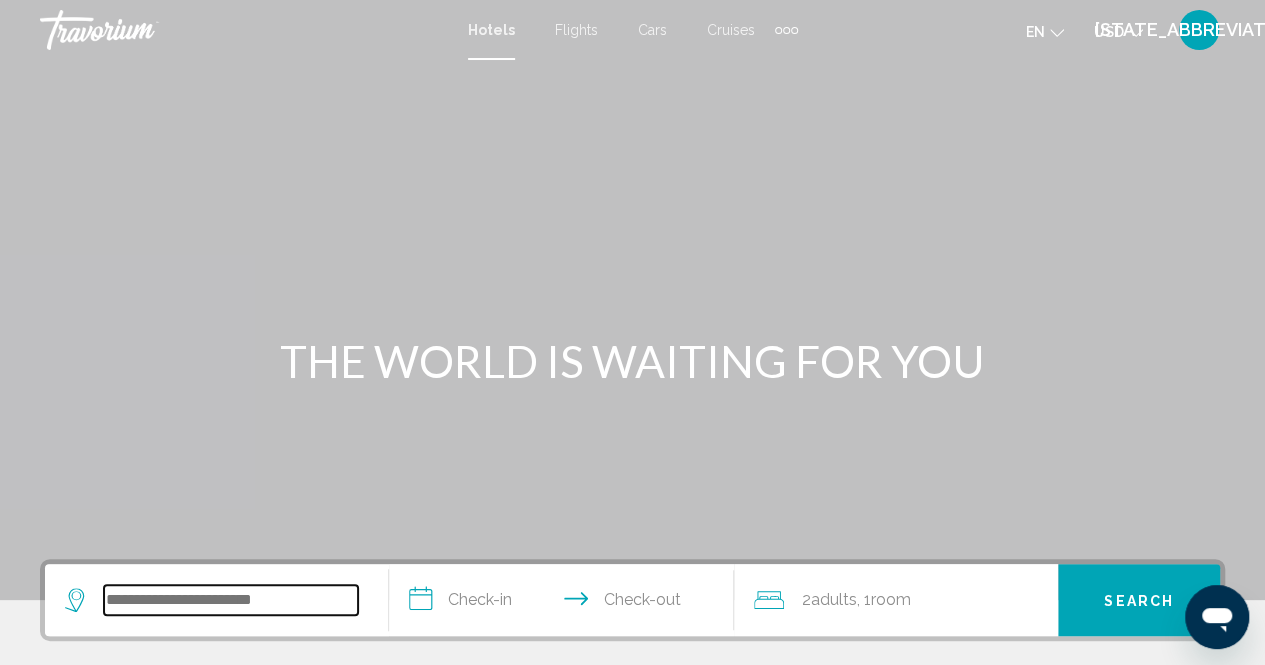 click at bounding box center (231, 600) 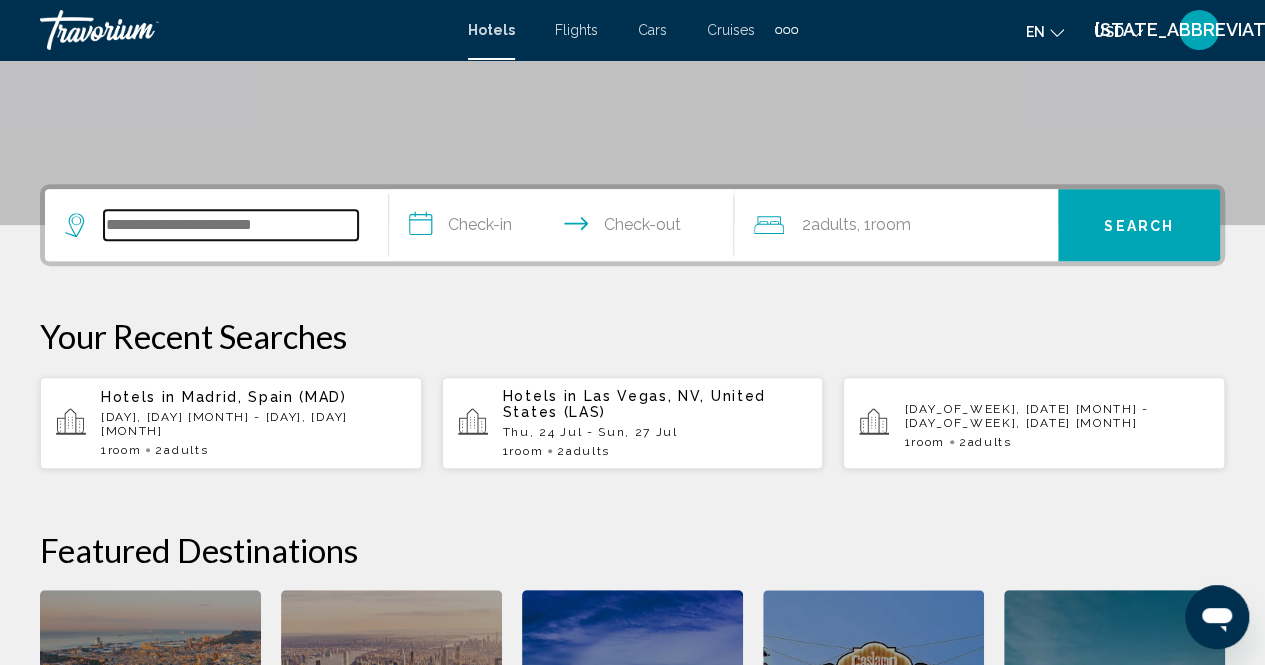 scroll, scrollTop: 494, scrollLeft: 0, axis: vertical 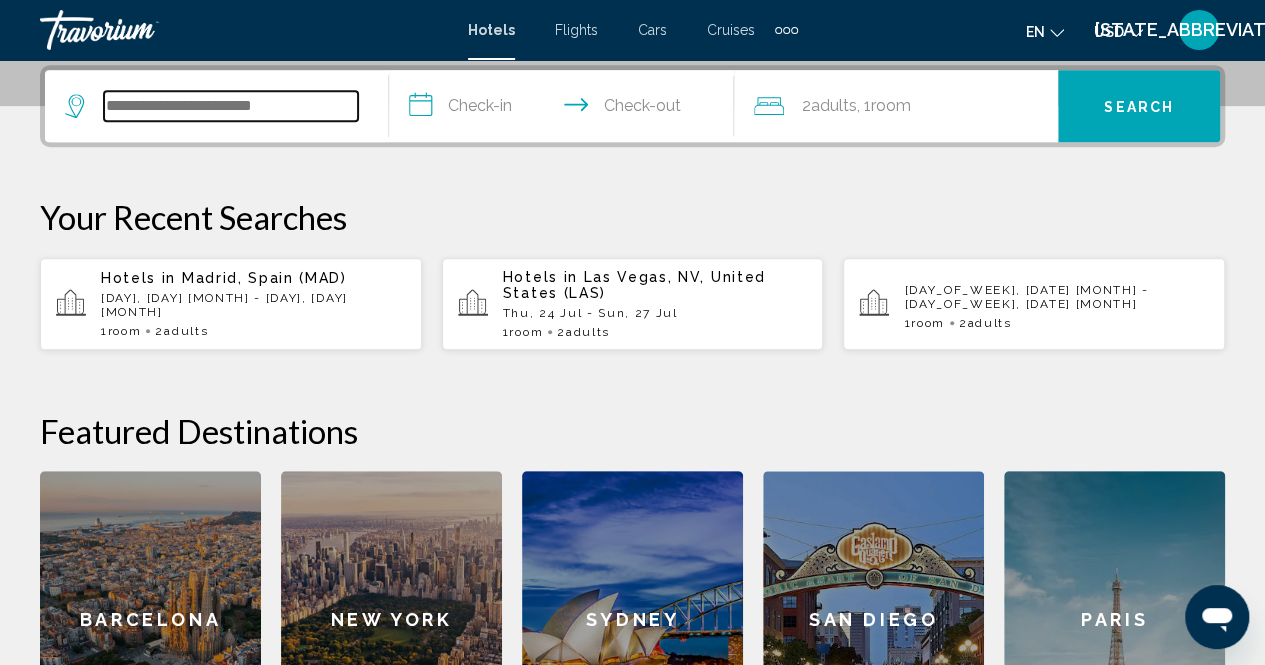 click at bounding box center (231, 106) 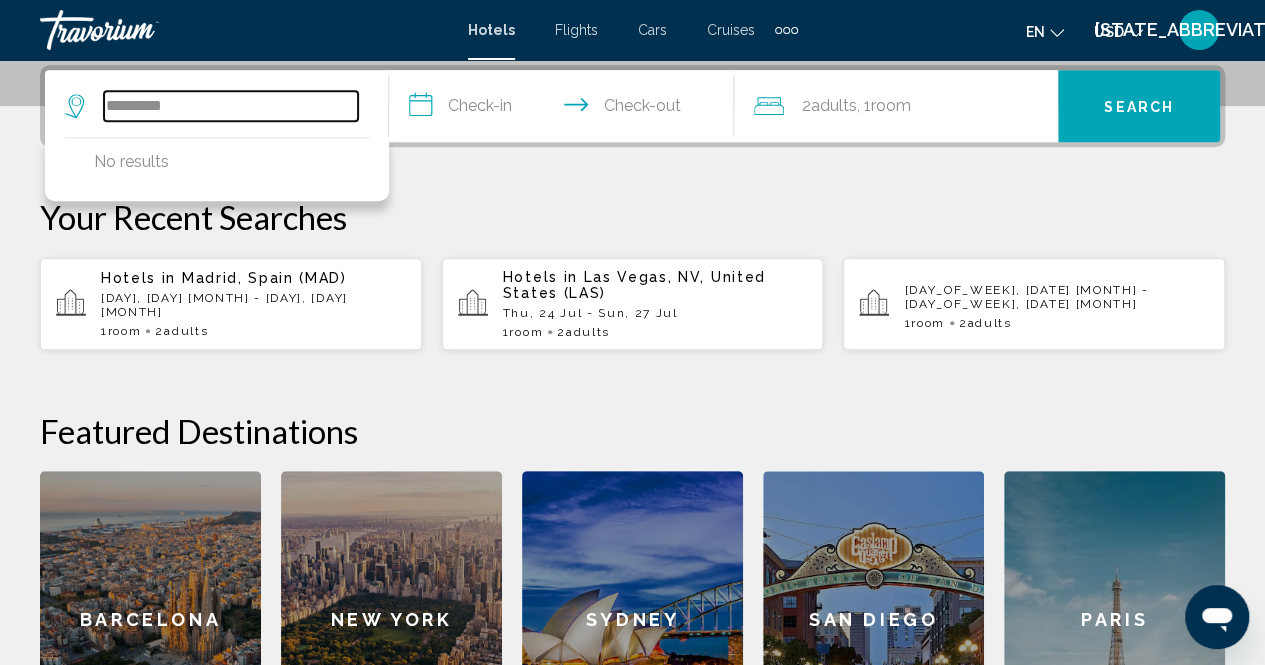 type on "*********" 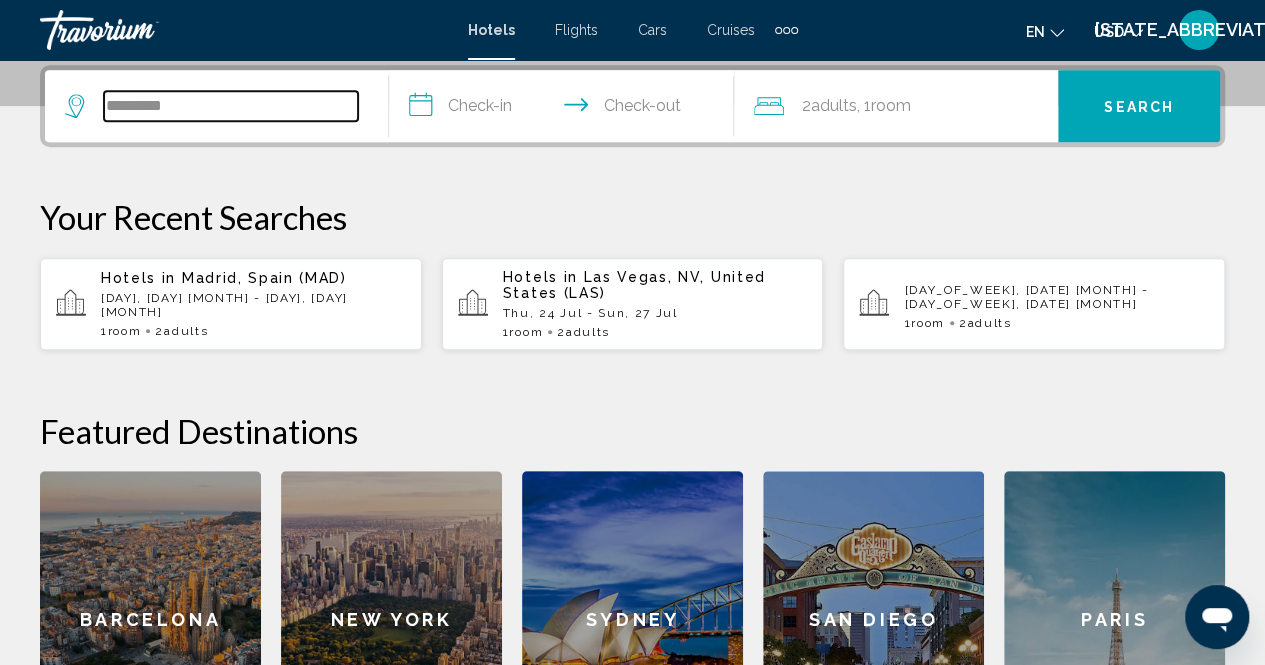 click on "*********" at bounding box center [231, 106] 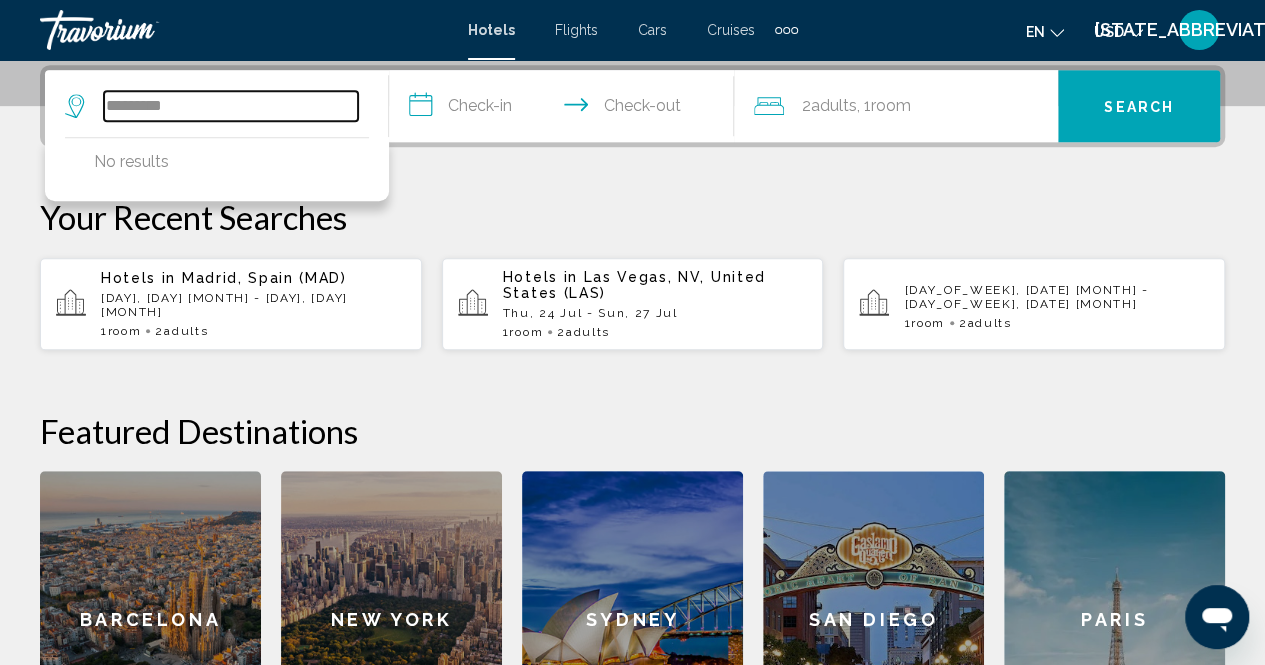click on "*********" at bounding box center (231, 106) 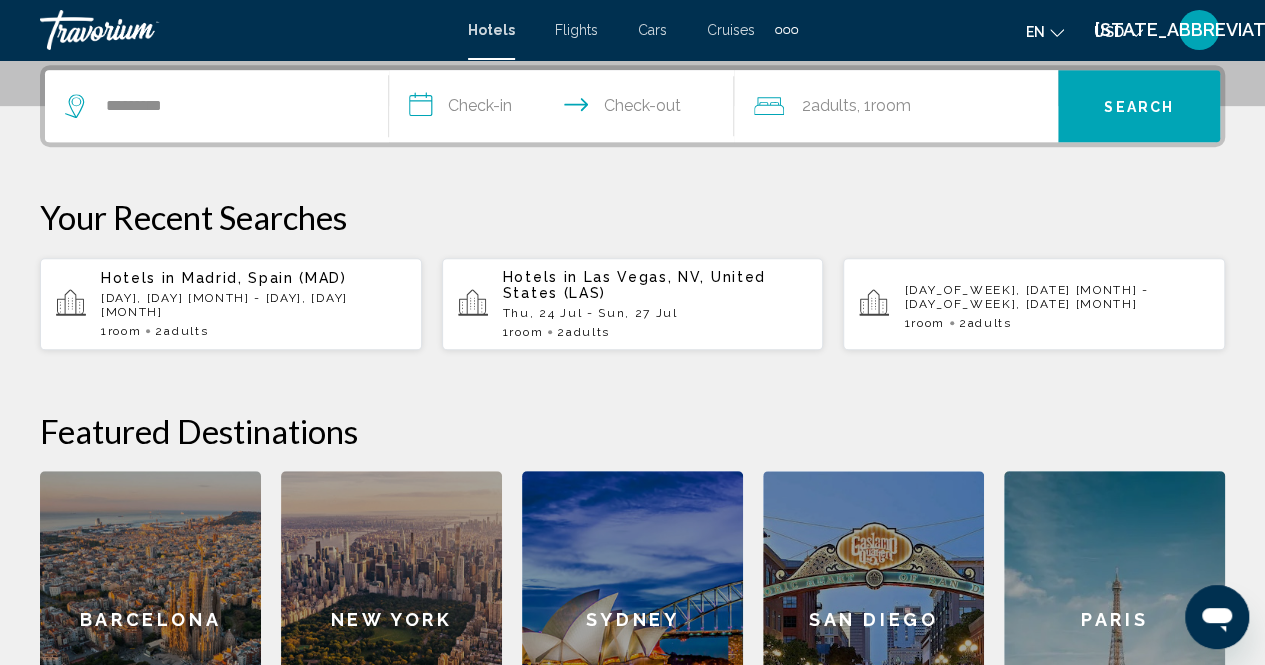click on "2  Adult Adults , 1  Room rooms Search Check Availability Your Recent Searches" at bounding box center (632, 416) 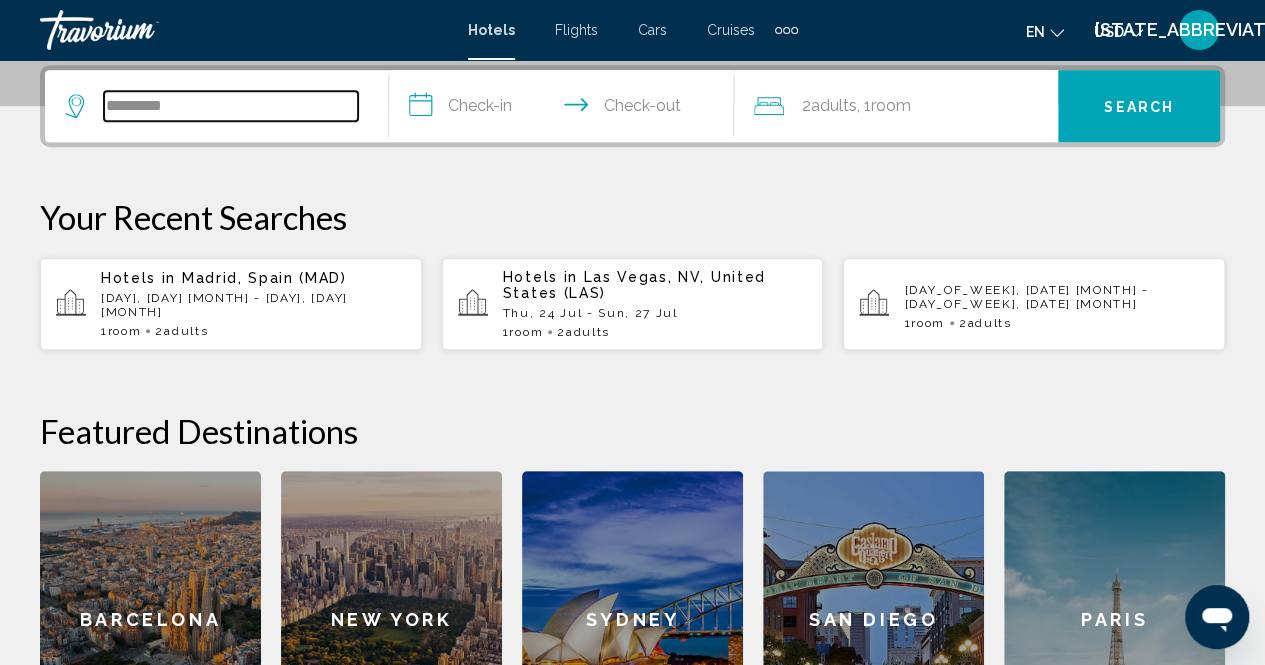 click on "*********" at bounding box center [231, 106] 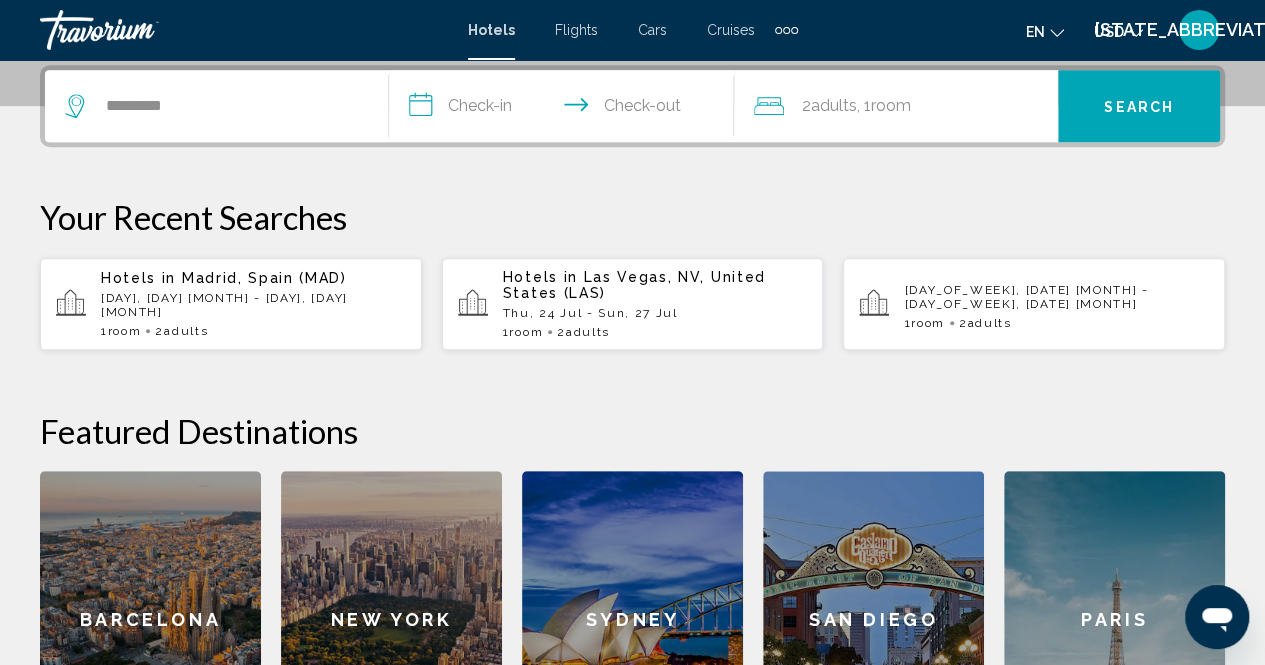 click on "Your Recent Searches" at bounding box center [632, 217] 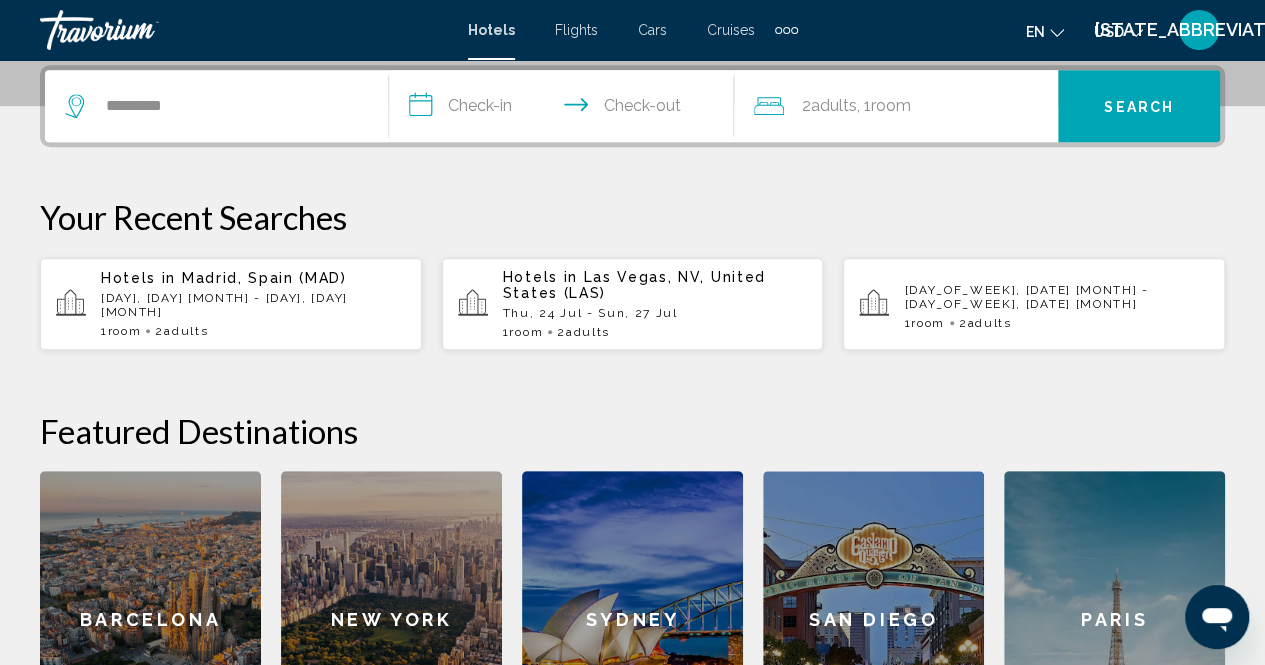 click on "[DAY], [DAY] [MONTH] - [DAY], [DAY] [MONTH]" at bounding box center (253, 305) 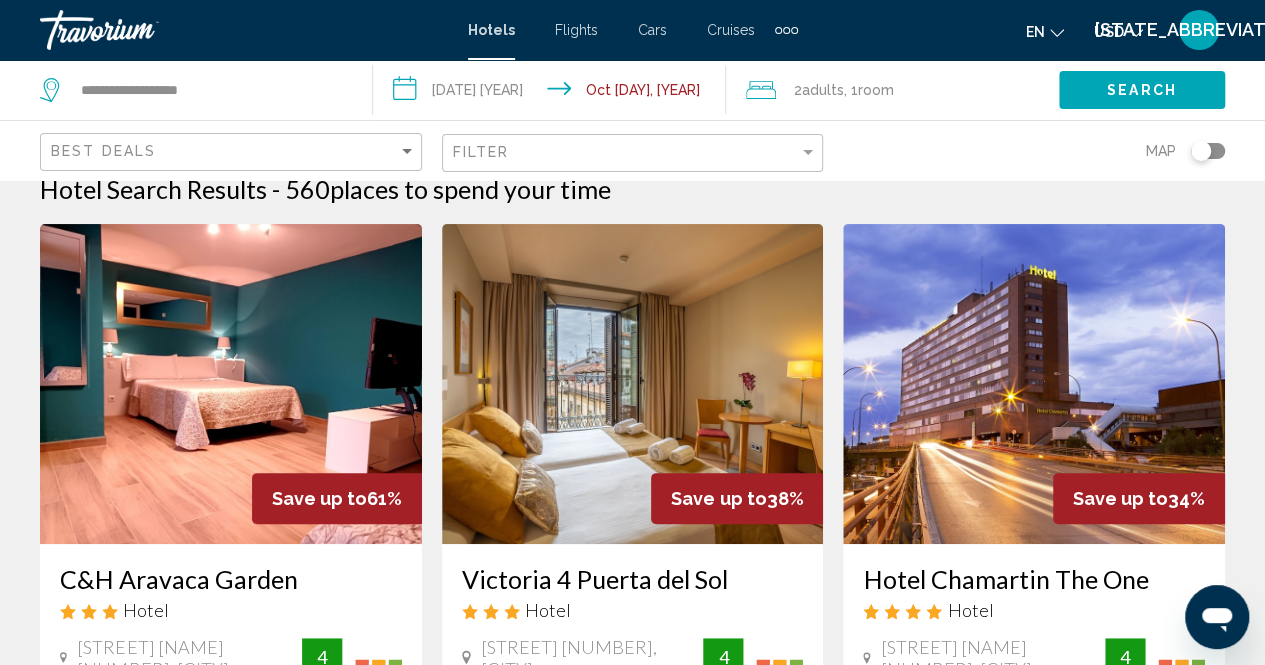 scroll, scrollTop: 0, scrollLeft: 0, axis: both 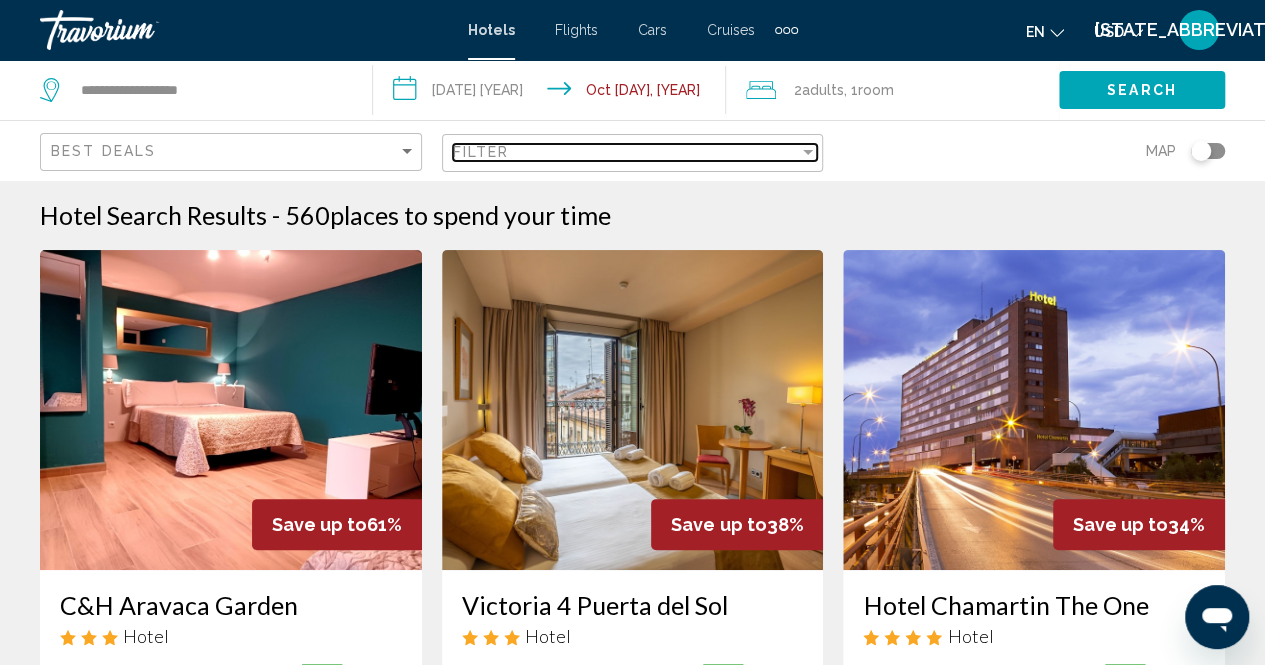 click at bounding box center (808, 152) 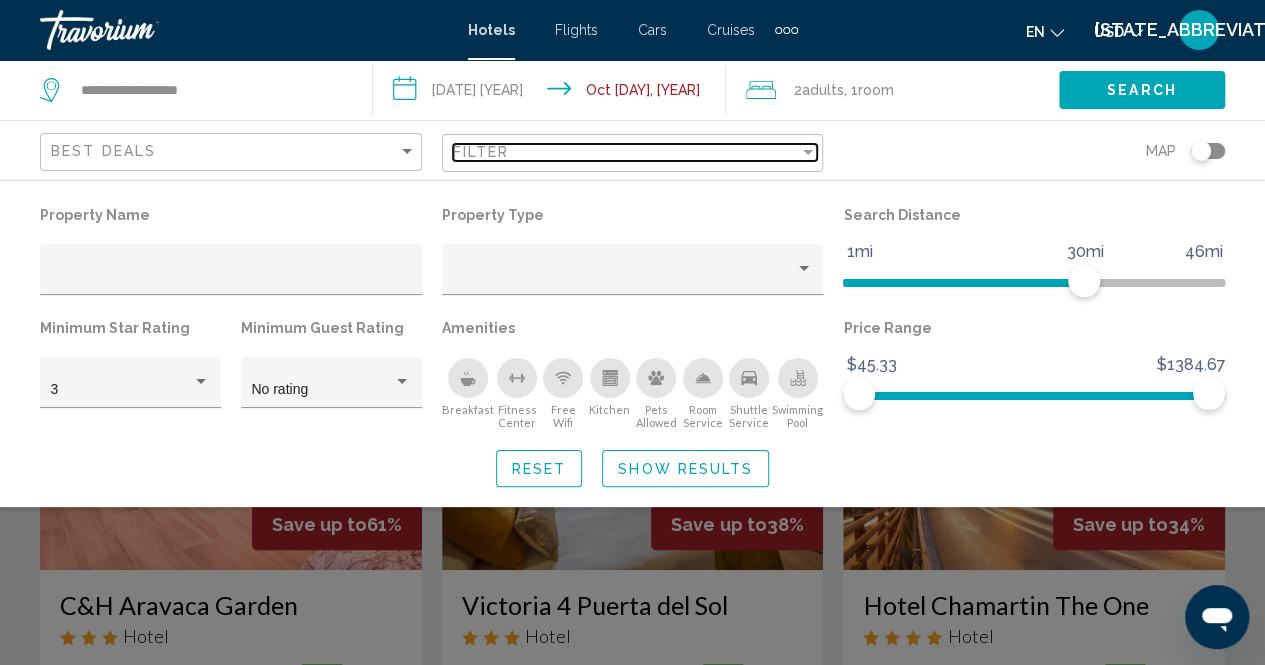 click at bounding box center (808, 152) 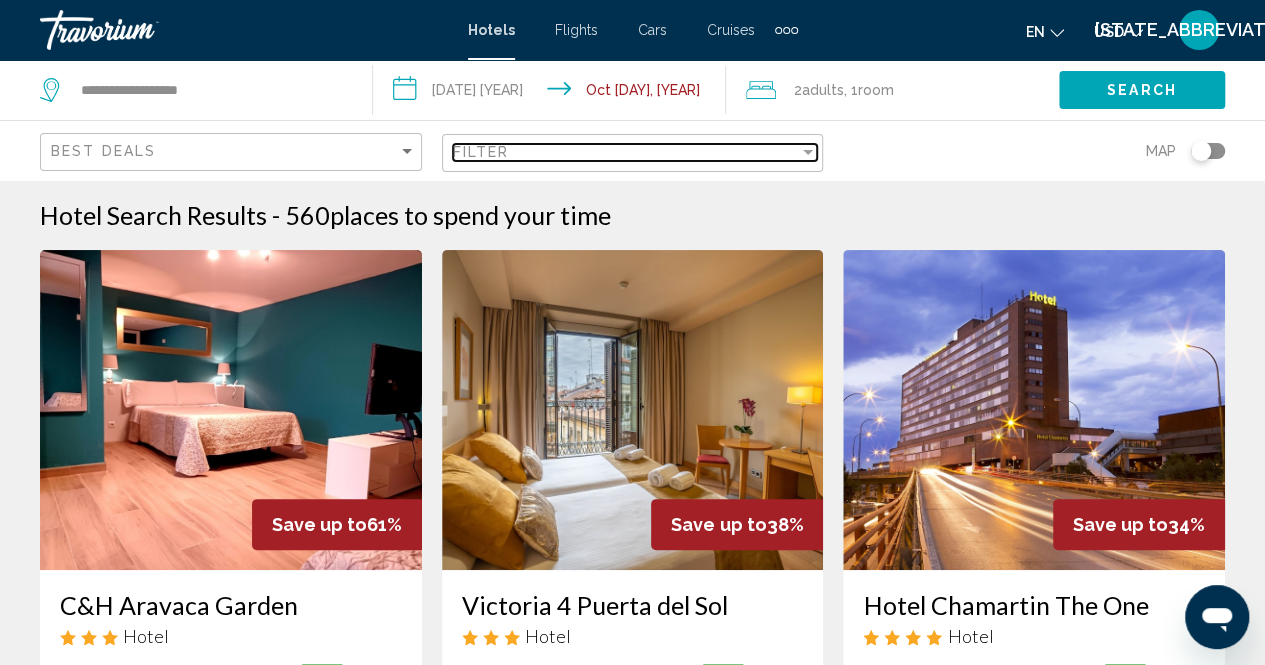 click at bounding box center (808, 152) 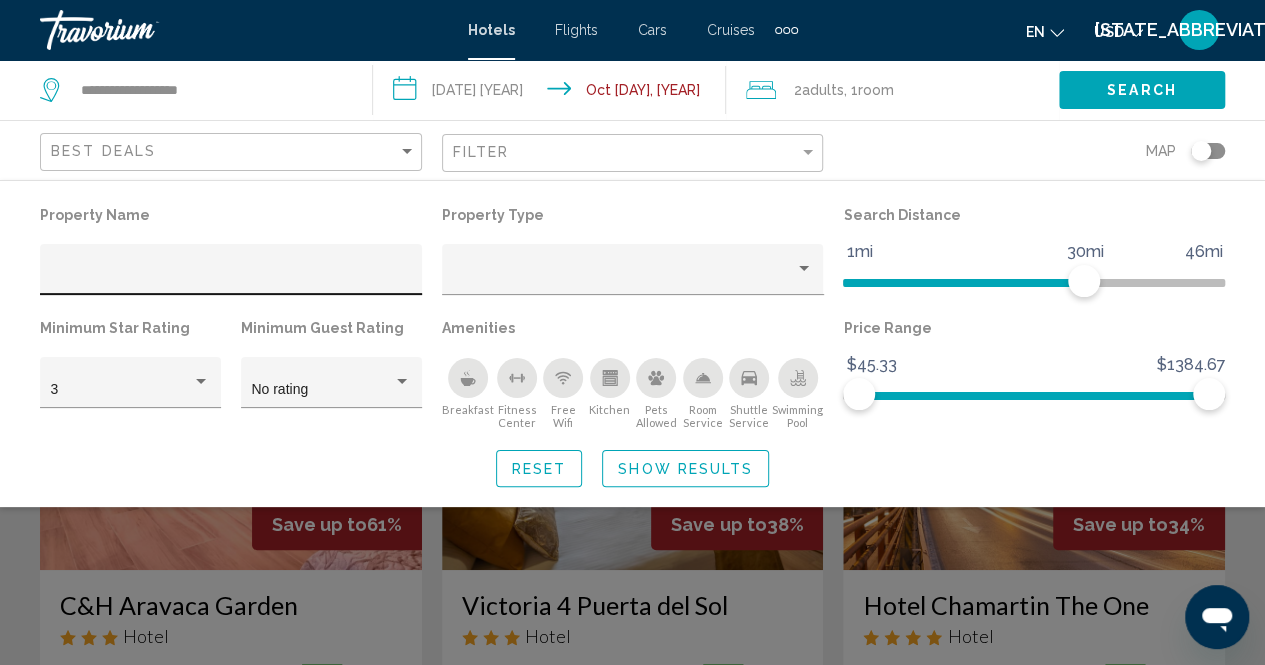 click at bounding box center (231, 275) 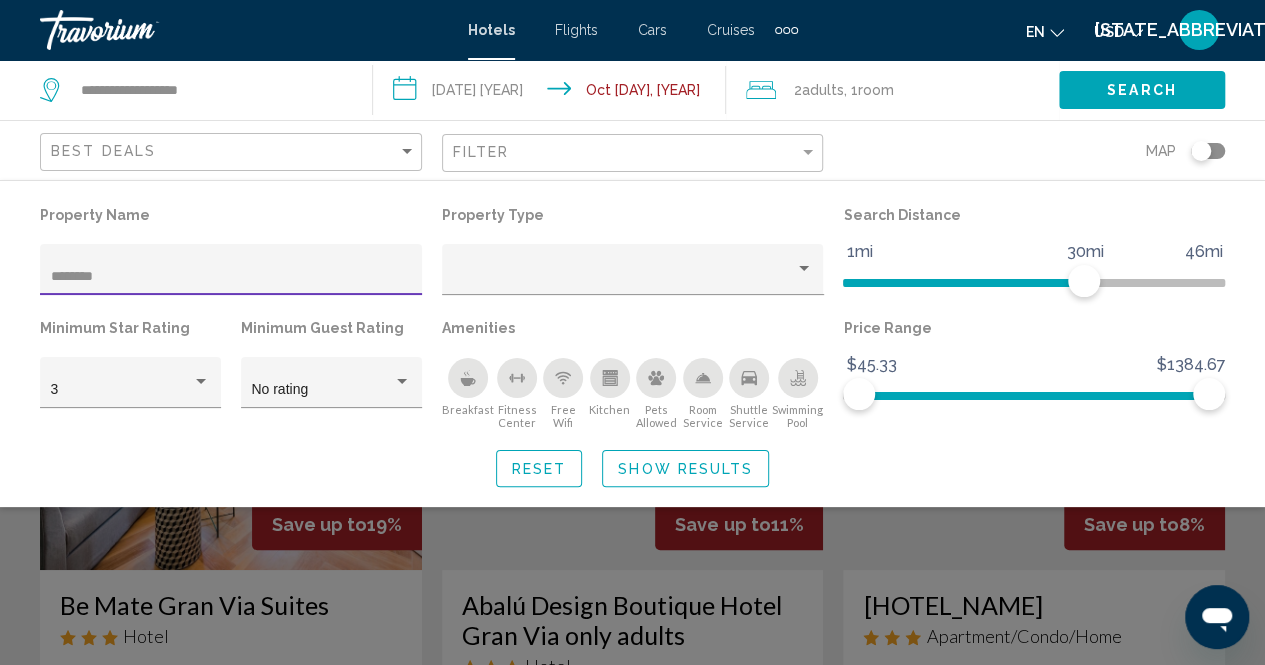 type on "********" 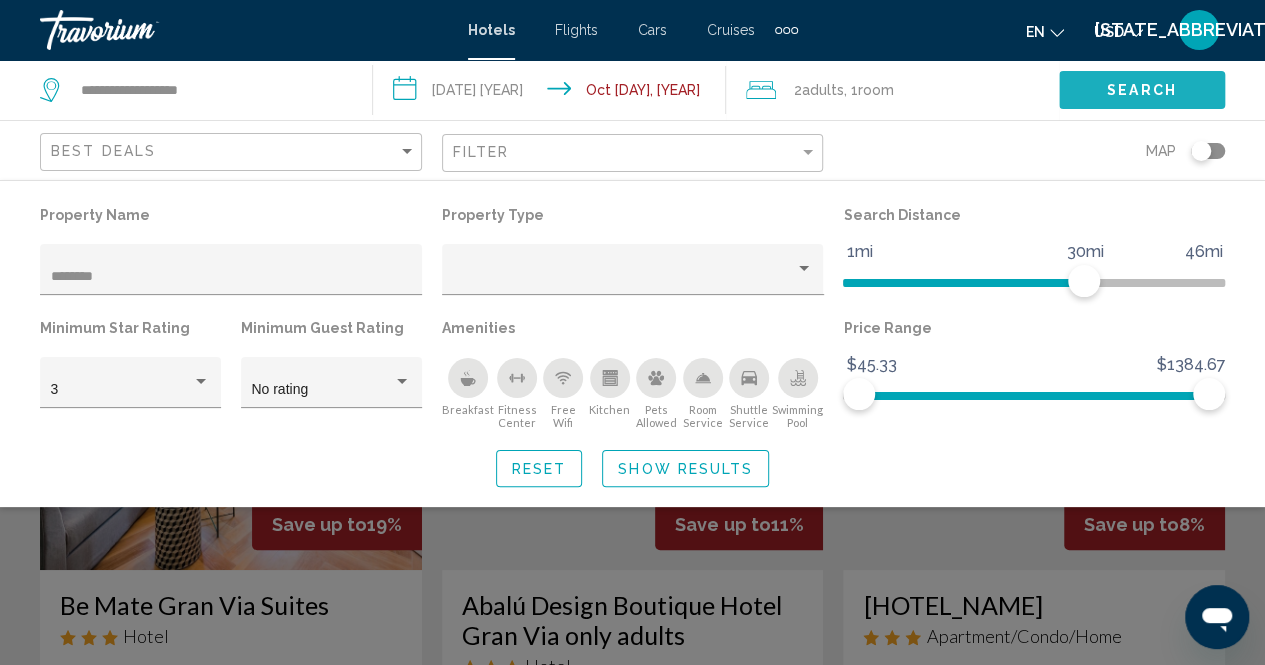 click on "Search" at bounding box center (1142, 91) 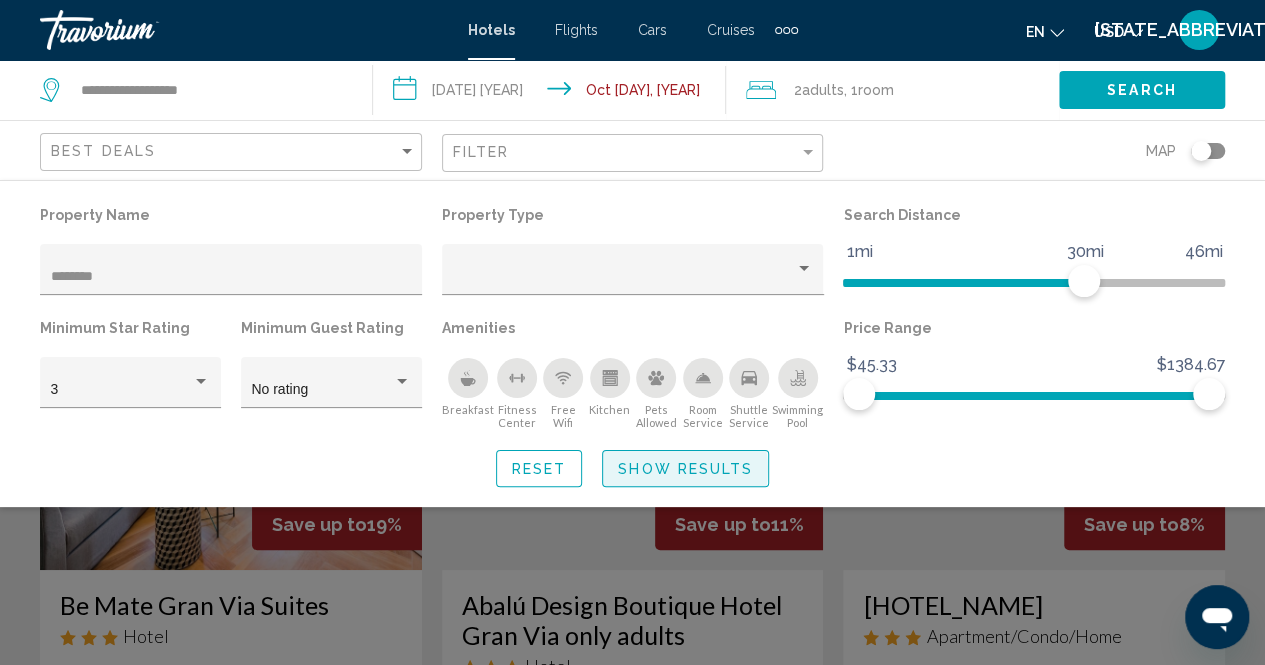 click on "Show Results" at bounding box center [685, 469] 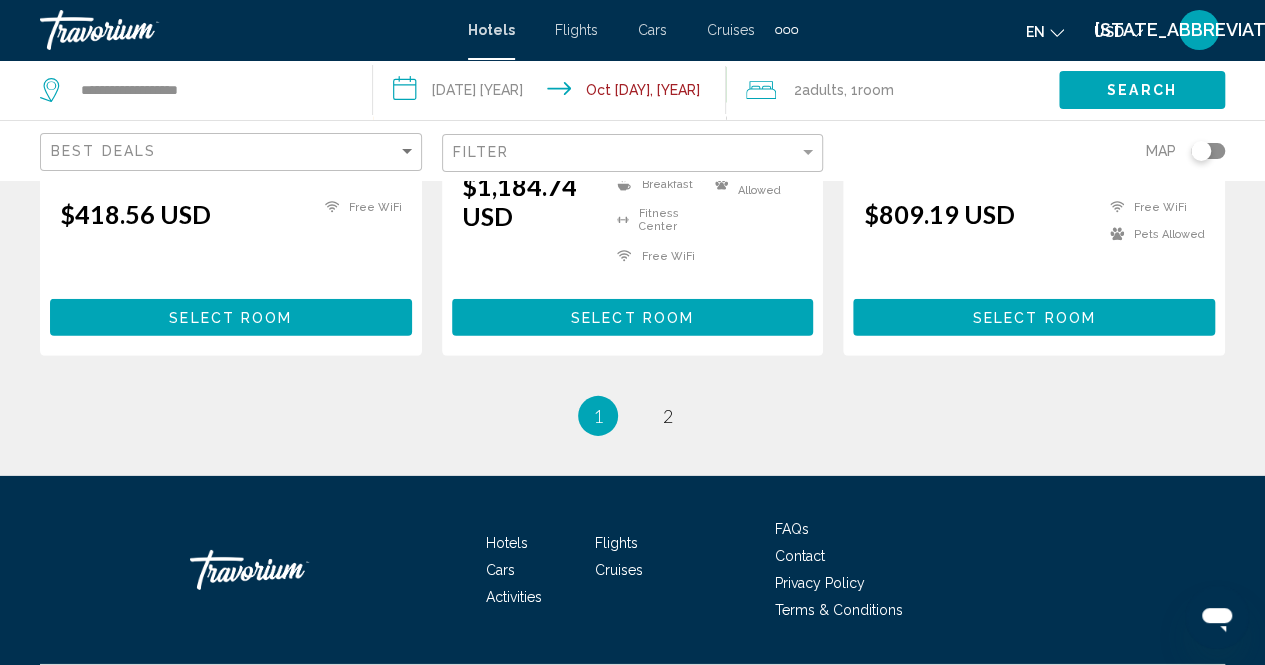 scroll, scrollTop: 2976, scrollLeft: 0, axis: vertical 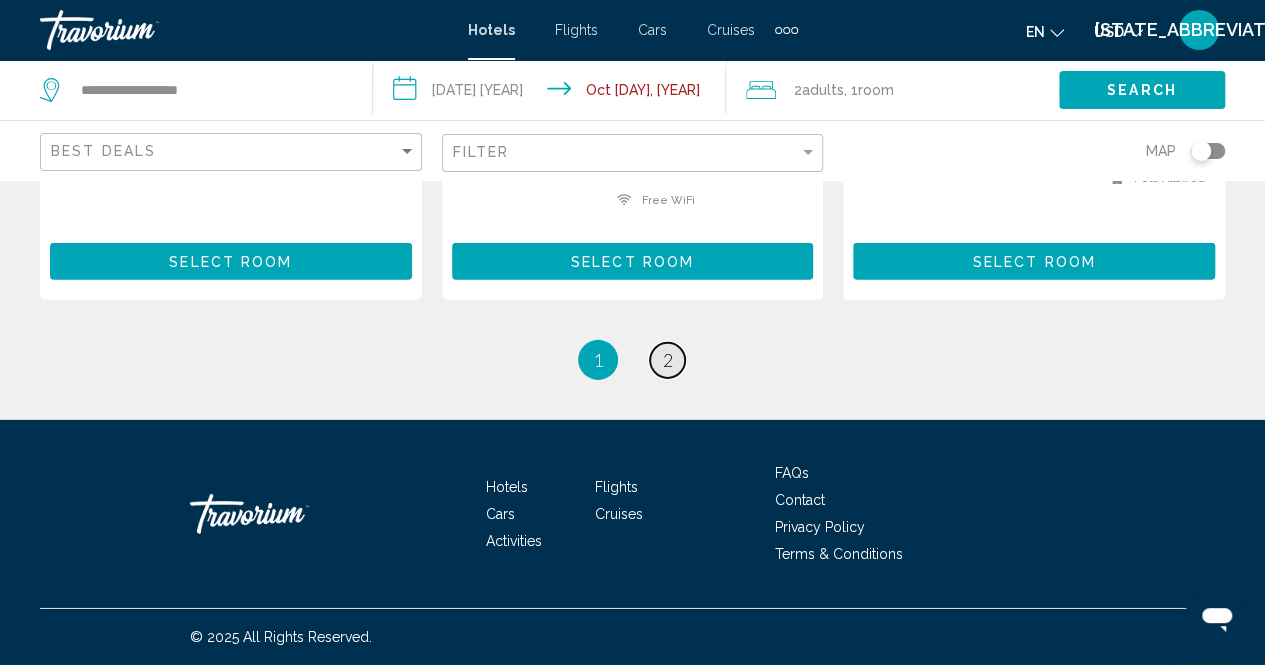 click on "2" at bounding box center (668, 360) 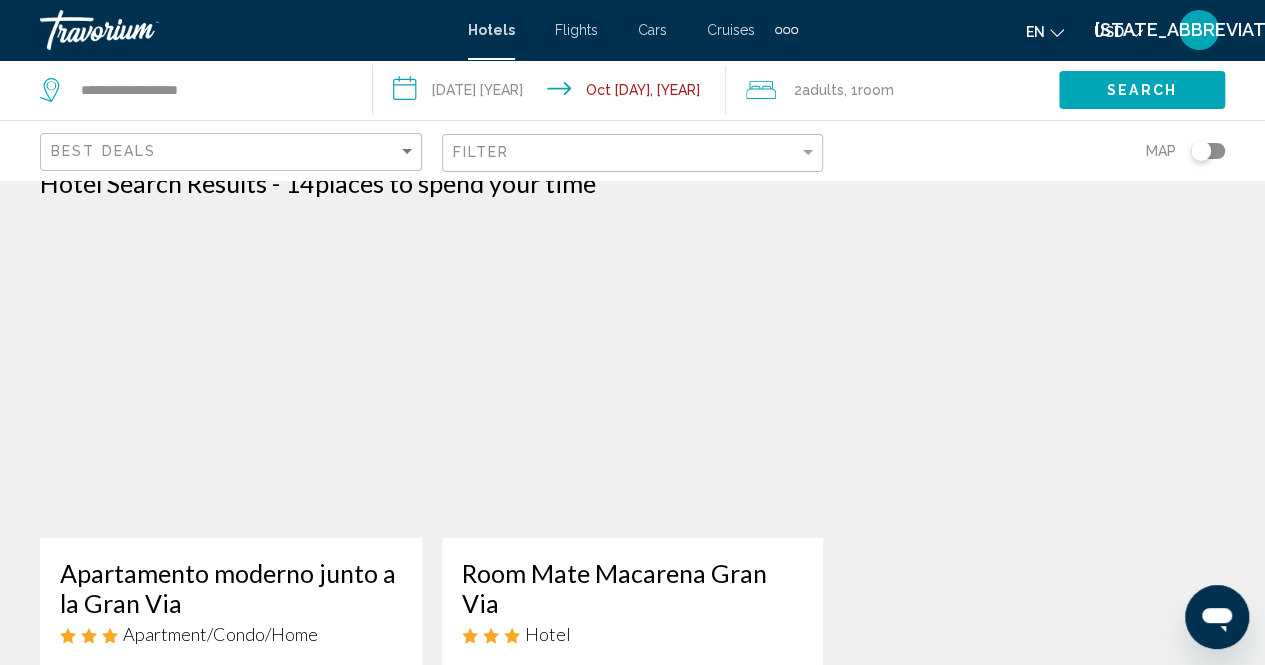 scroll, scrollTop: 0, scrollLeft: 0, axis: both 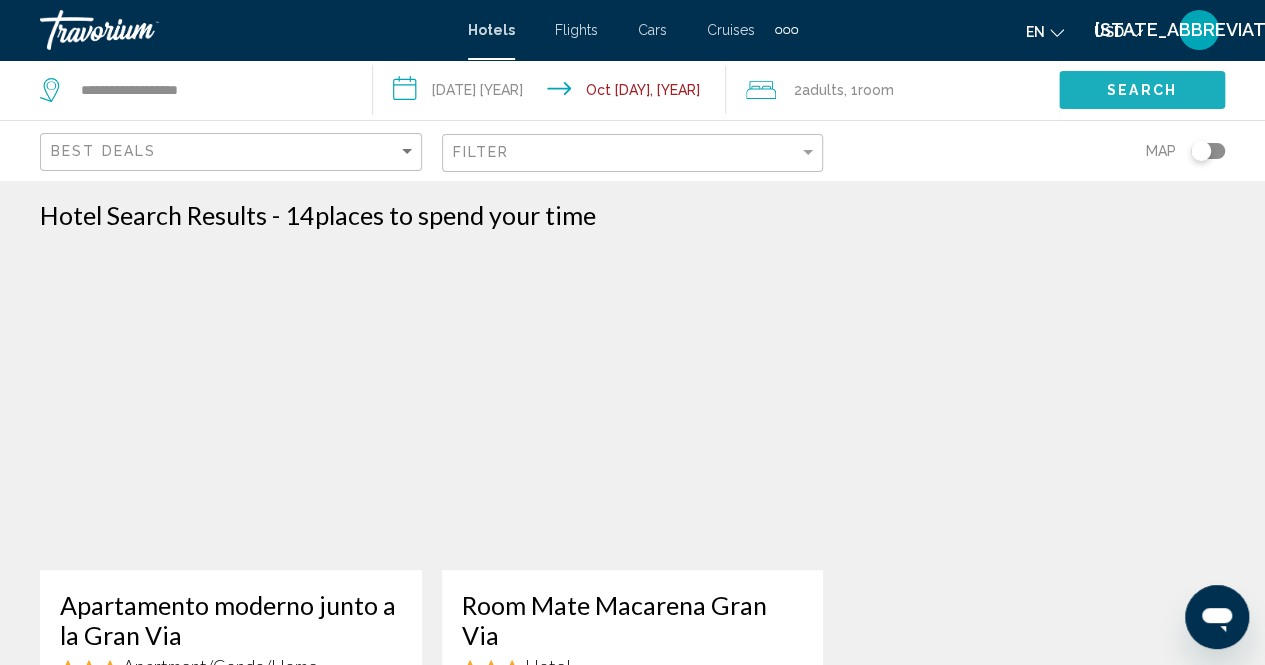 click on "Search" at bounding box center [1142, 89] 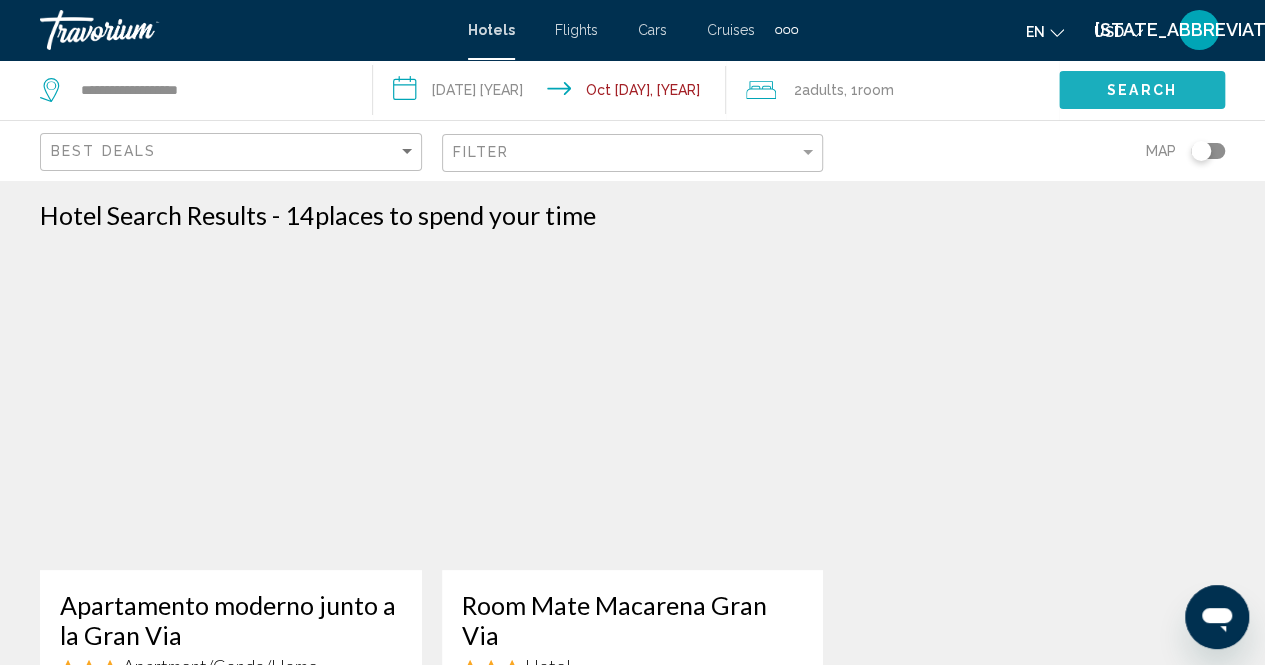 click on "Search" at bounding box center [1142, 89] 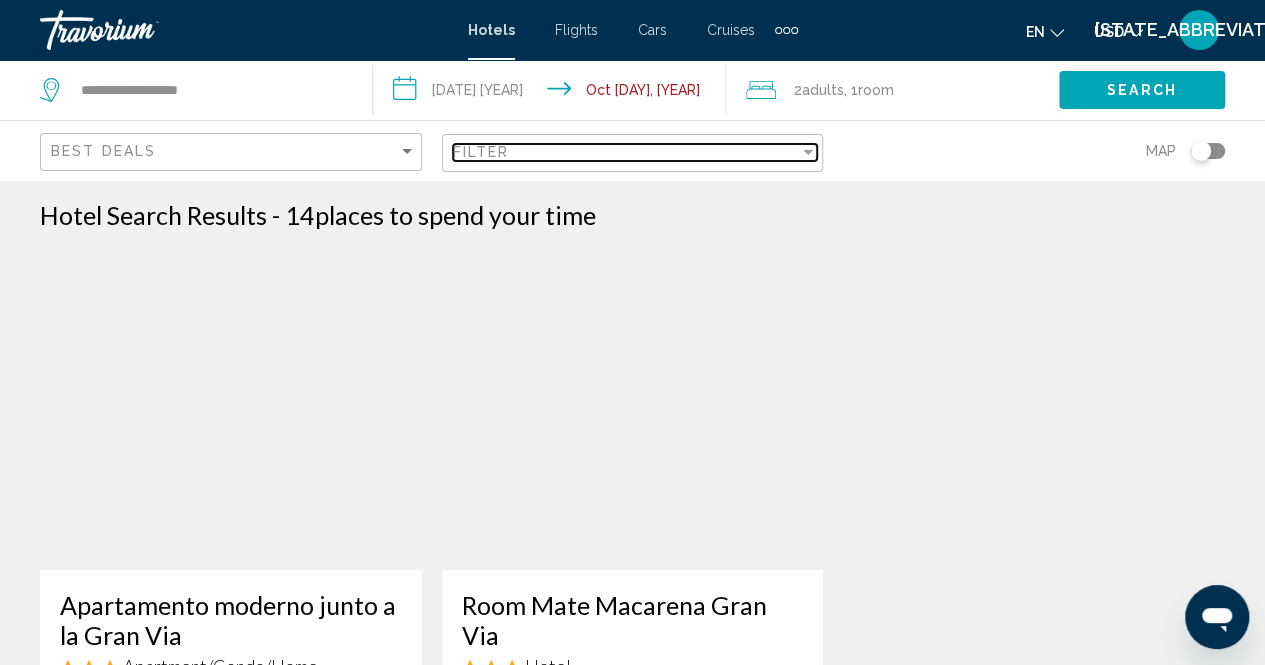 click at bounding box center (808, 152) 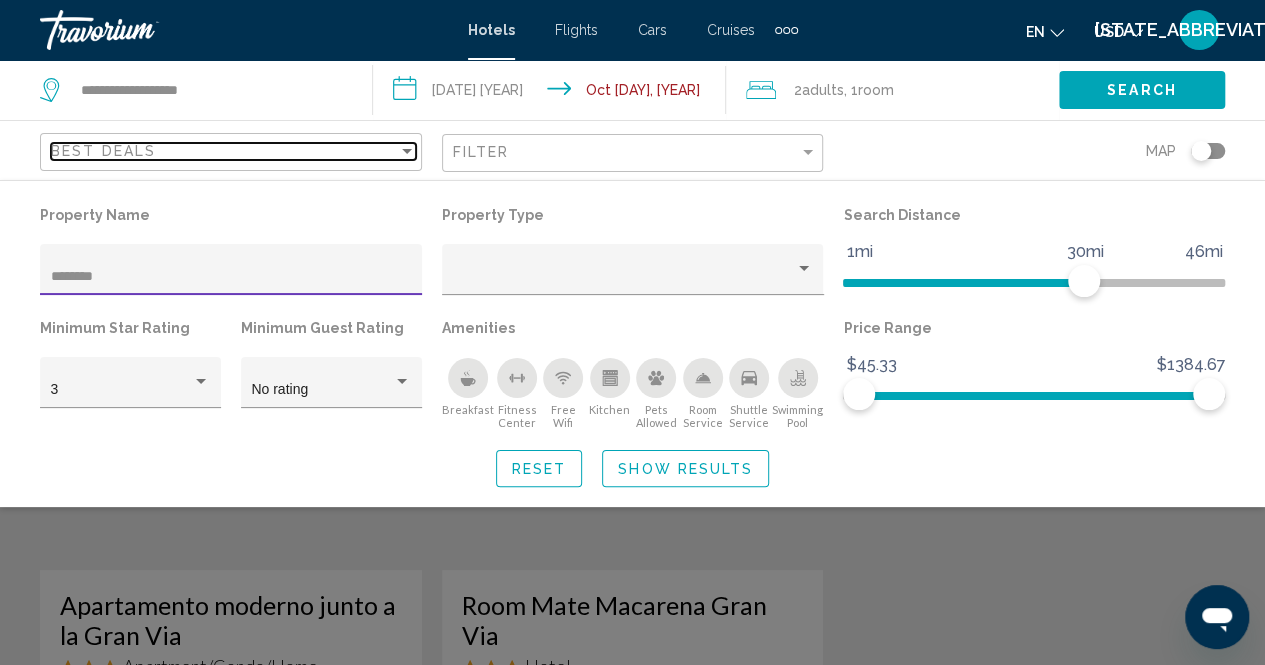 click at bounding box center [407, 151] 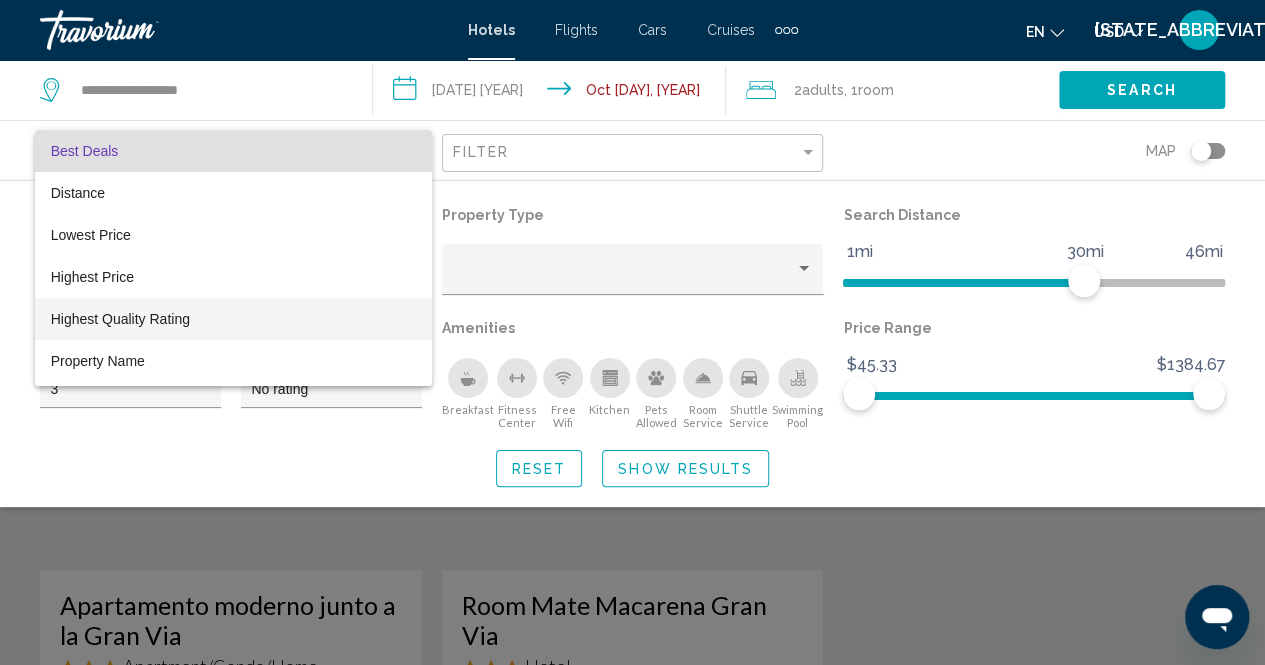 click on "Highest Quality Rating" at bounding box center (120, 319) 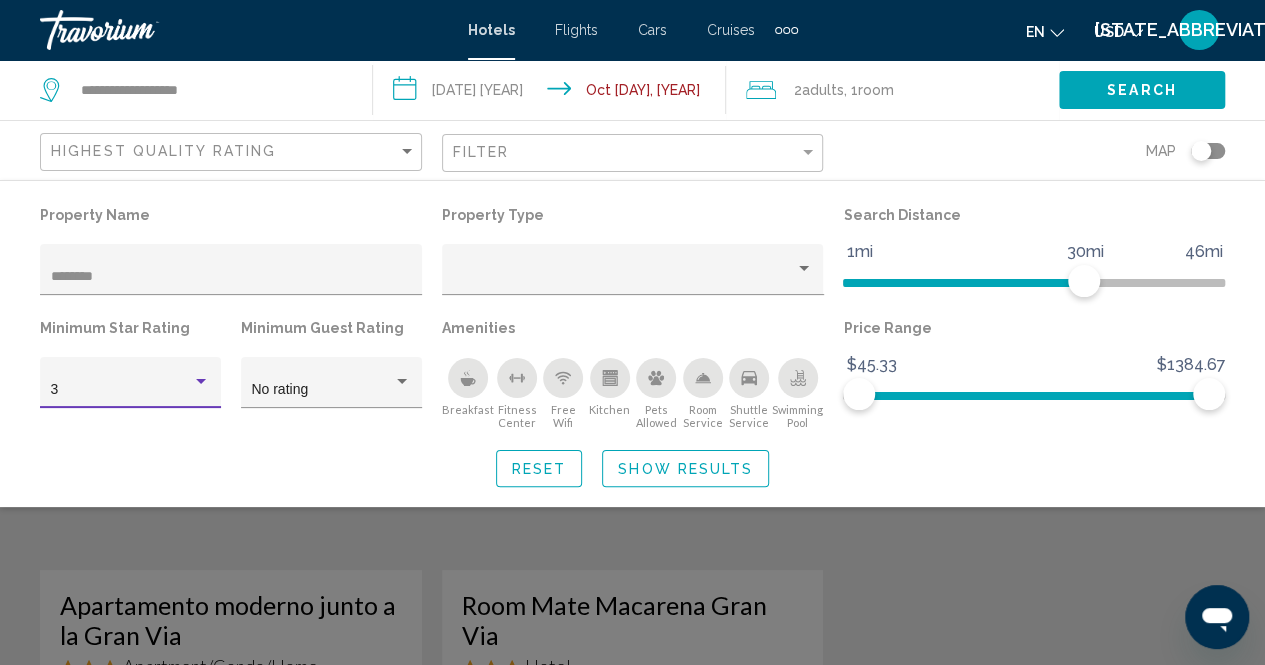 click at bounding box center [201, 381] 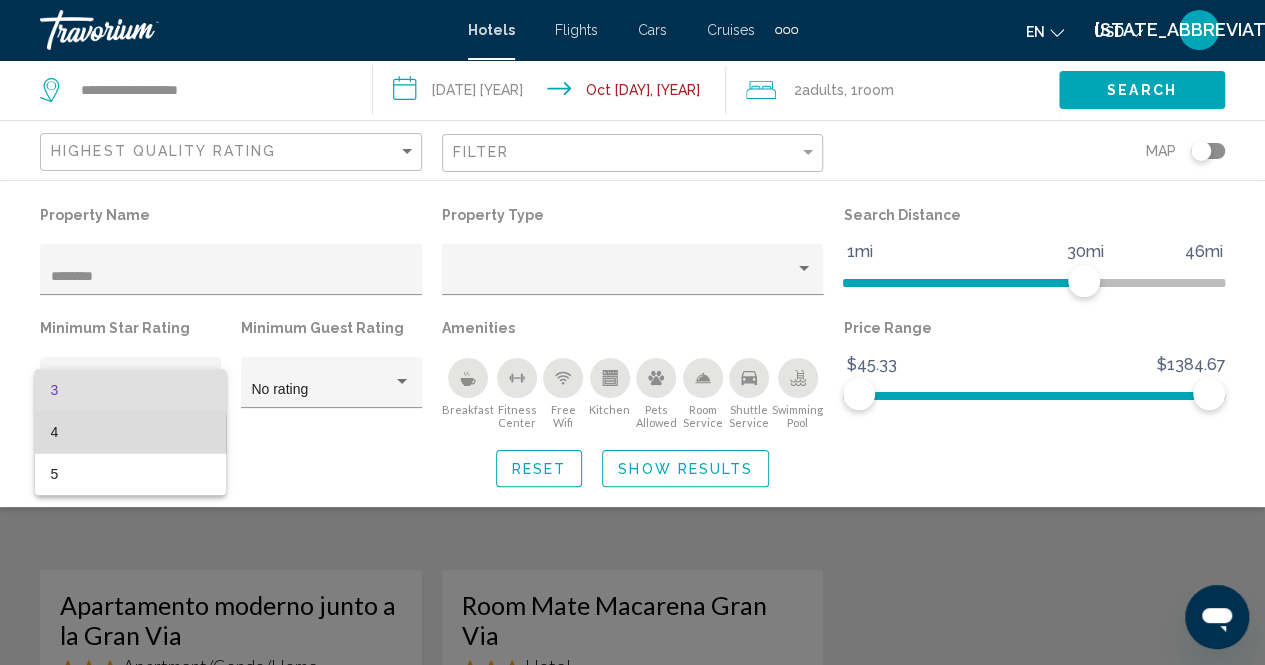 click on "4" at bounding box center (131, 432) 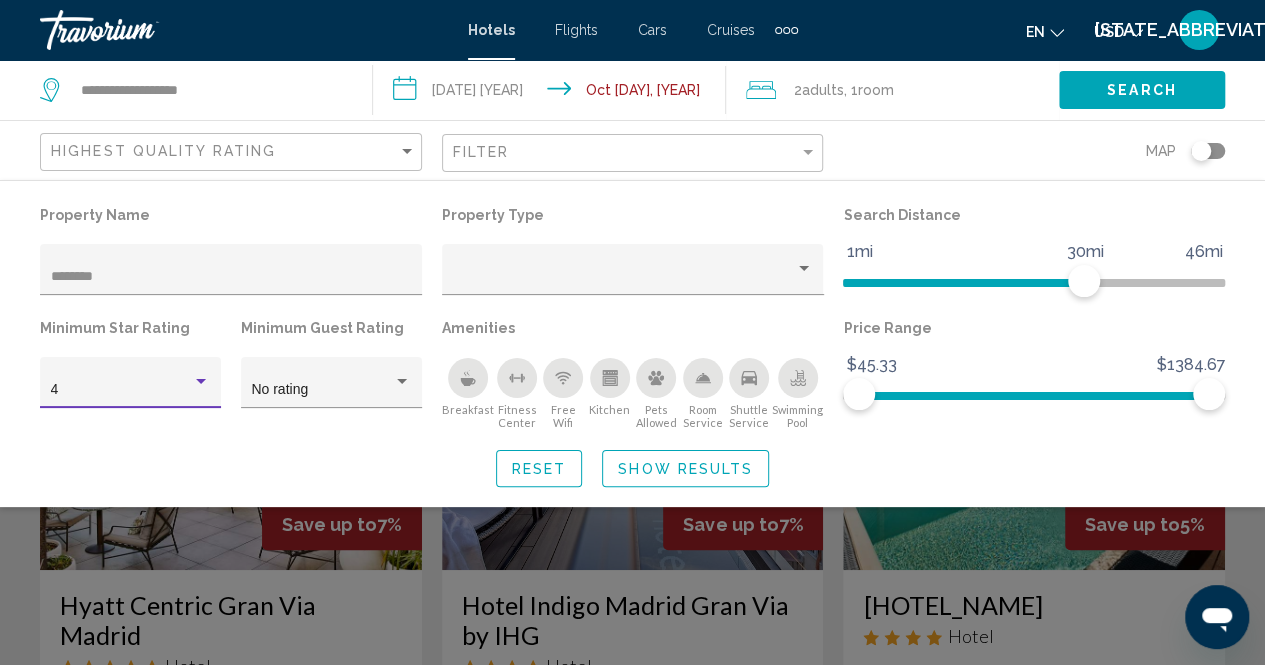 click on "Show Results" at bounding box center (685, 469) 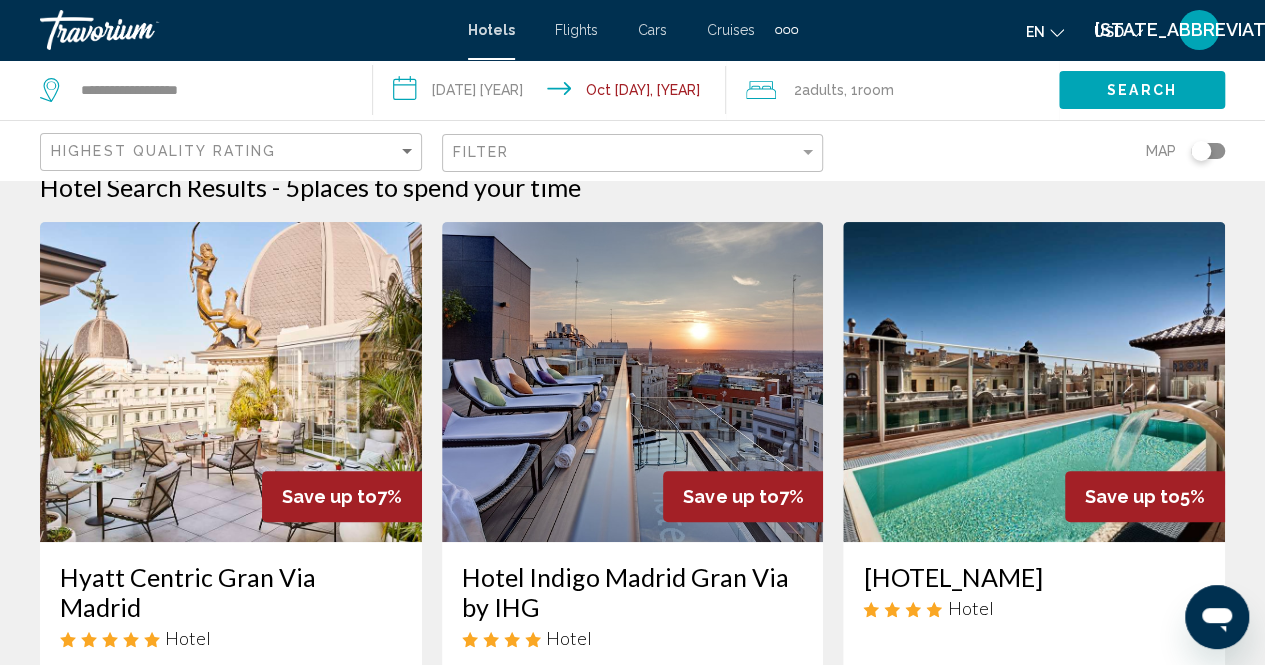 scroll, scrollTop: 0, scrollLeft: 0, axis: both 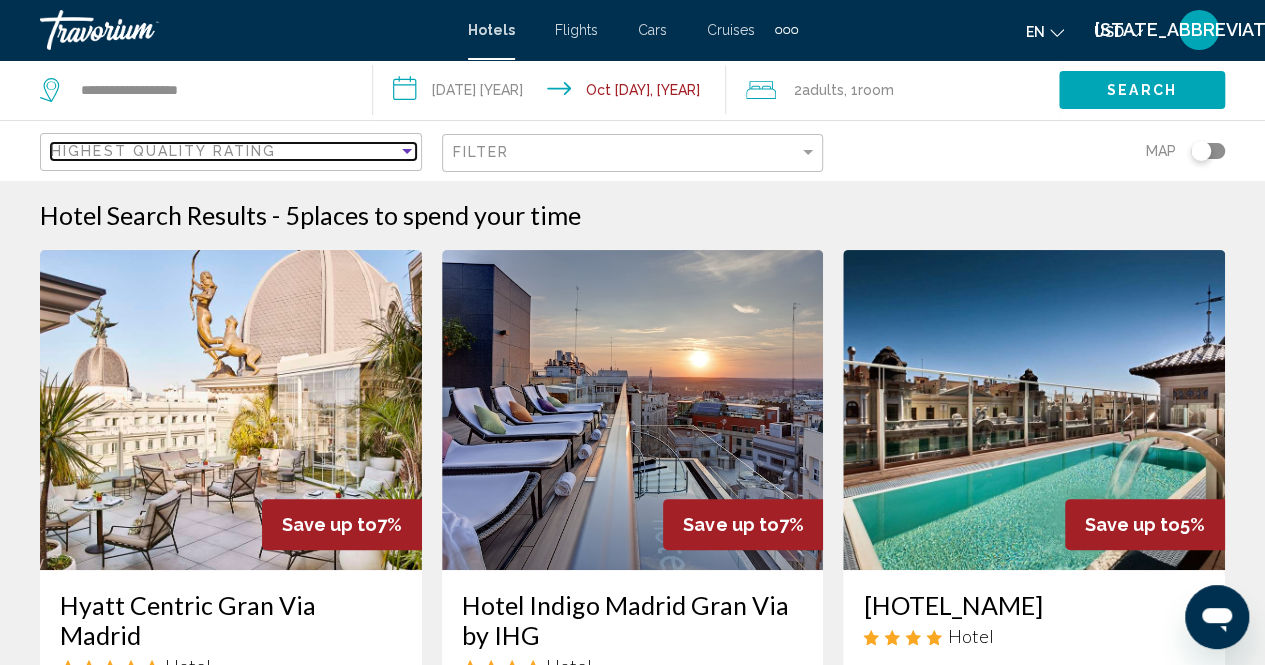 click at bounding box center (407, 151) 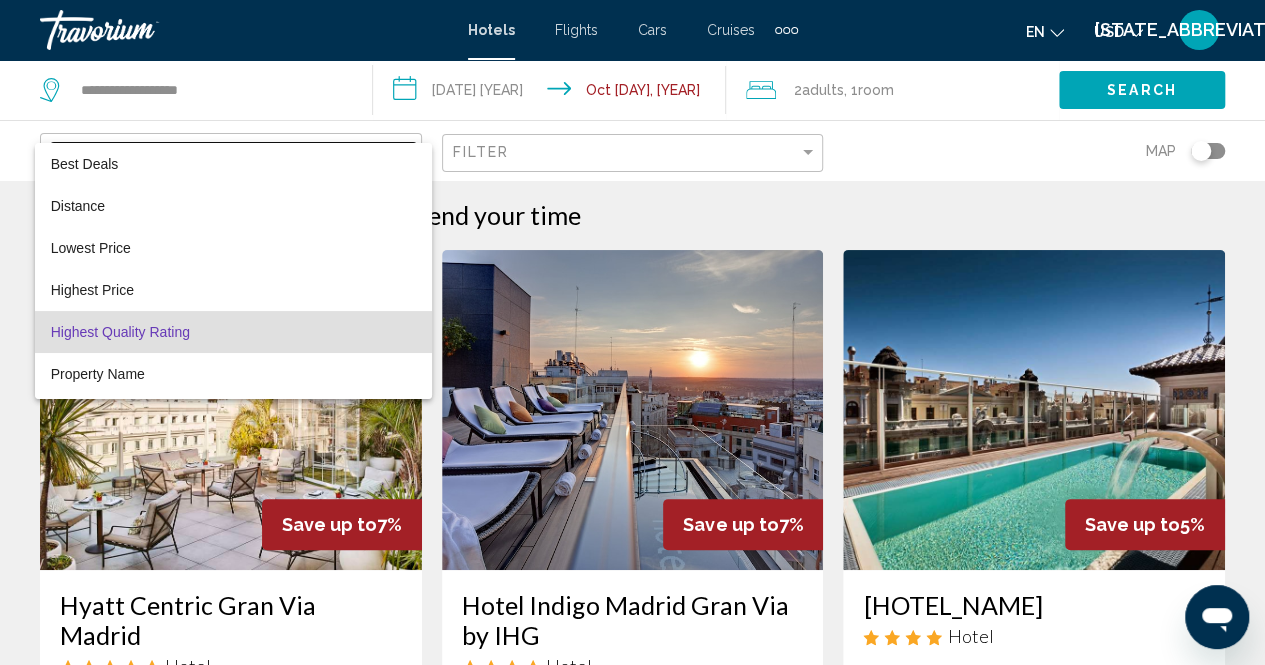 scroll, scrollTop: 38, scrollLeft: 0, axis: vertical 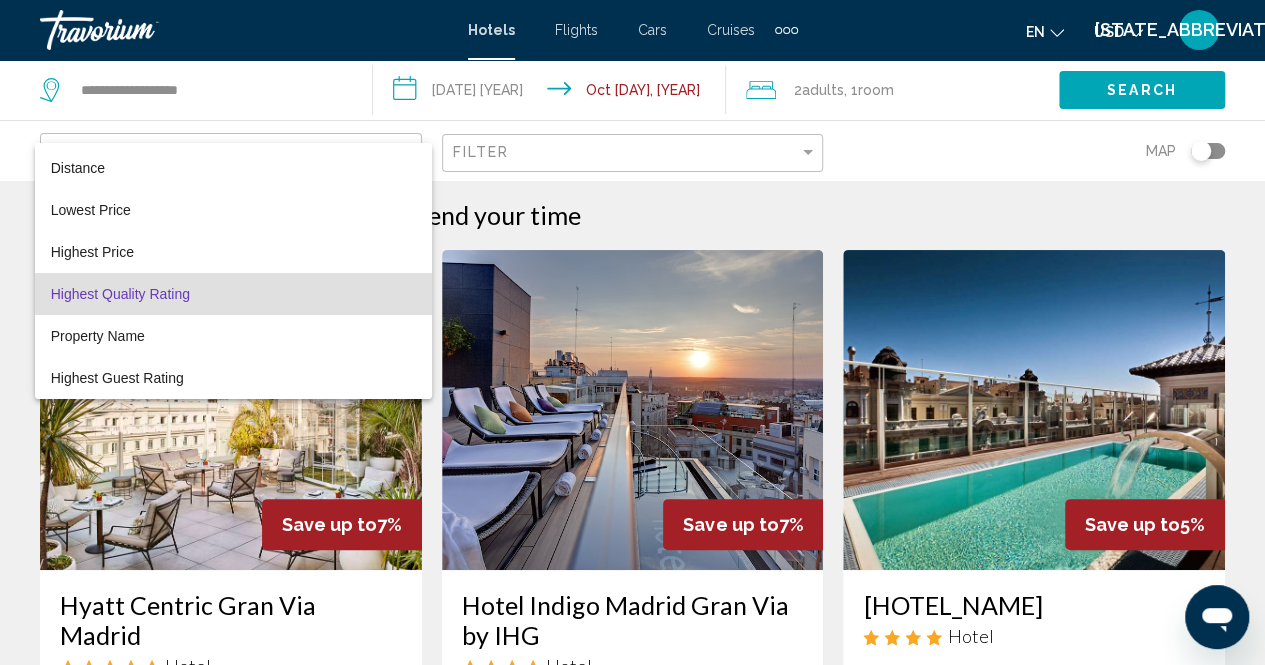 click at bounding box center (632, 332) 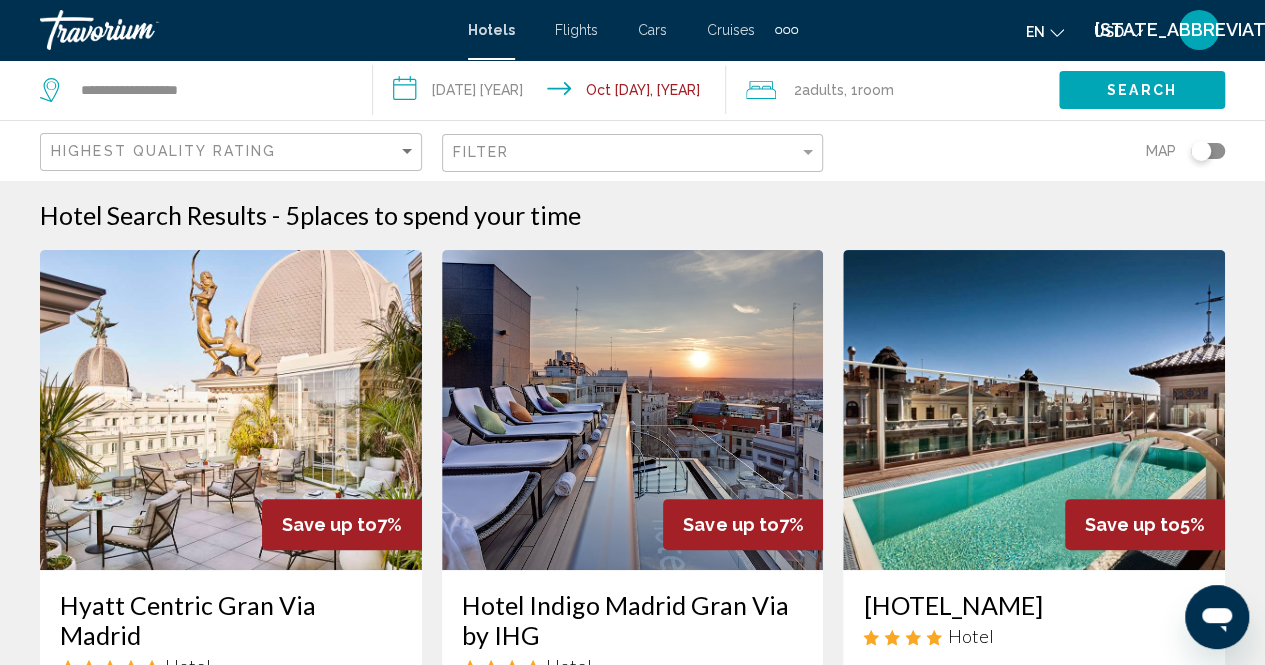 click on "**********" at bounding box center (196, 90) 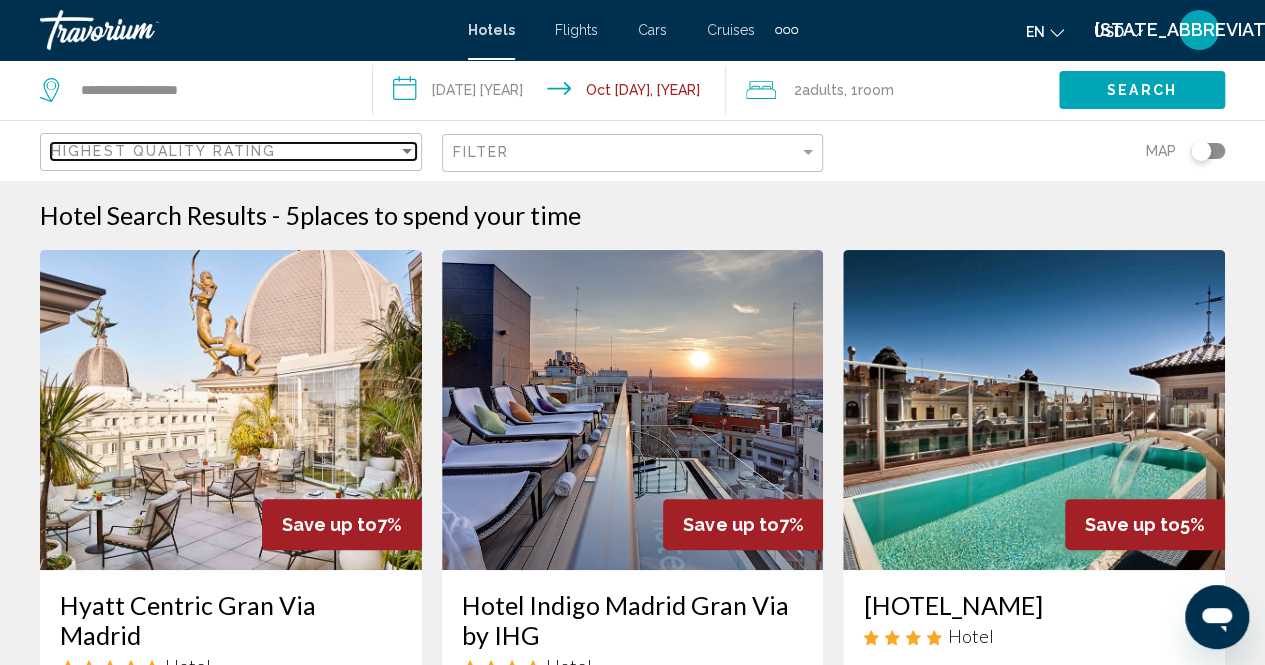 click at bounding box center (407, 151) 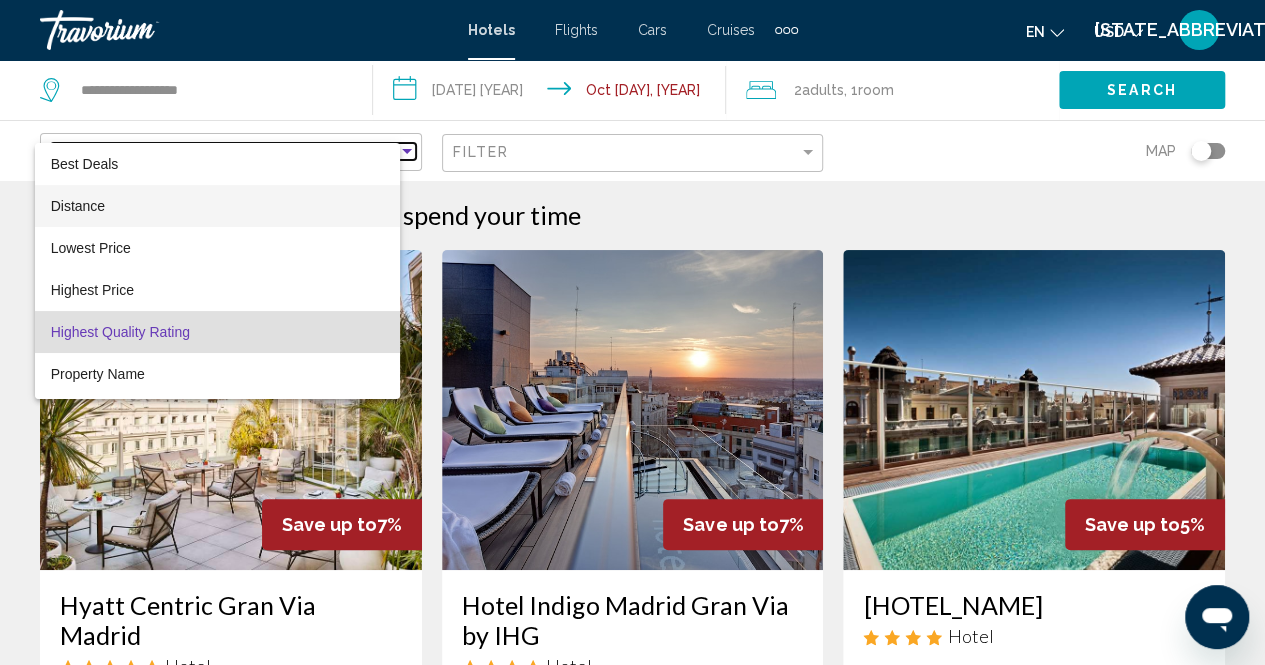 scroll, scrollTop: 38, scrollLeft: 0, axis: vertical 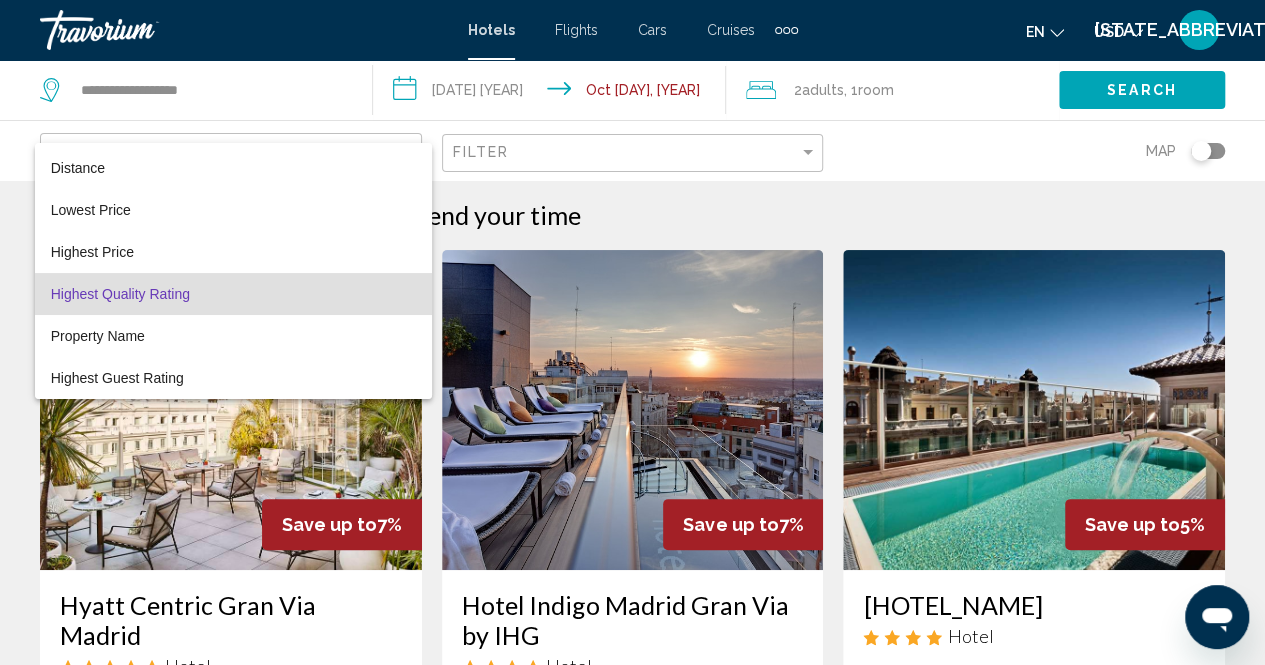 click at bounding box center [632, 332] 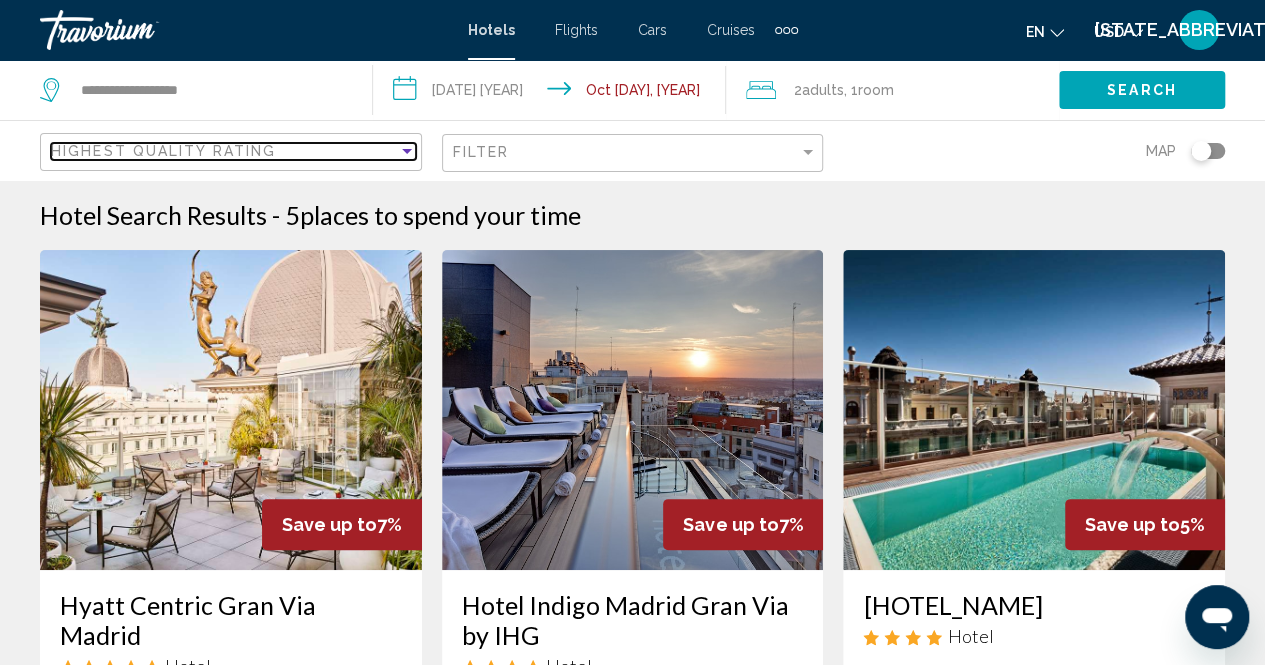 click at bounding box center (407, 151) 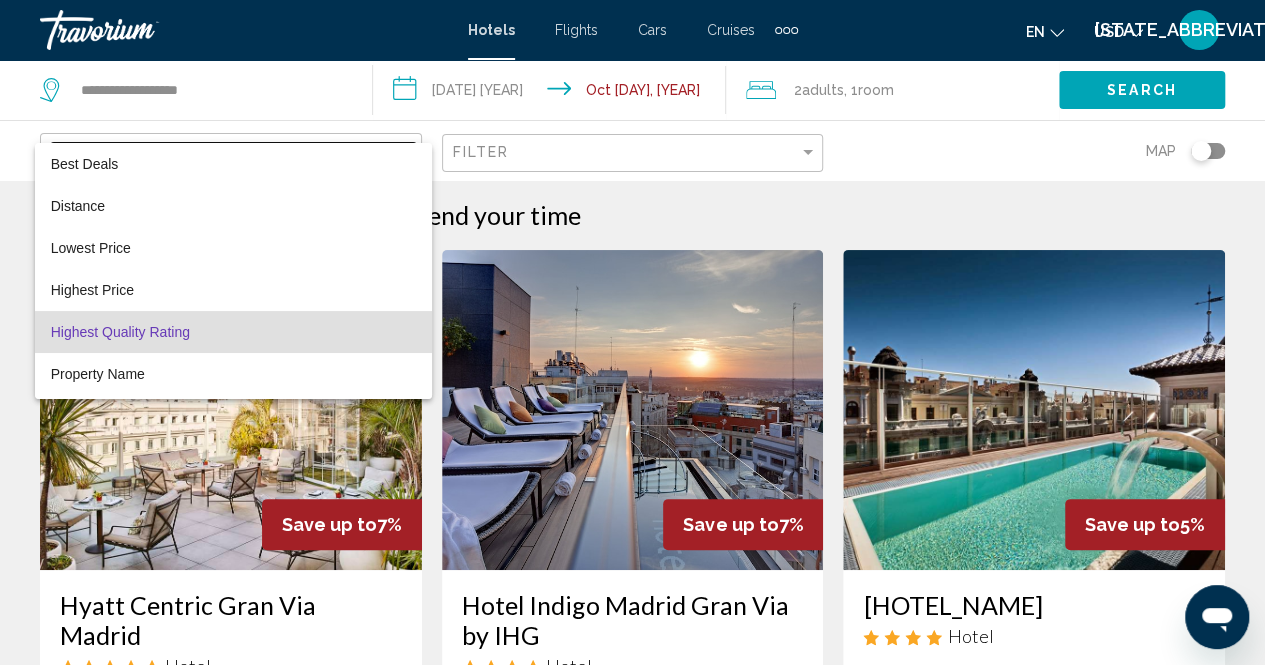 scroll, scrollTop: 38, scrollLeft: 0, axis: vertical 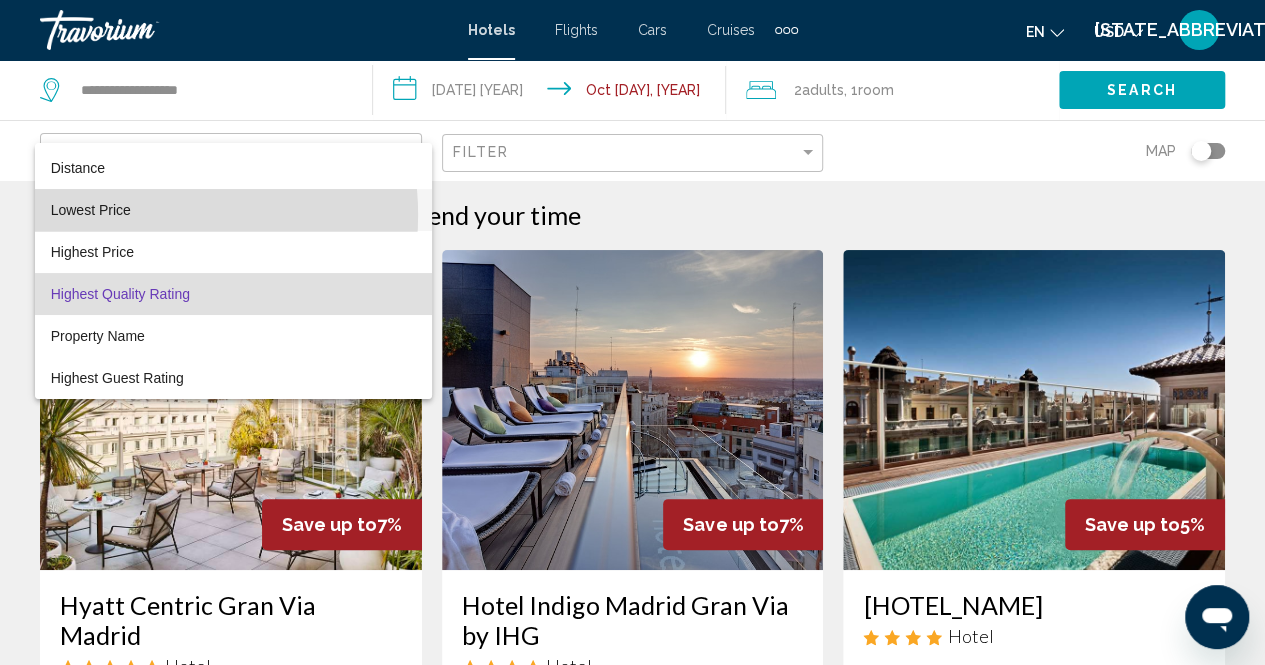 click on "Lowest Price" at bounding box center (233, 210) 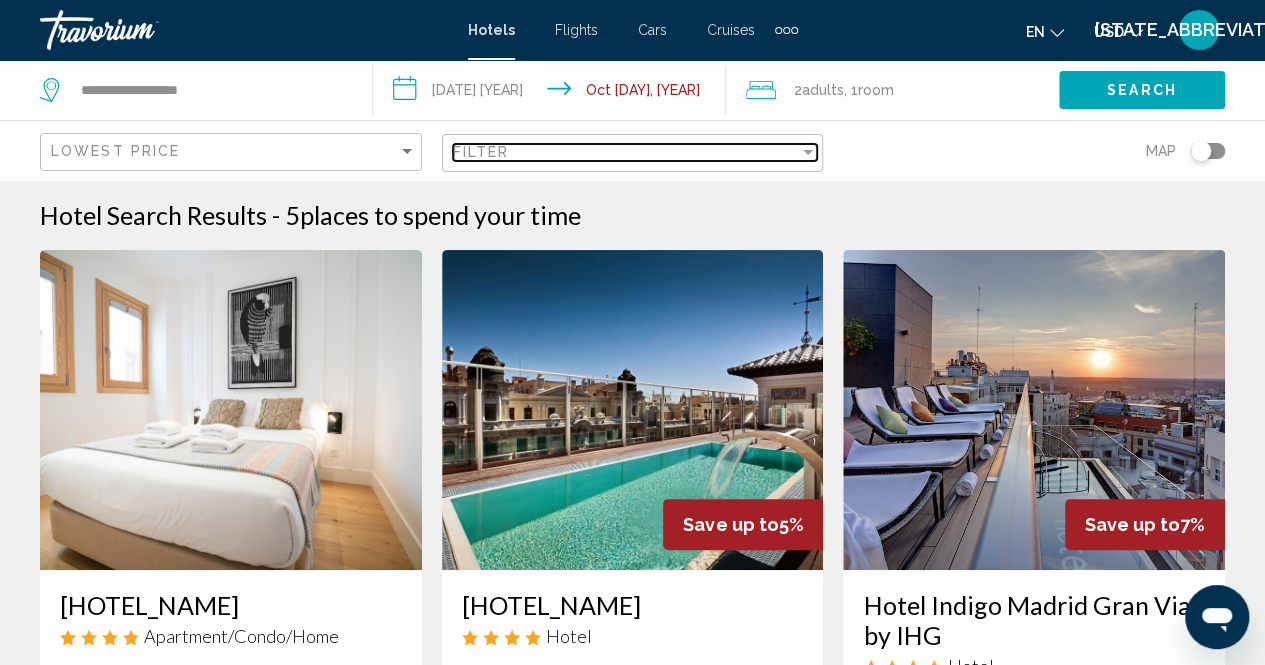 click on "Filter" at bounding box center (626, 152) 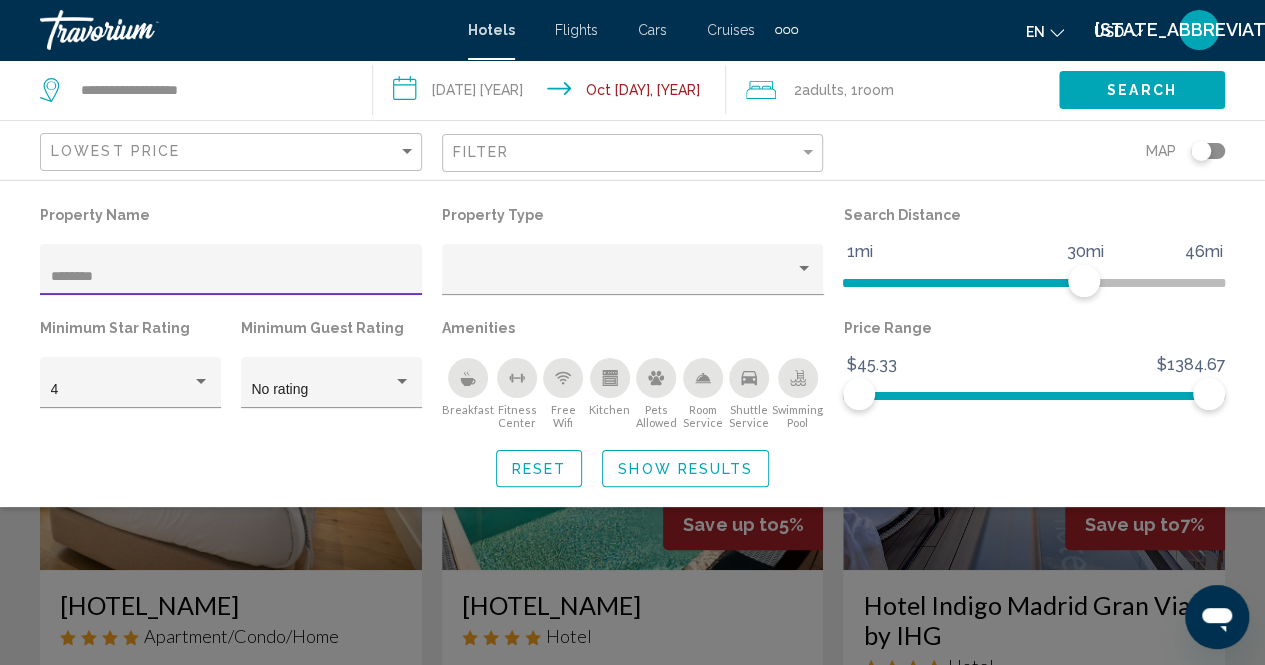 drag, startPoint x: 151, startPoint y: 273, endPoint x: 24, endPoint y: 269, distance: 127.06297 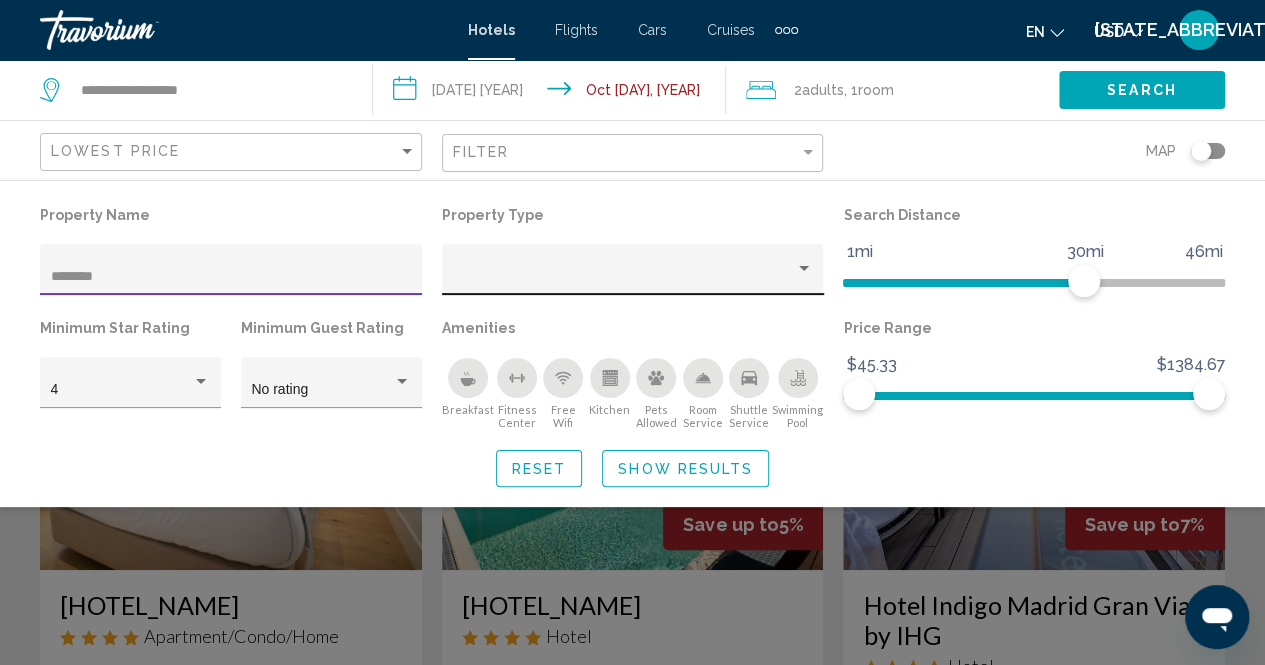 drag, startPoint x: 194, startPoint y: 145, endPoint x: 576, endPoint y: 258, distance: 398.3629 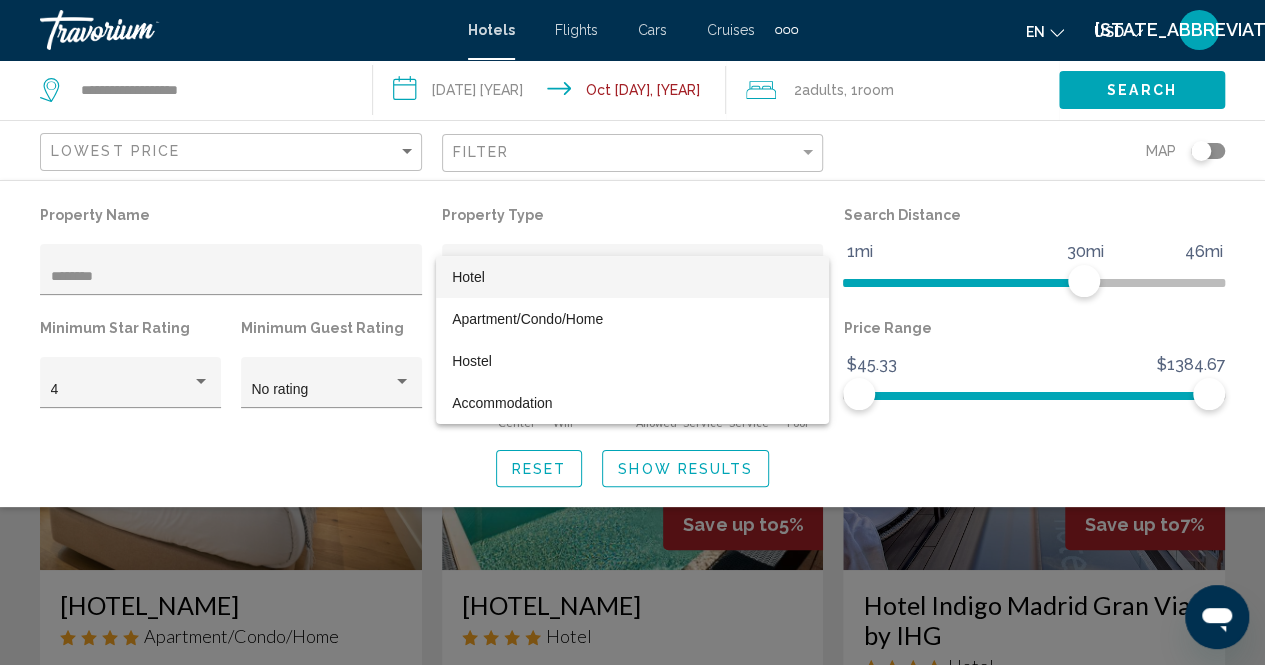 click at bounding box center [632, 332] 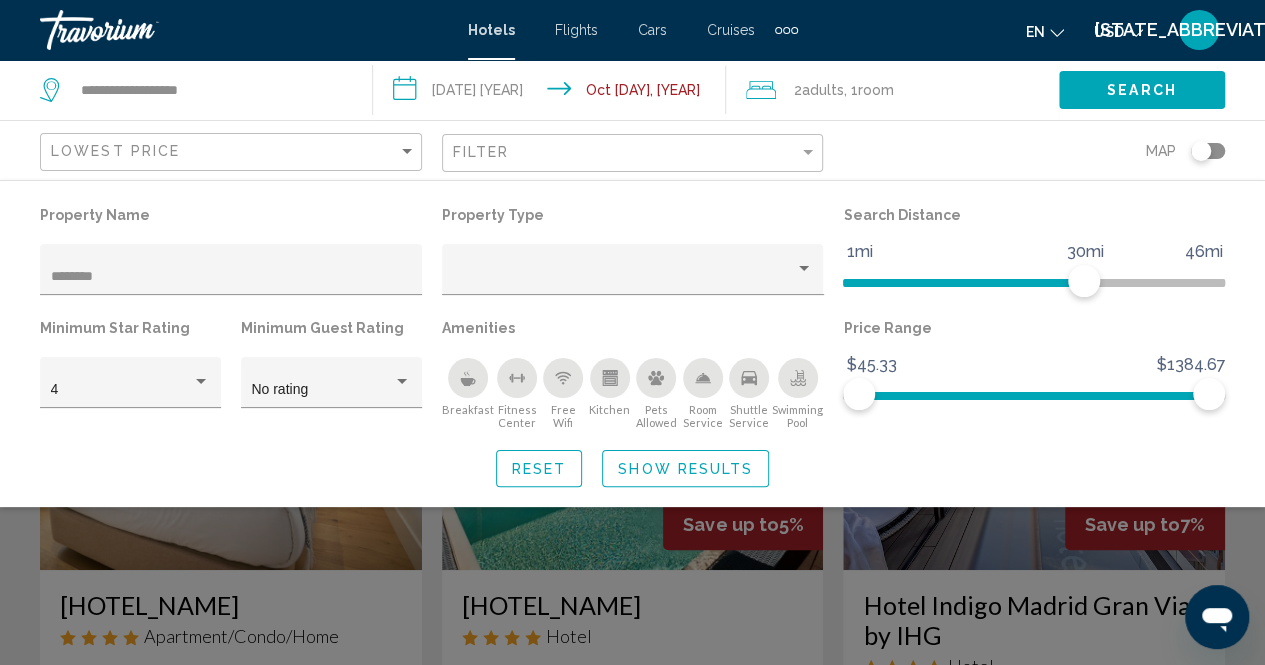drag, startPoint x: 1202, startPoint y: 152, endPoint x: 1238, endPoint y: 147, distance: 36.345562 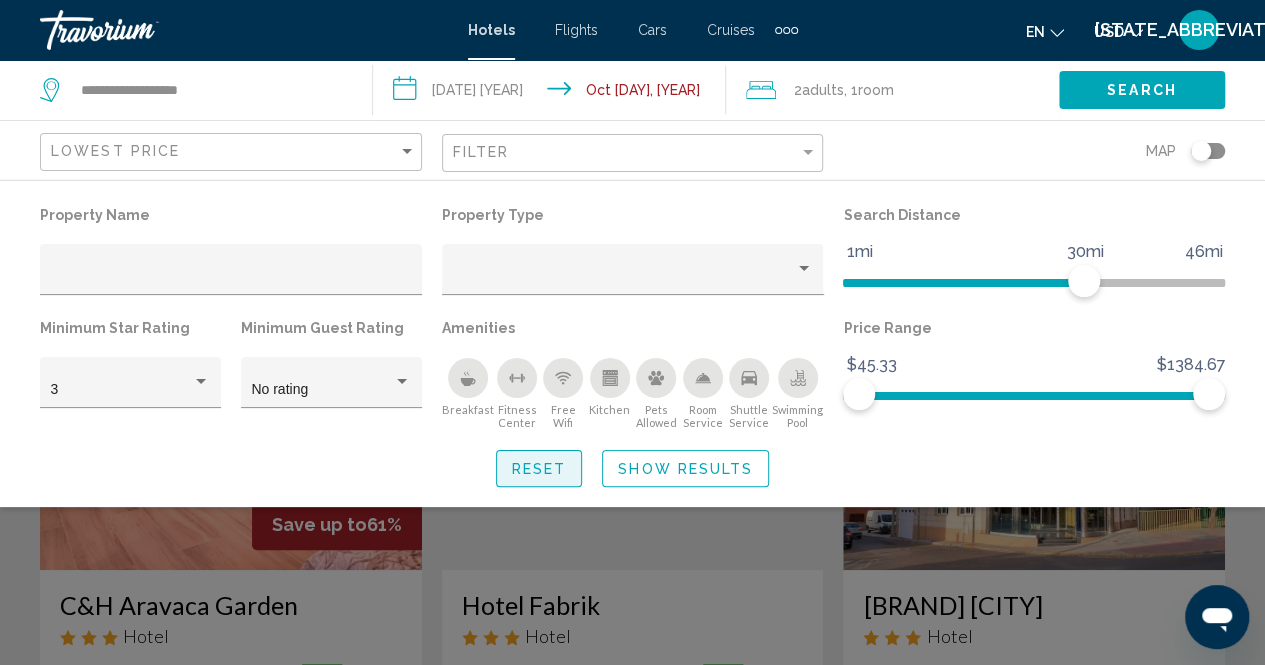 click on "Reset" at bounding box center [539, 469] 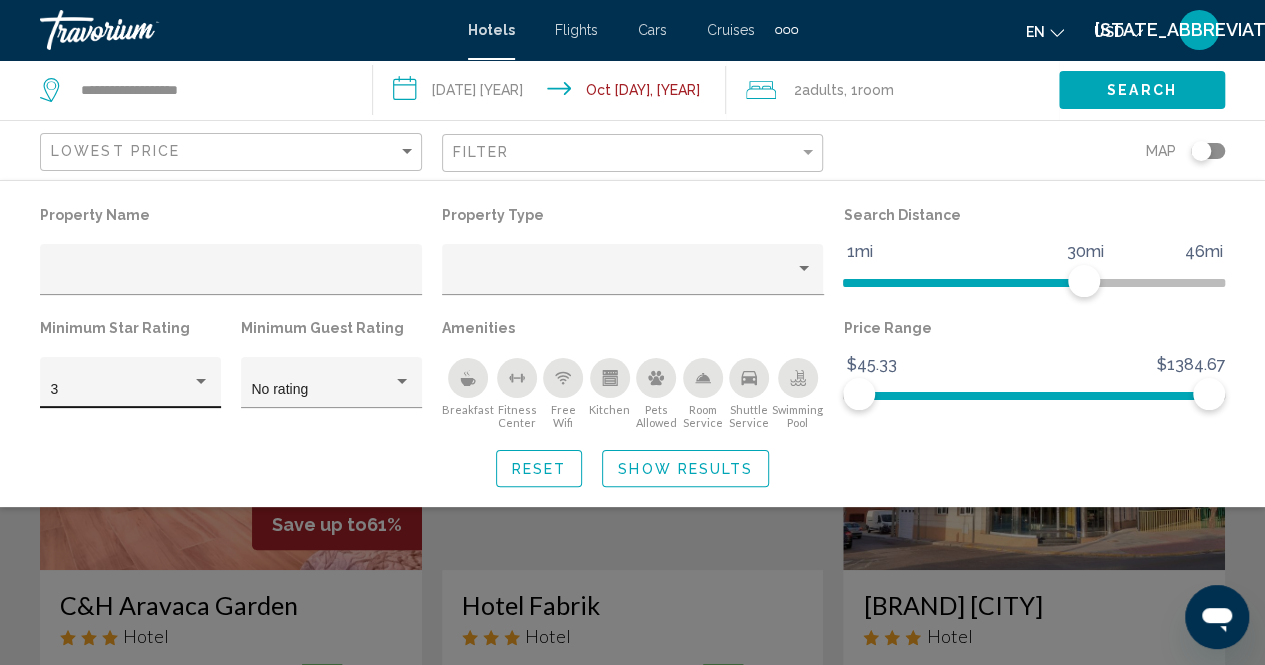 click on "3" at bounding box center (130, 382) 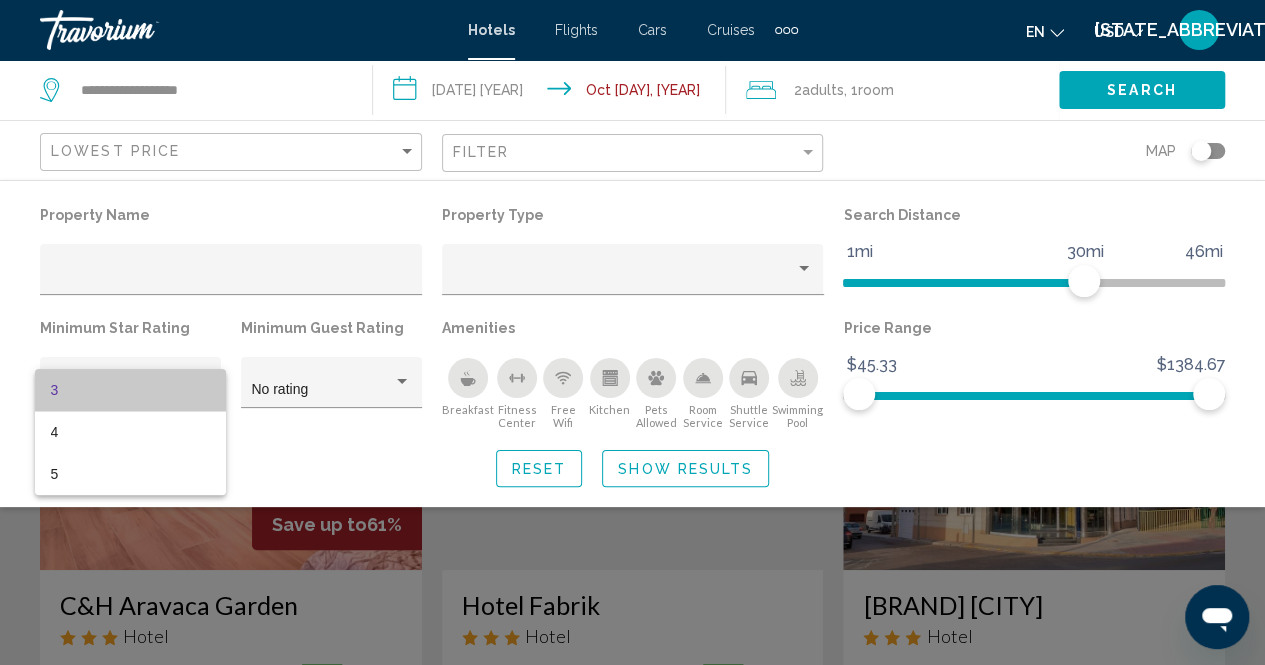click on "3" at bounding box center (131, 390) 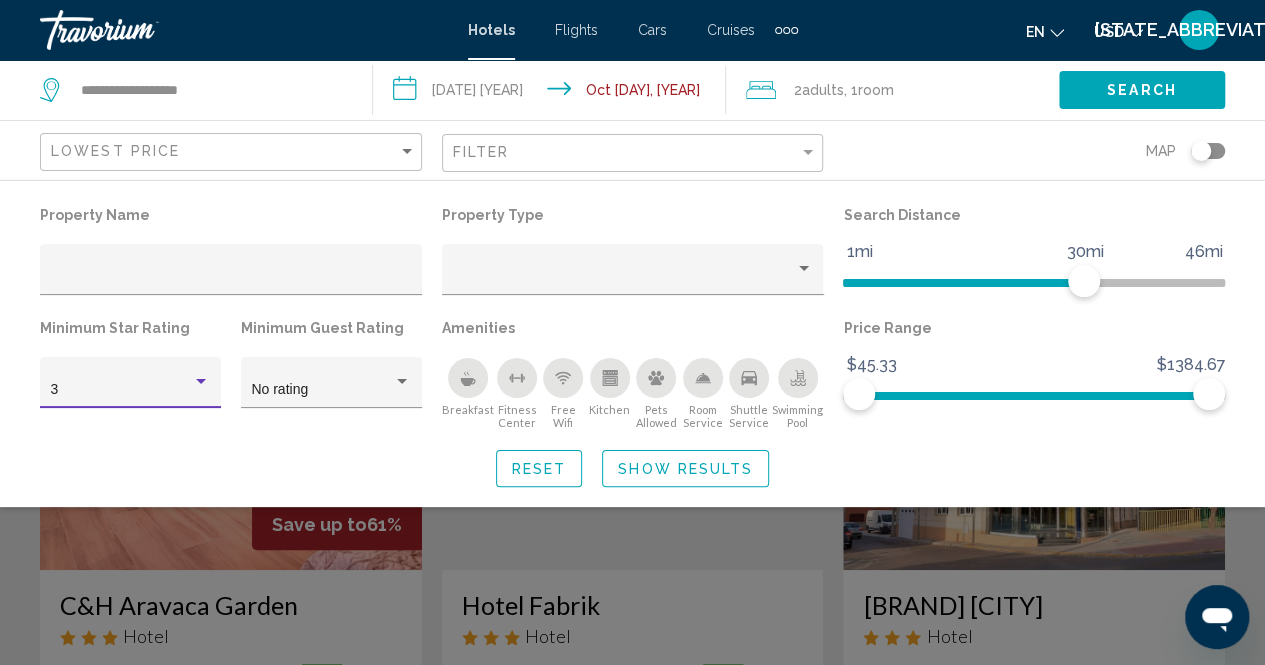 click at bounding box center (201, 382) 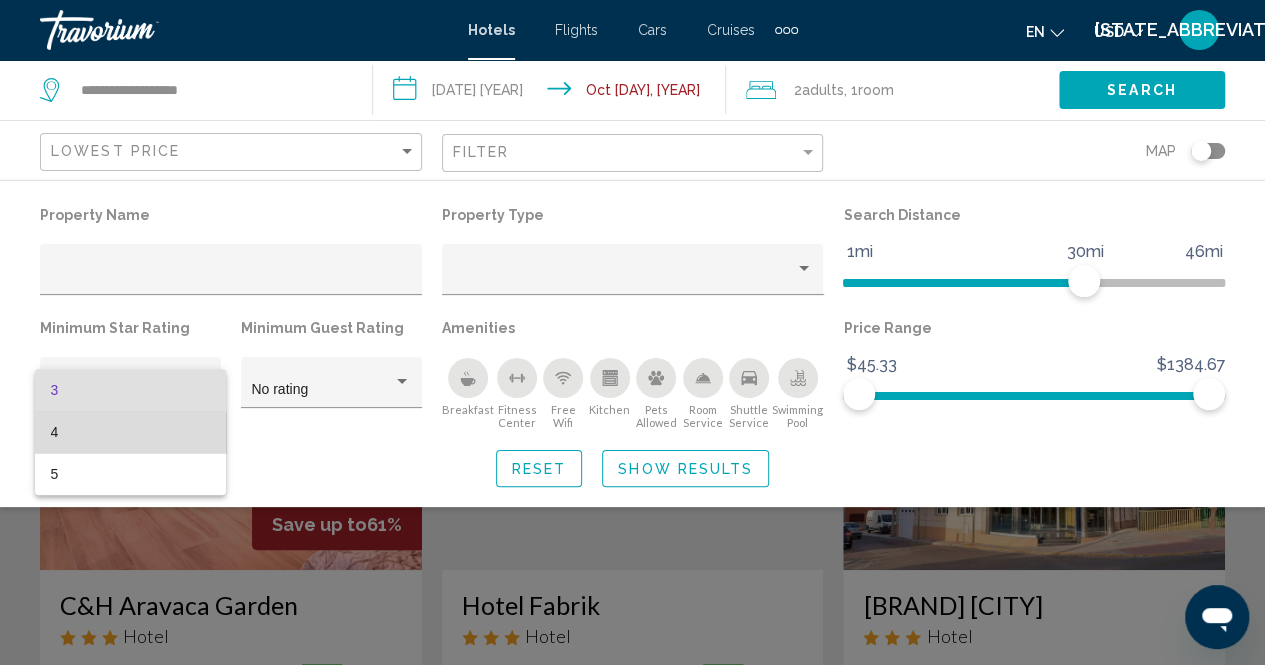 click on "4" at bounding box center (131, 432) 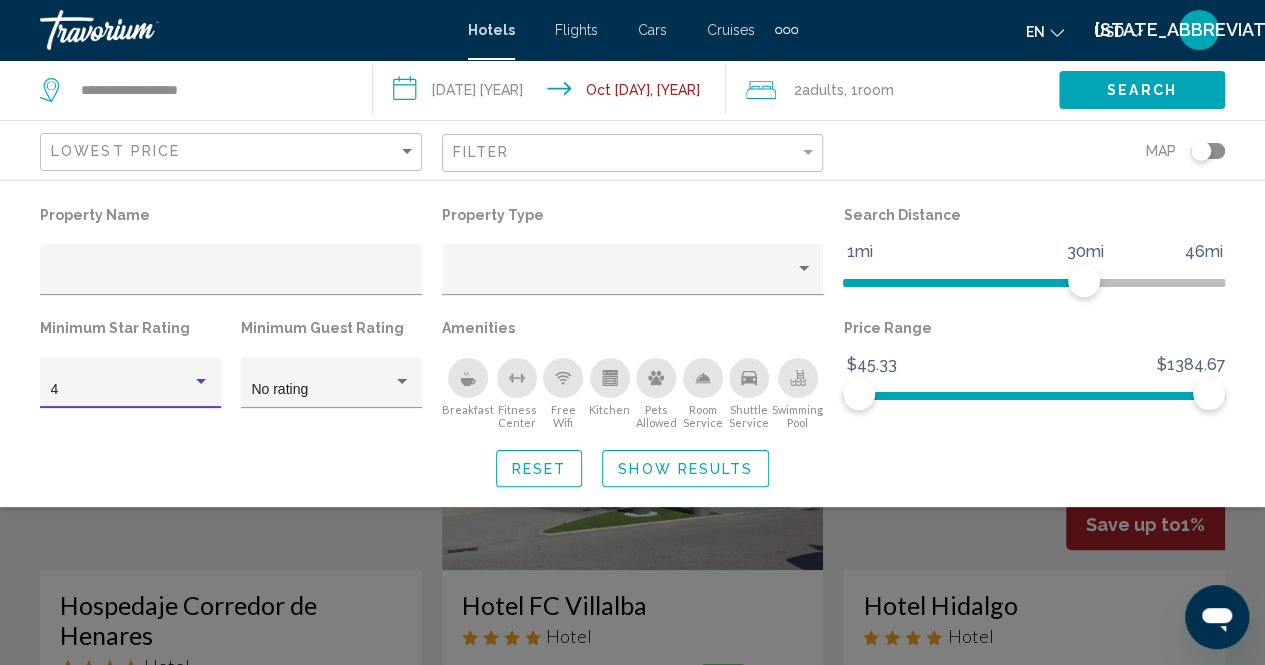 click on "2  Adult Adults , 1  Room rooms" at bounding box center (902, 90) 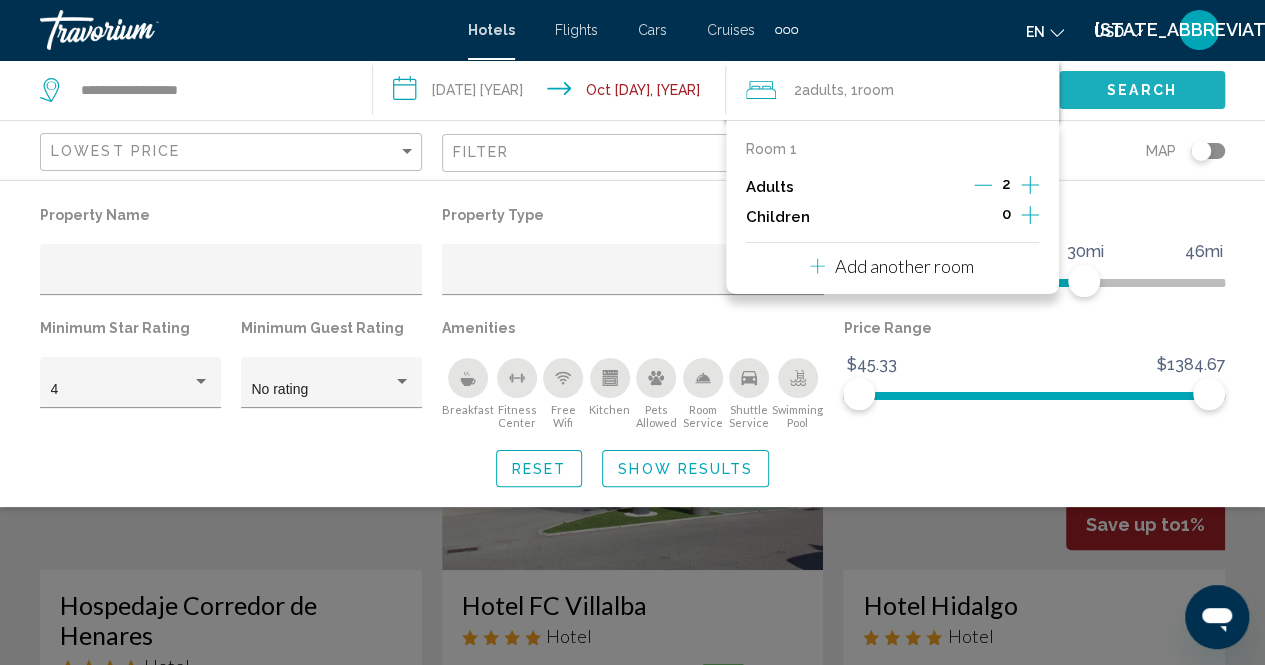 click on "Search" at bounding box center [1142, 91] 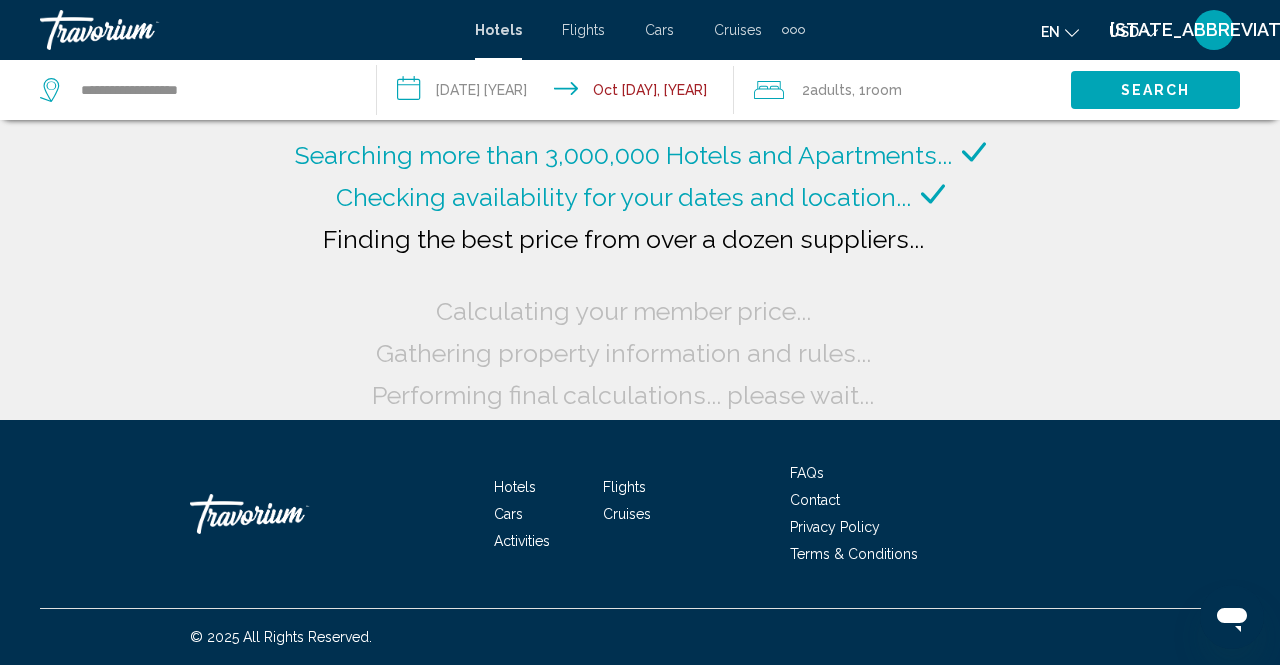 click on "Search" at bounding box center [1156, 91] 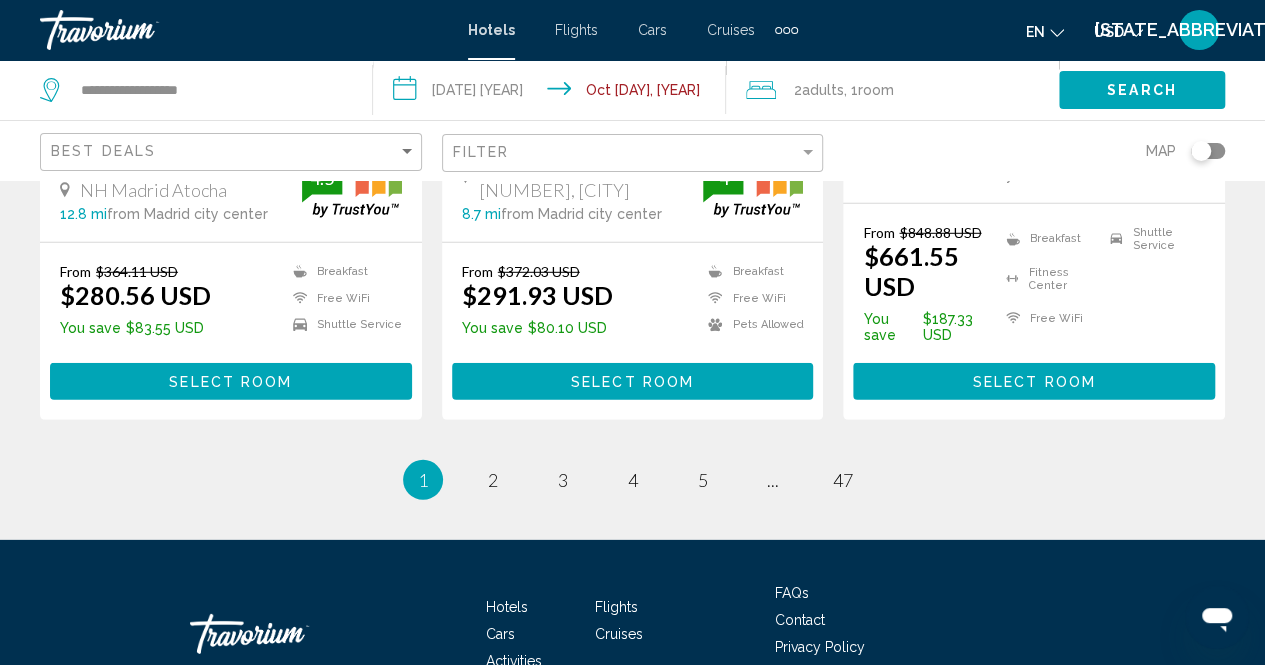 scroll, scrollTop: 2800, scrollLeft: 0, axis: vertical 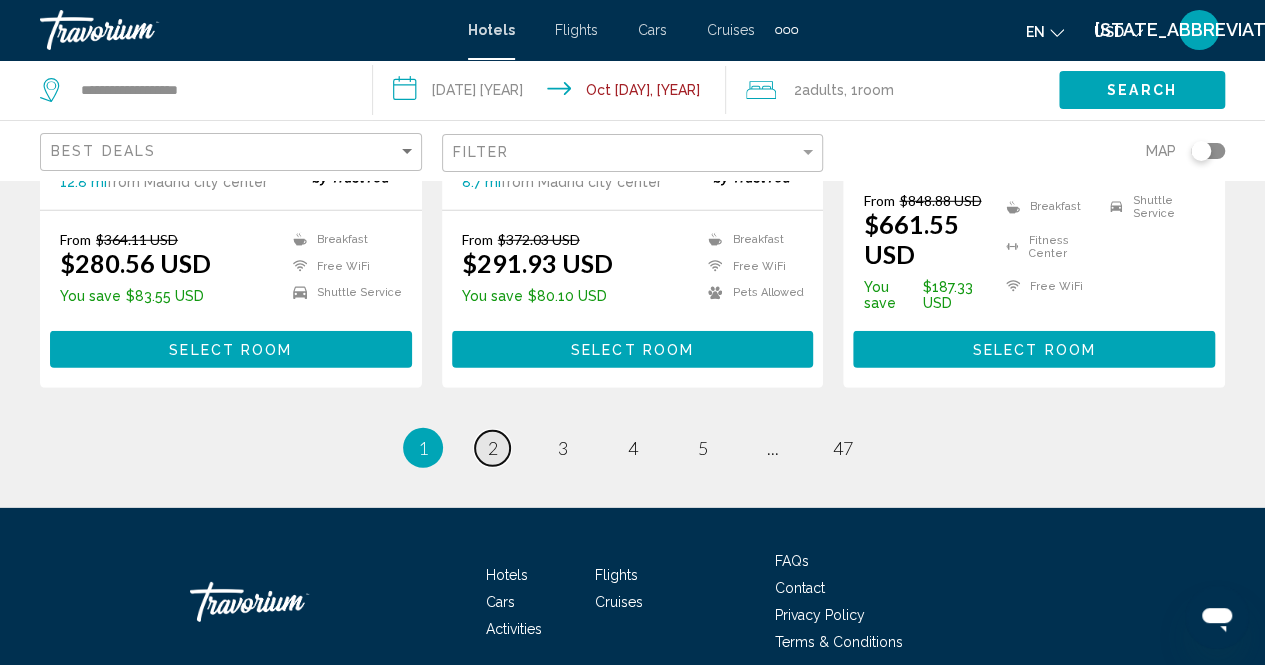 click on "2" at bounding box center (493, 448) 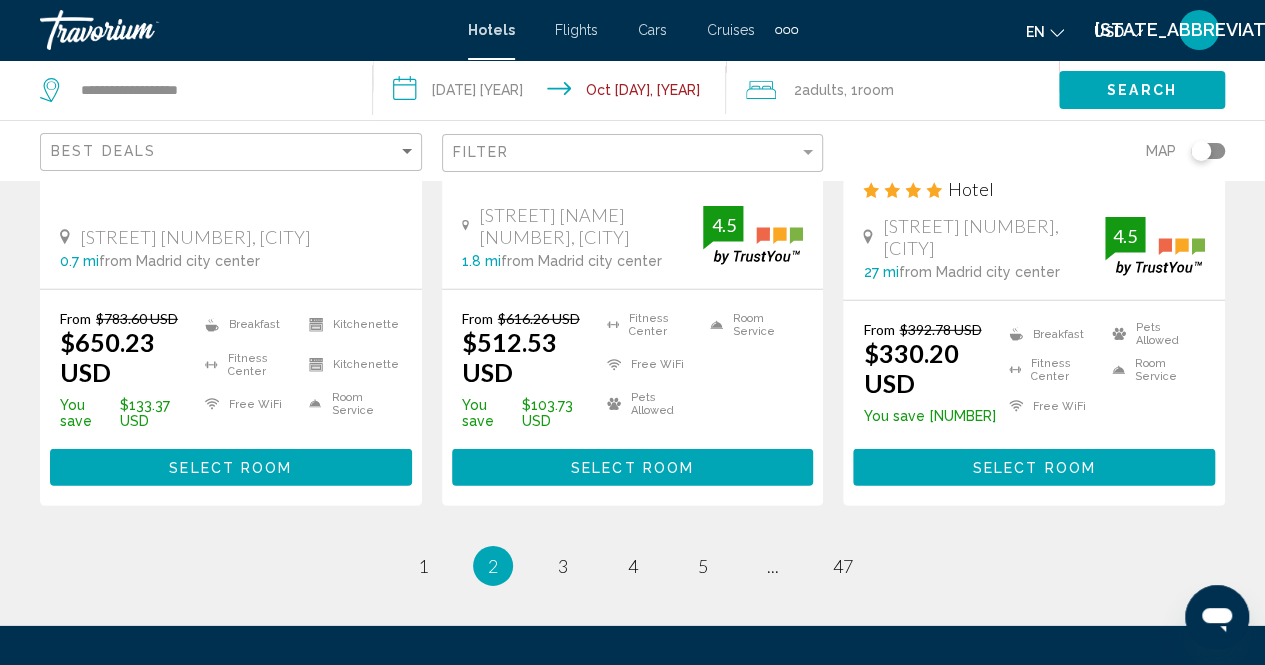 scroll, scrollTop: 2900, scrollLeft: 0, axis: vertical 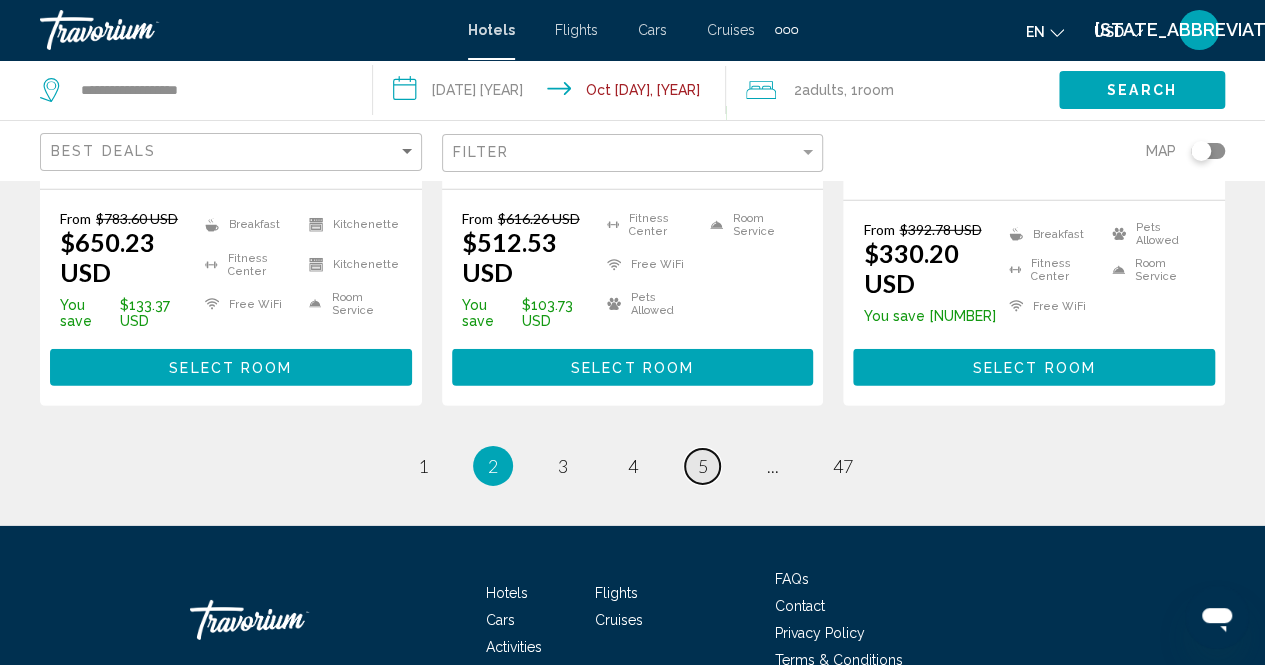 click on "5" at bounding box center (423, 466) 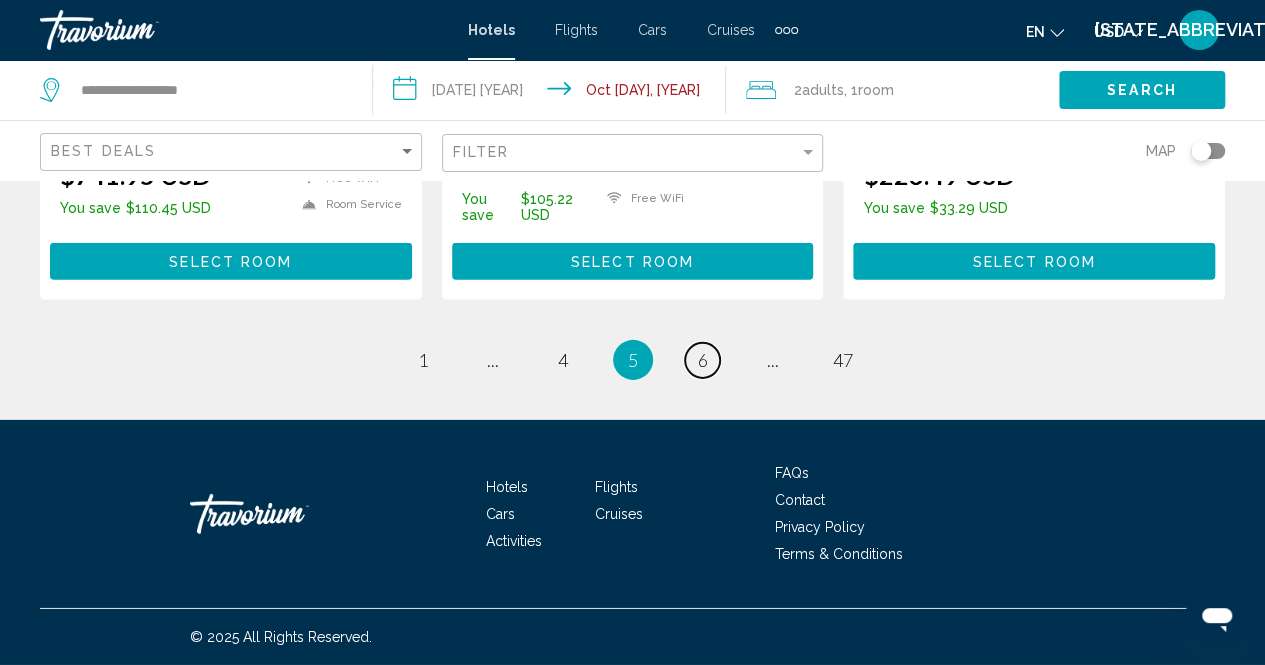 scroll, scrollTop: 2984, scrollLeft: 0, axis: vertical 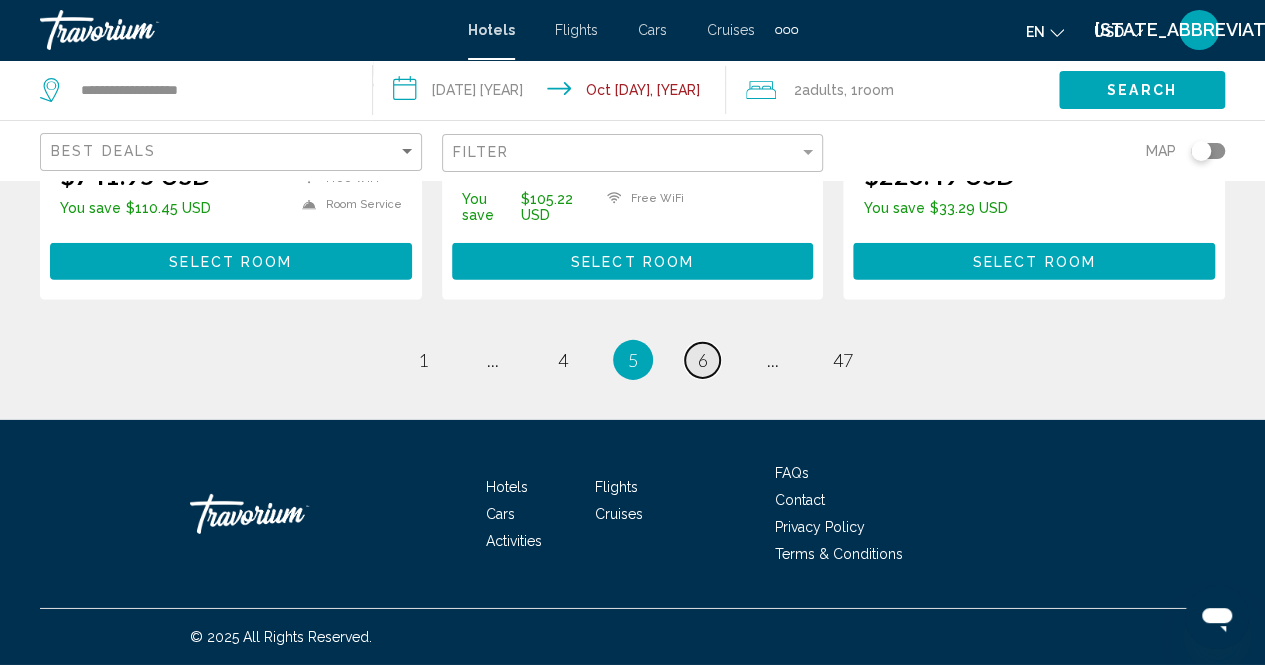 click on "6" at bounding box center [423, 360] 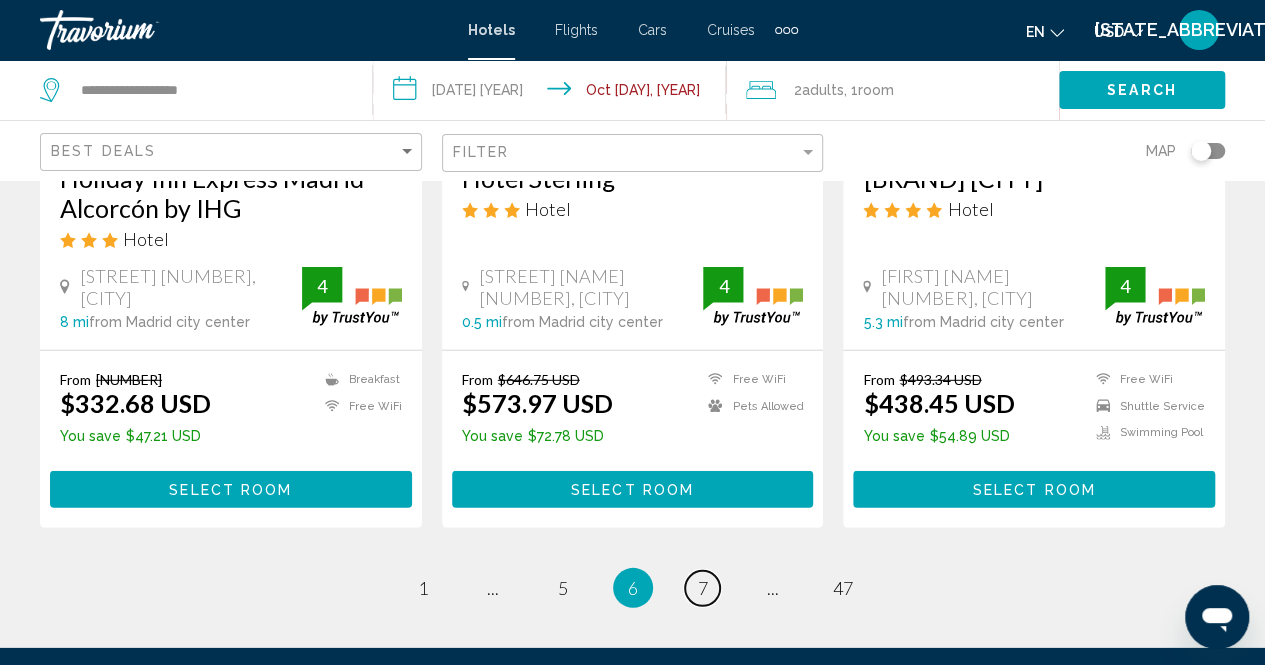 scroll, scrollTop: 2700, scrollLeft: 0, axis: vertical 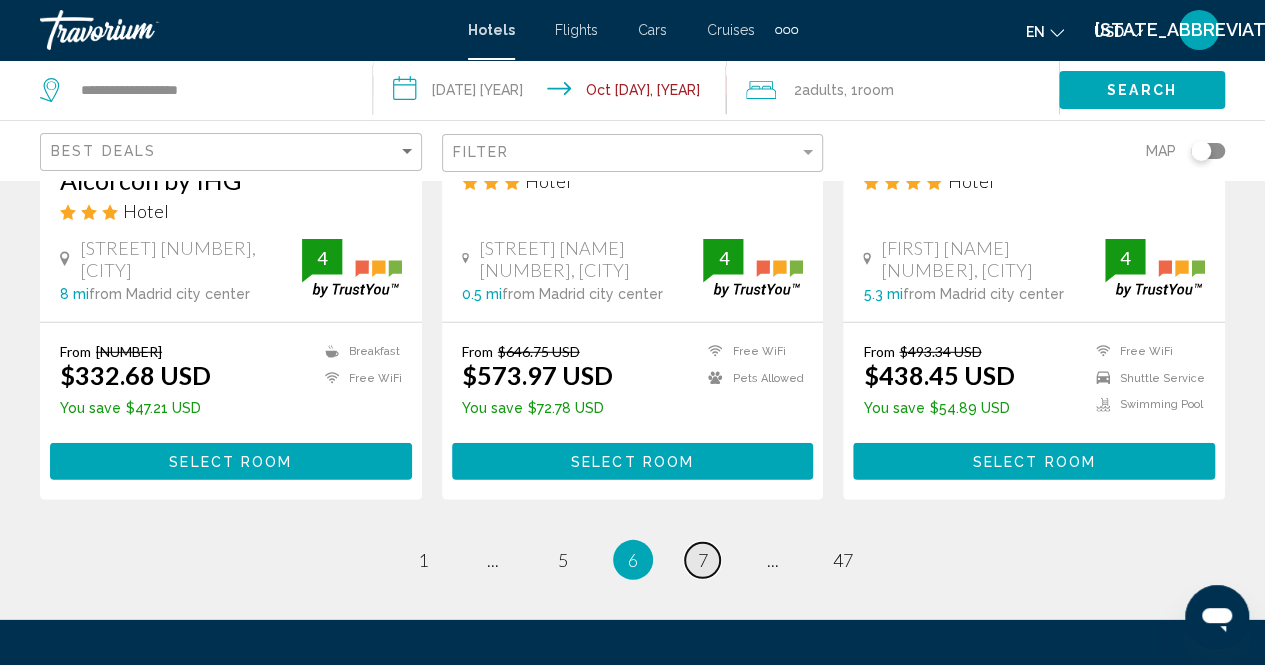 click on "7" at bounding box center (423, 560) 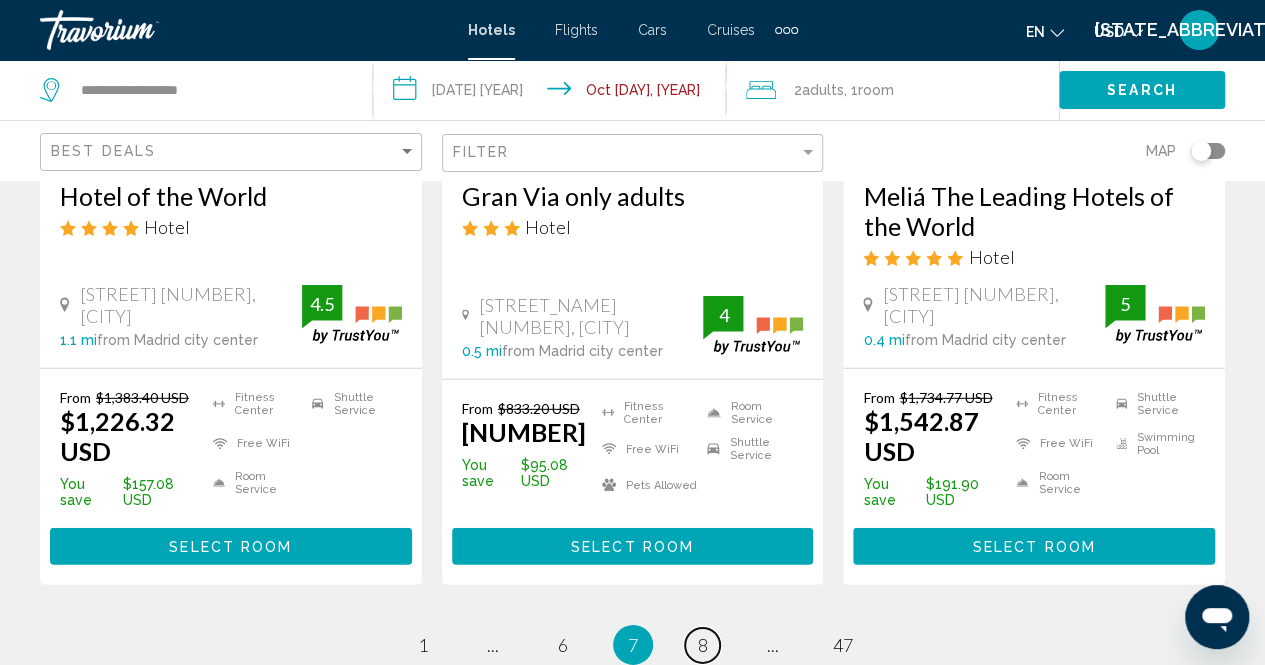 scroll, scrollTop: 2966, scrollLeft: 0, axis: vertical 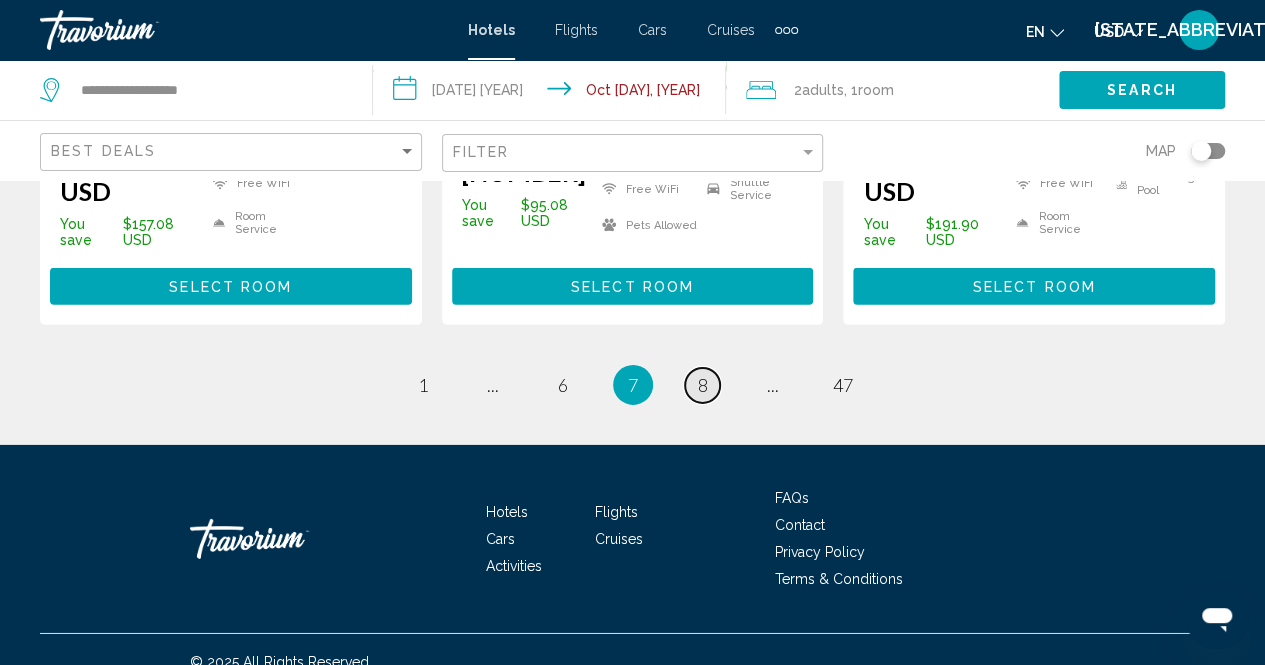 click on "page  8" at bounding box center [422, 385] 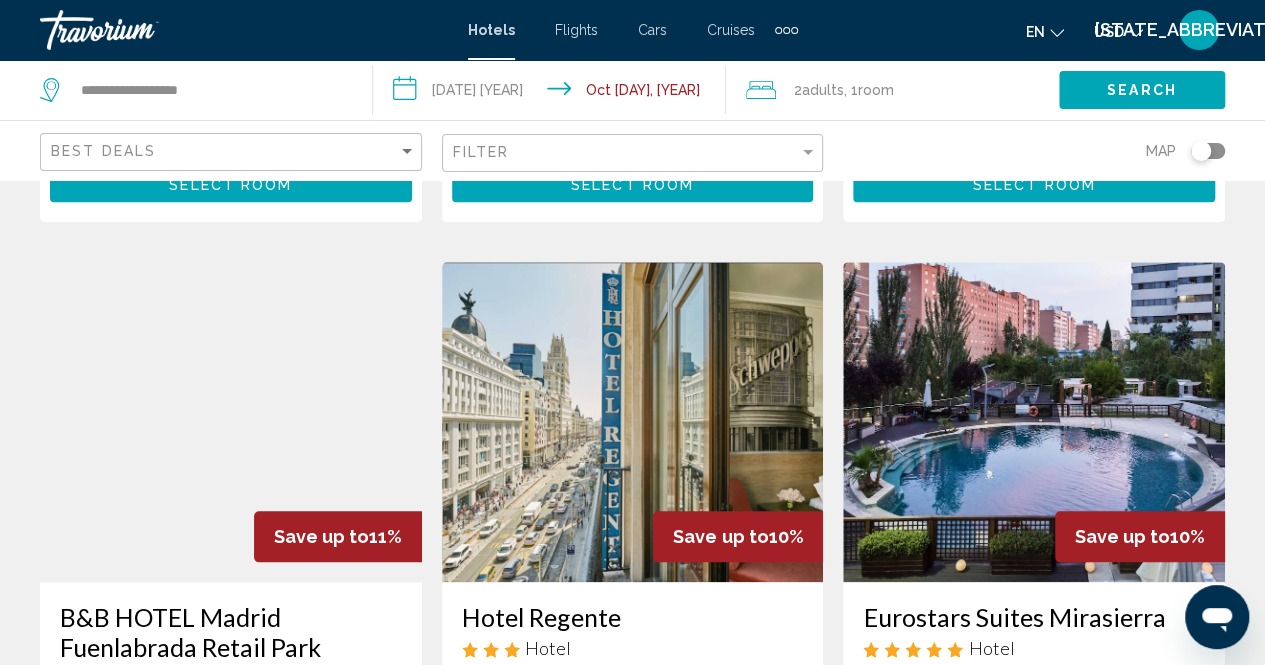 scroll, scrollTop: 0, scrollLeft: 0, axis: both 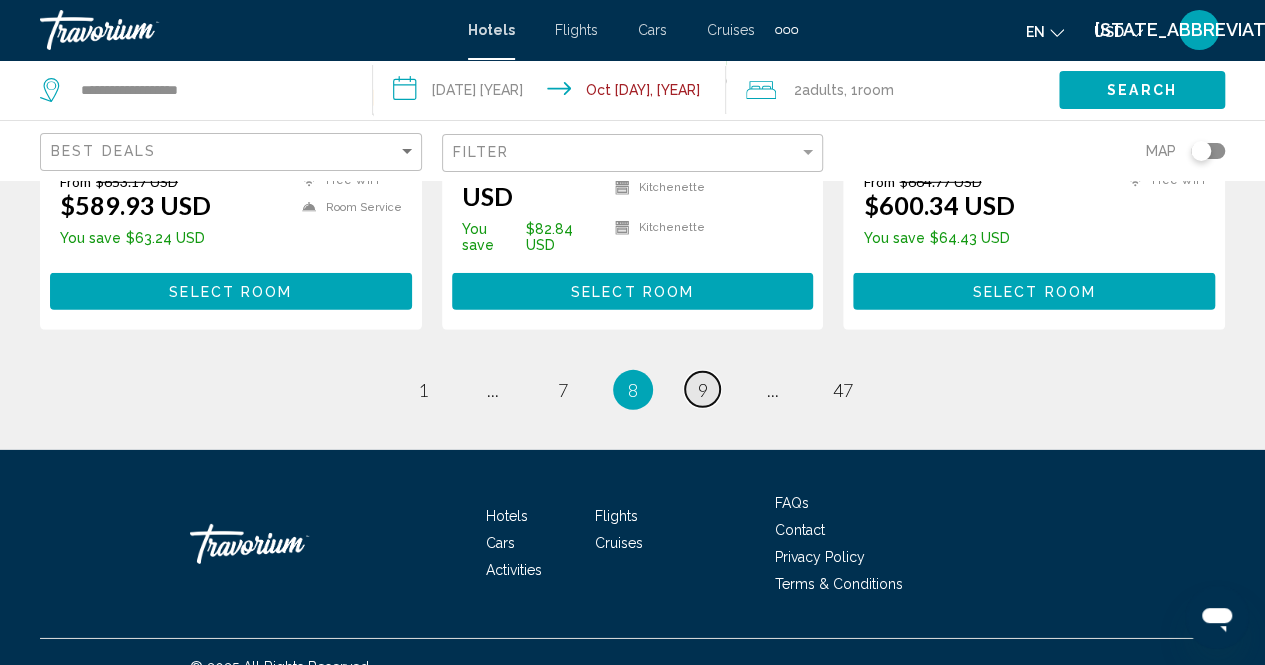click on "9" at bounding box center [423, 390] 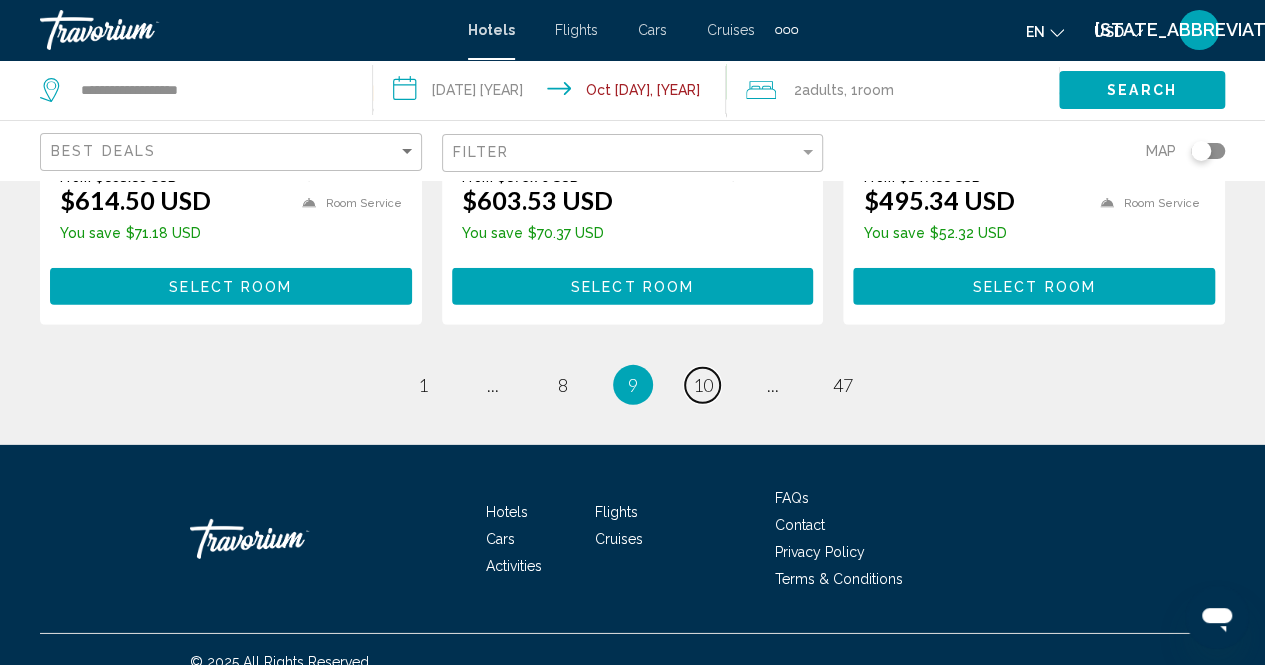 scroll, scrollTop: 2918, scrollLeft: 0, axis: vertical 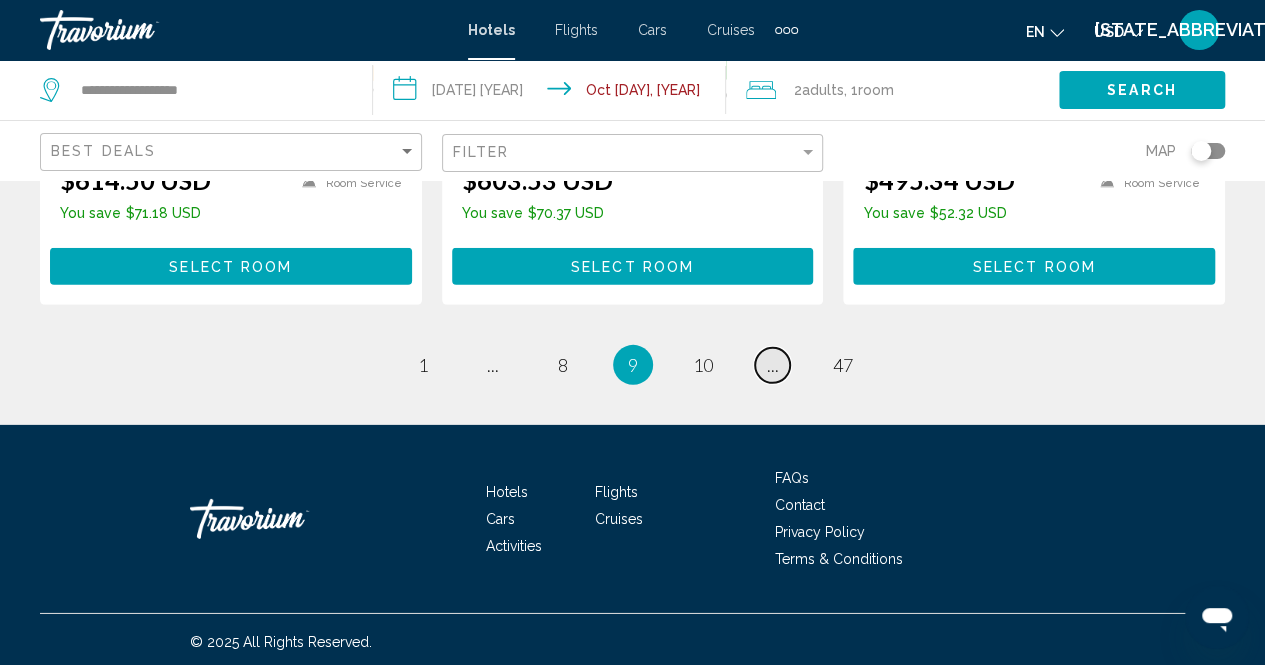 click on "..." at bounding box center [493, 365] 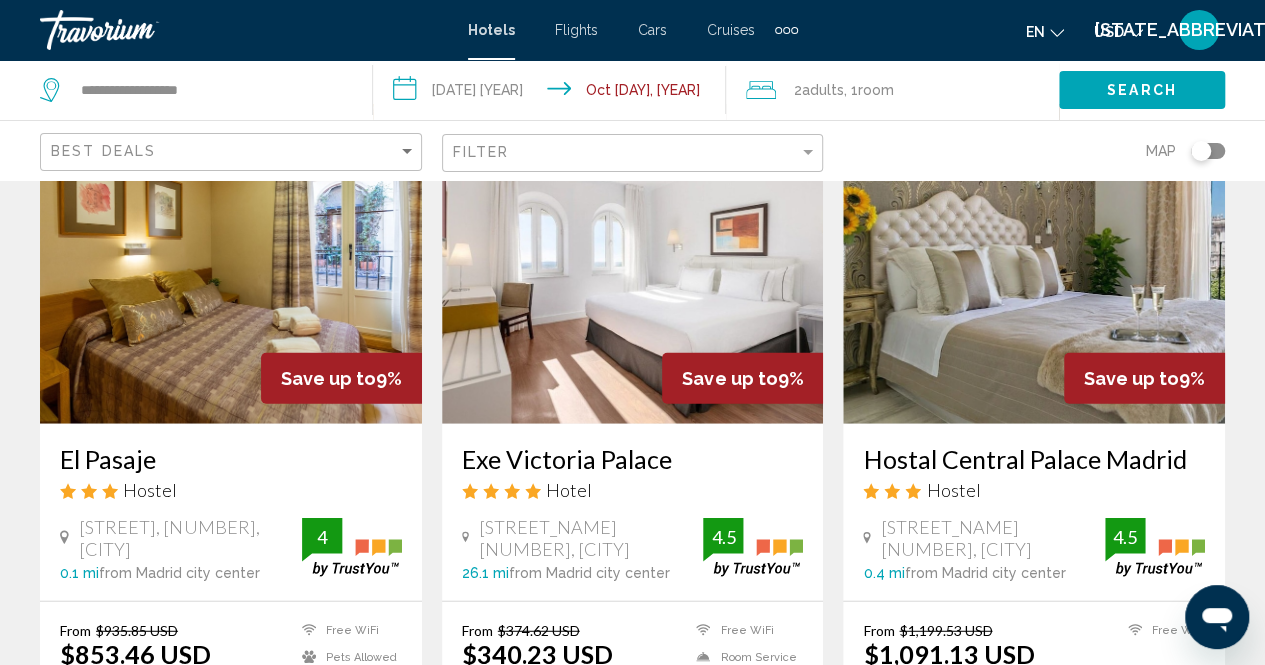 scroll, scrollTop: 2500, scrollLeft: 0, axis: vertical 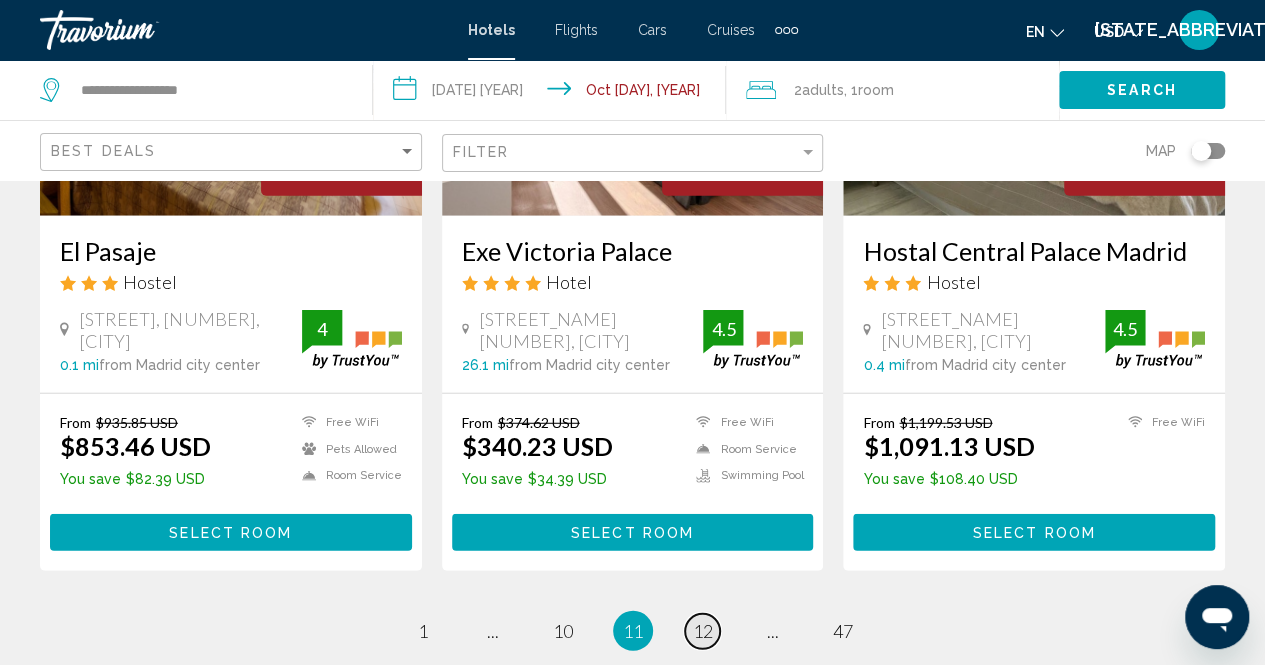 click on "12" at bounding box center (423, 631) 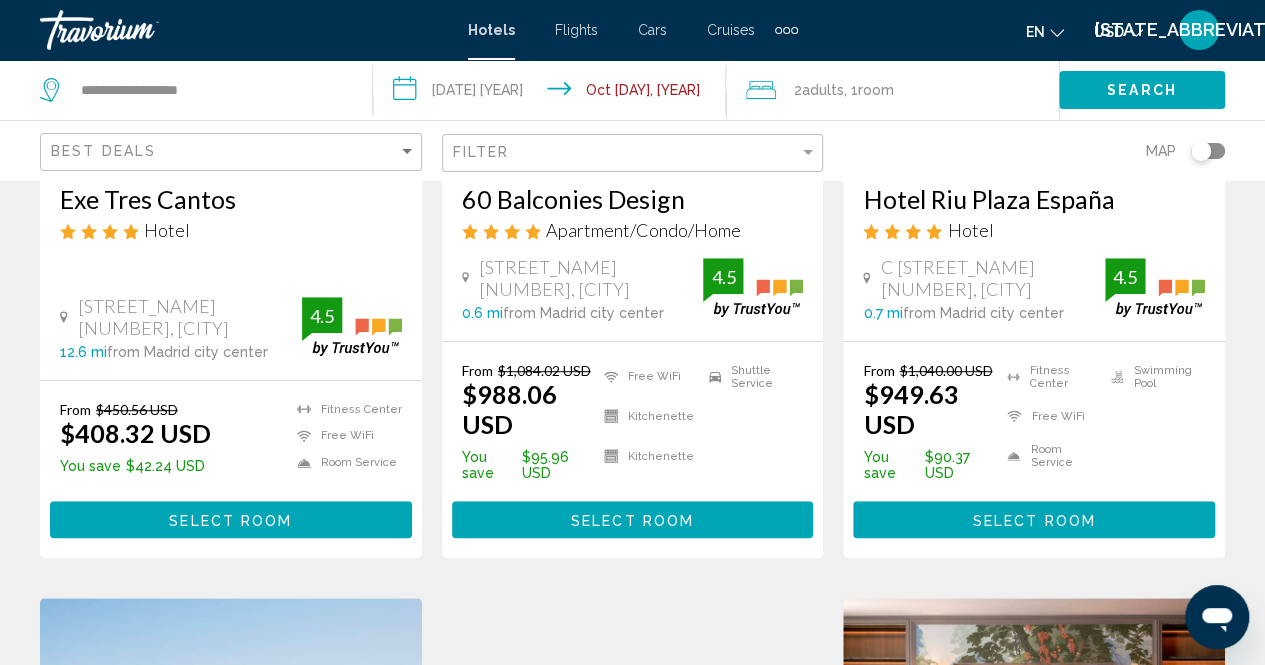 scroll, scrollTop: 500, scrollLeft: 0, axis: vertical 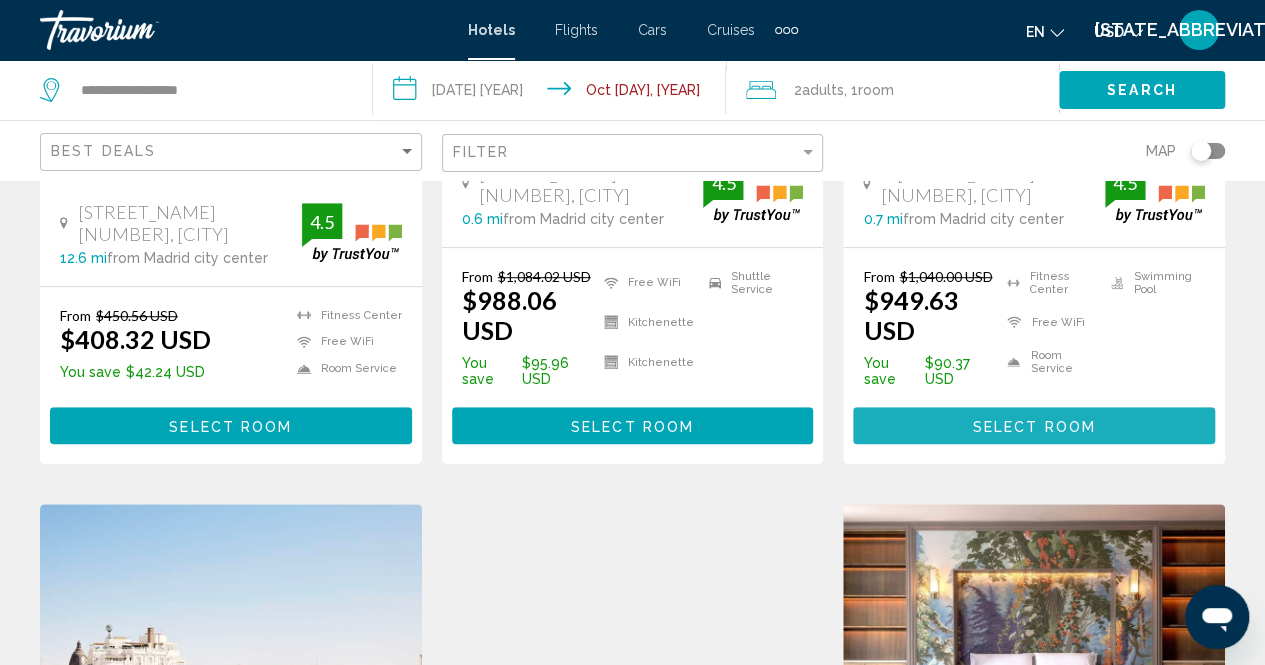 click on "Select Room" at bounding box center (1034, 426) 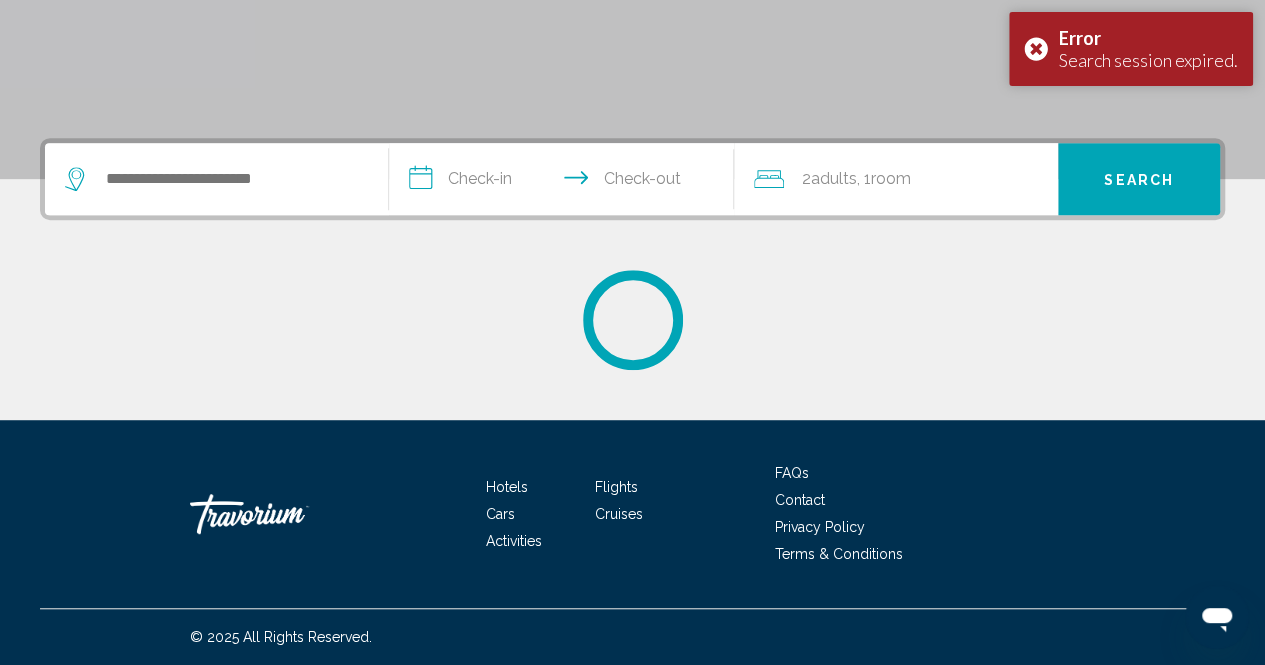 scroll, scrollTop: 0, scrollLeft: 0, axis: both 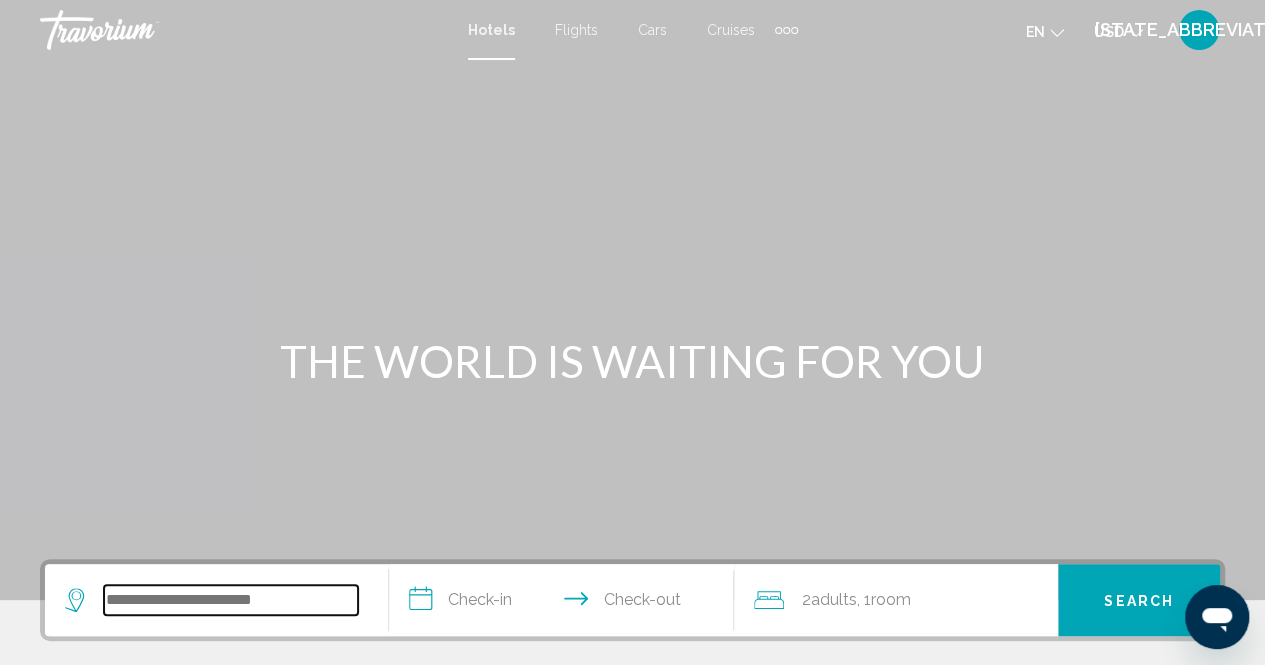 click at bounding box center (231, 600) 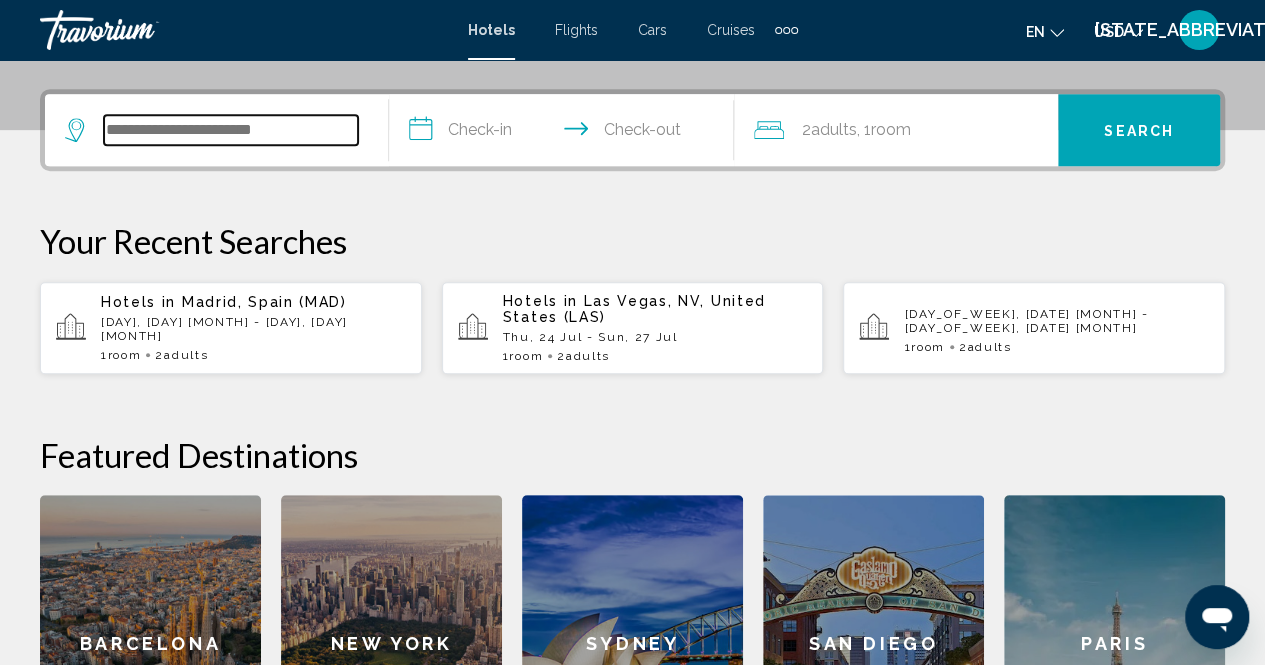 scroll, scrollTop: 494, scrollLeft: 0, axis: vertical 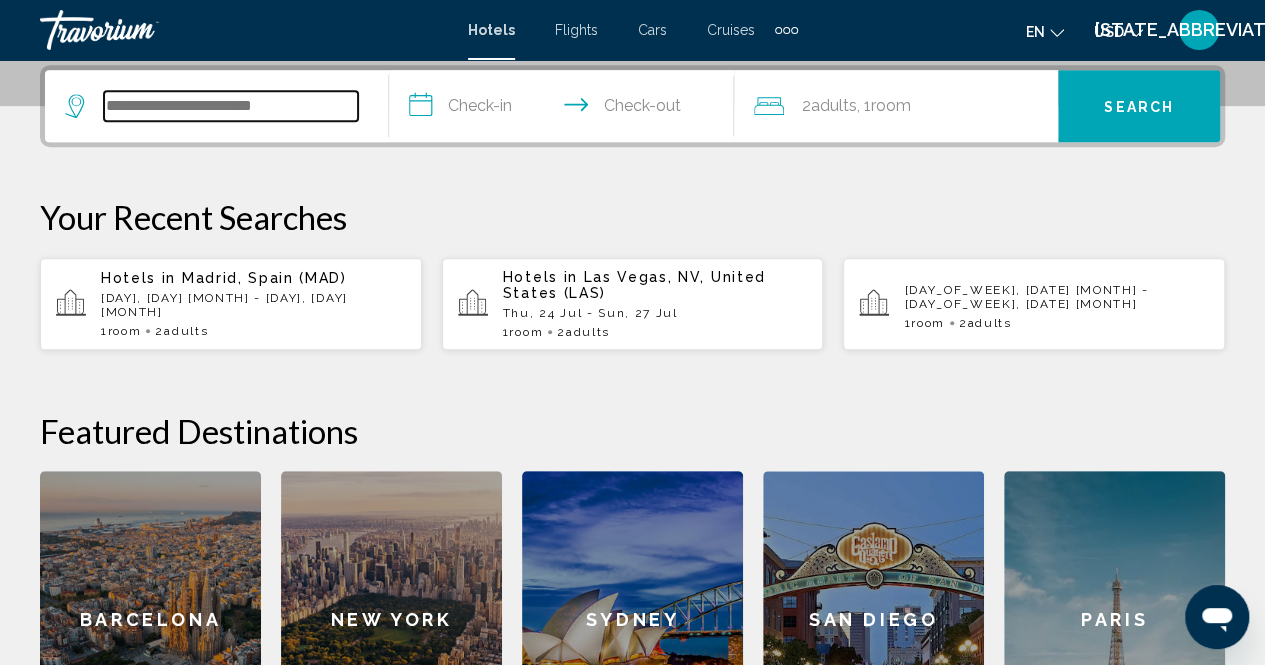 click at bounding box center (231, 106) 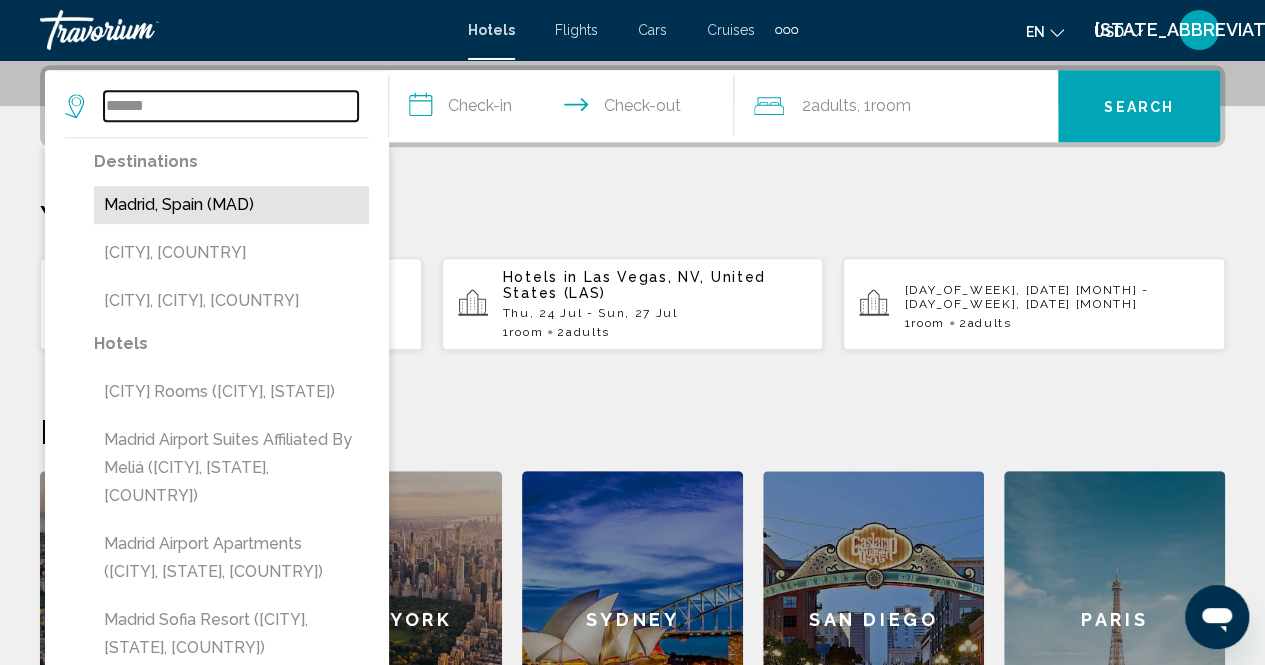 type on "******" 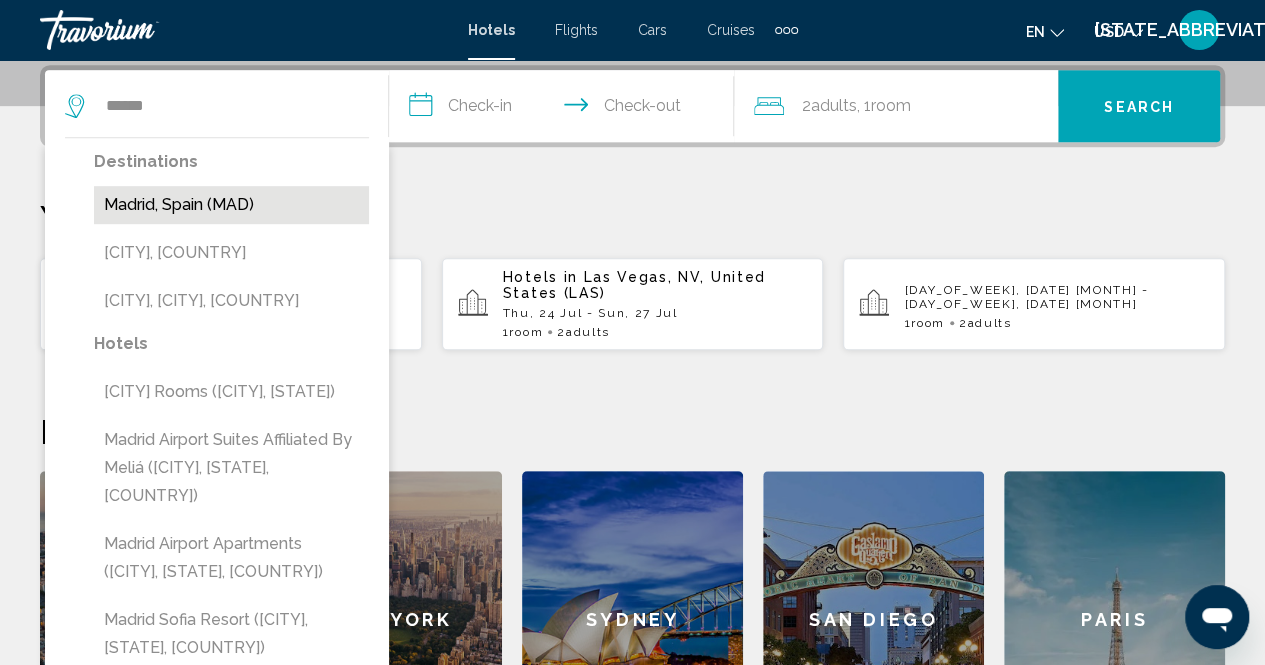 click on "Madrid, Spain (MAD)" at bounding box center (231, 205) 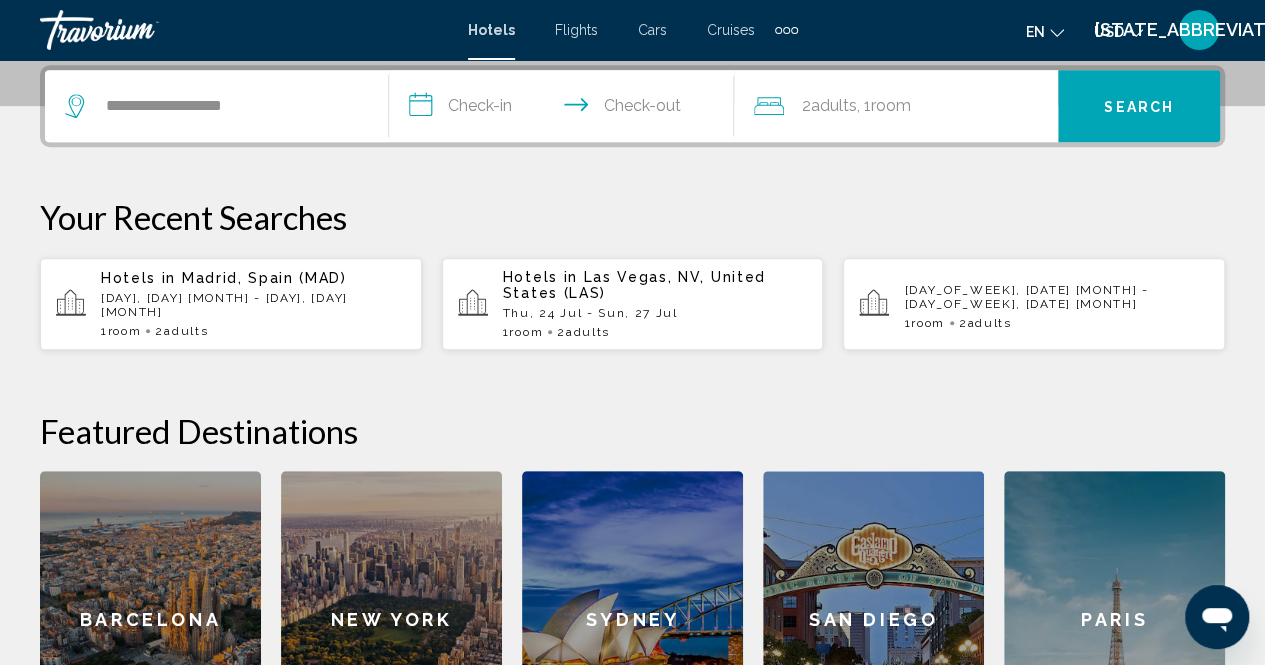 click on "**********" at bounding box center (565, 109) 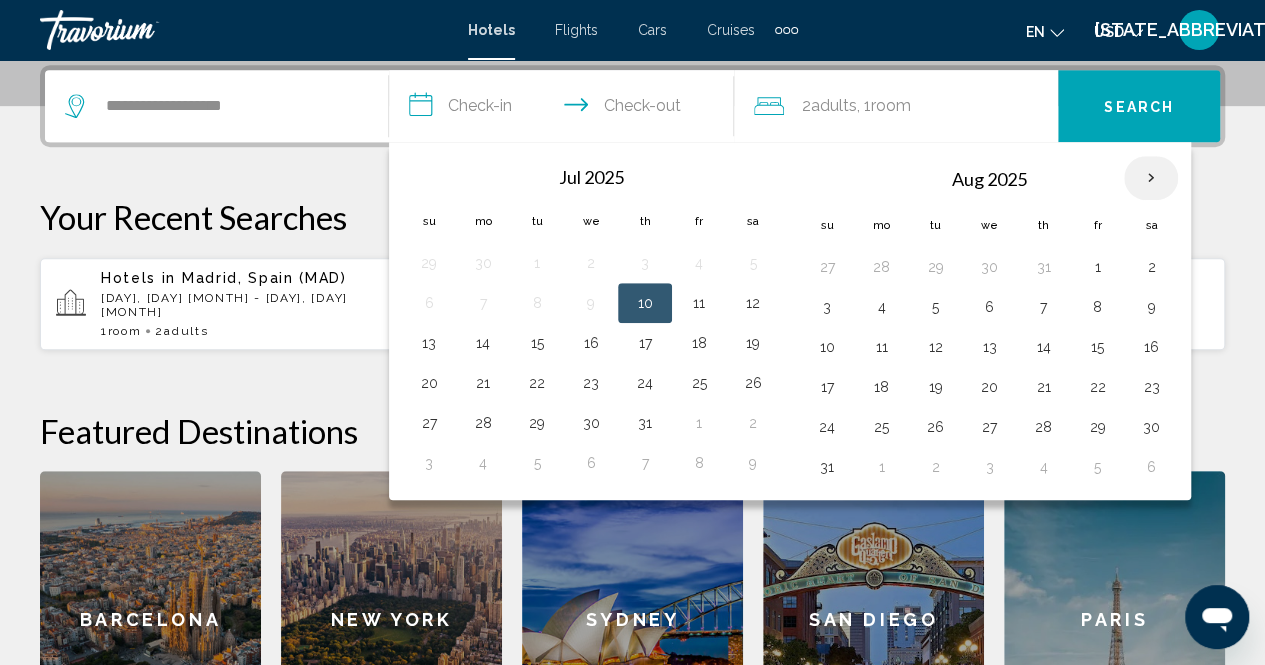 click at bounding box center (1151, 178) 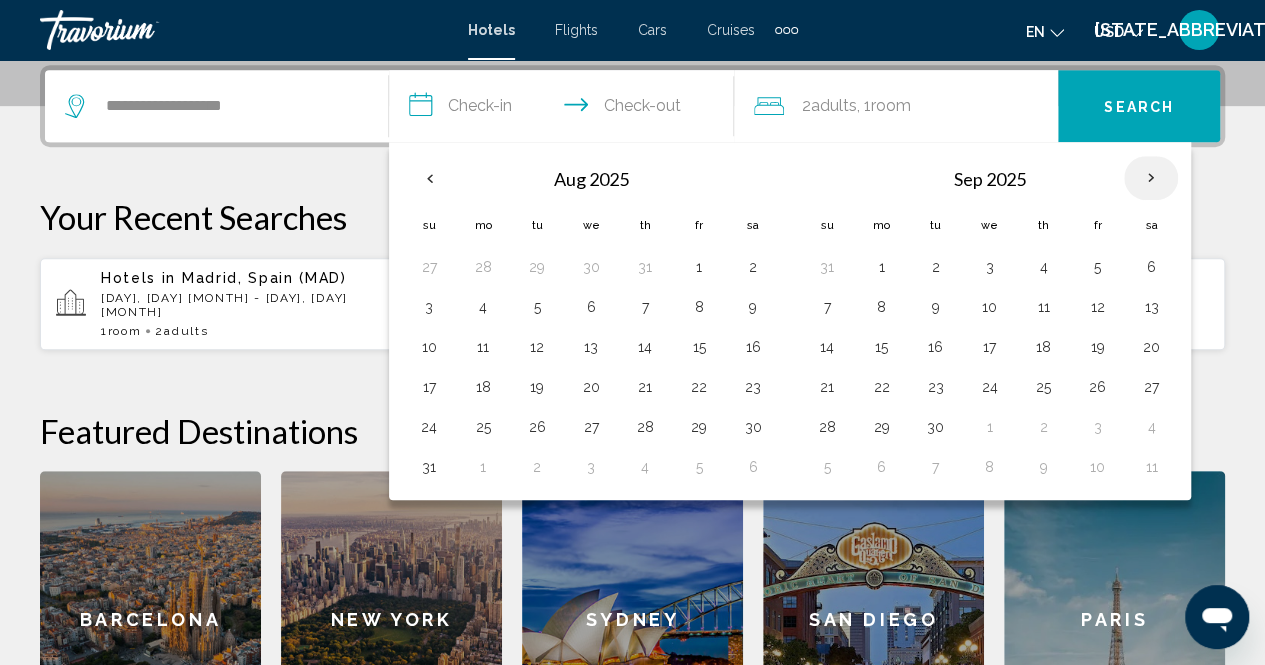click at bounding box center [1151, 178] 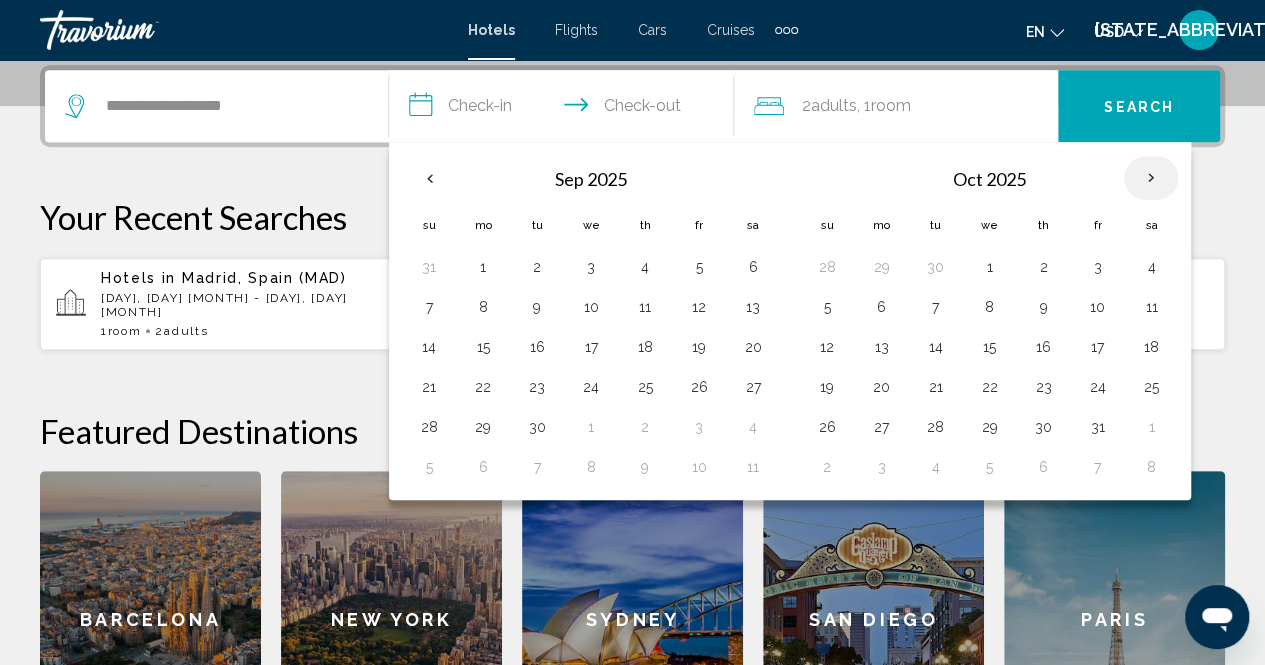 click at bounding box center [1151, 178] 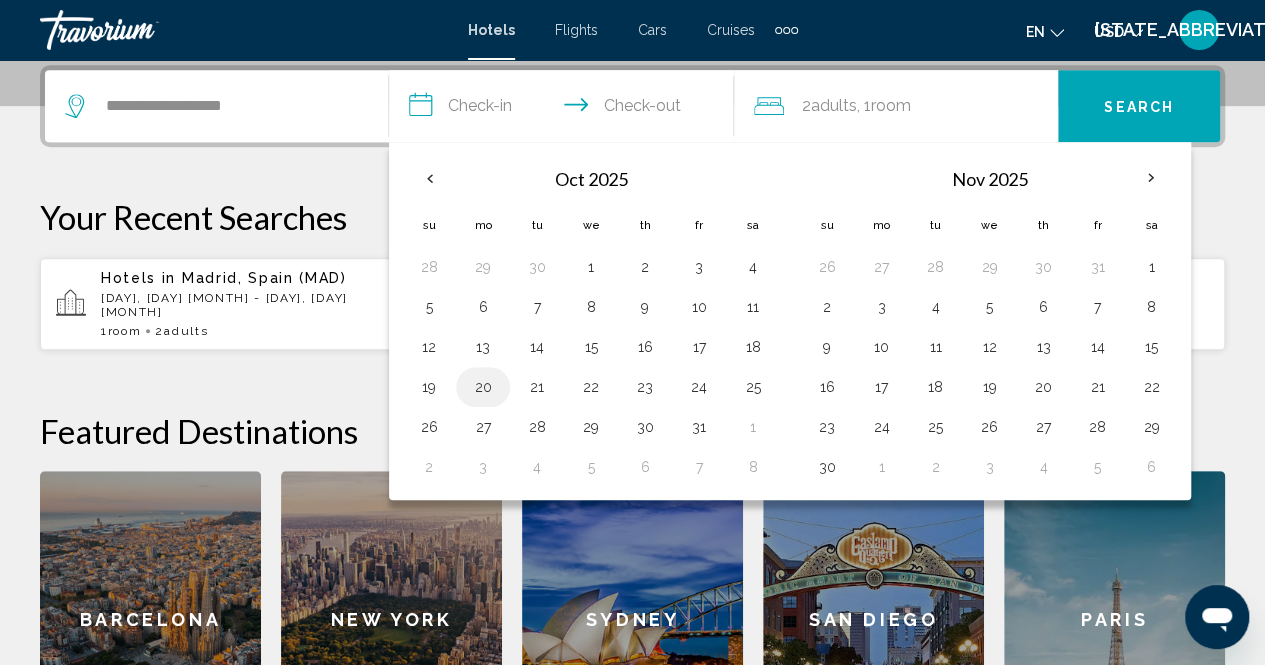 click on "20" at bounding box center (483, 387) 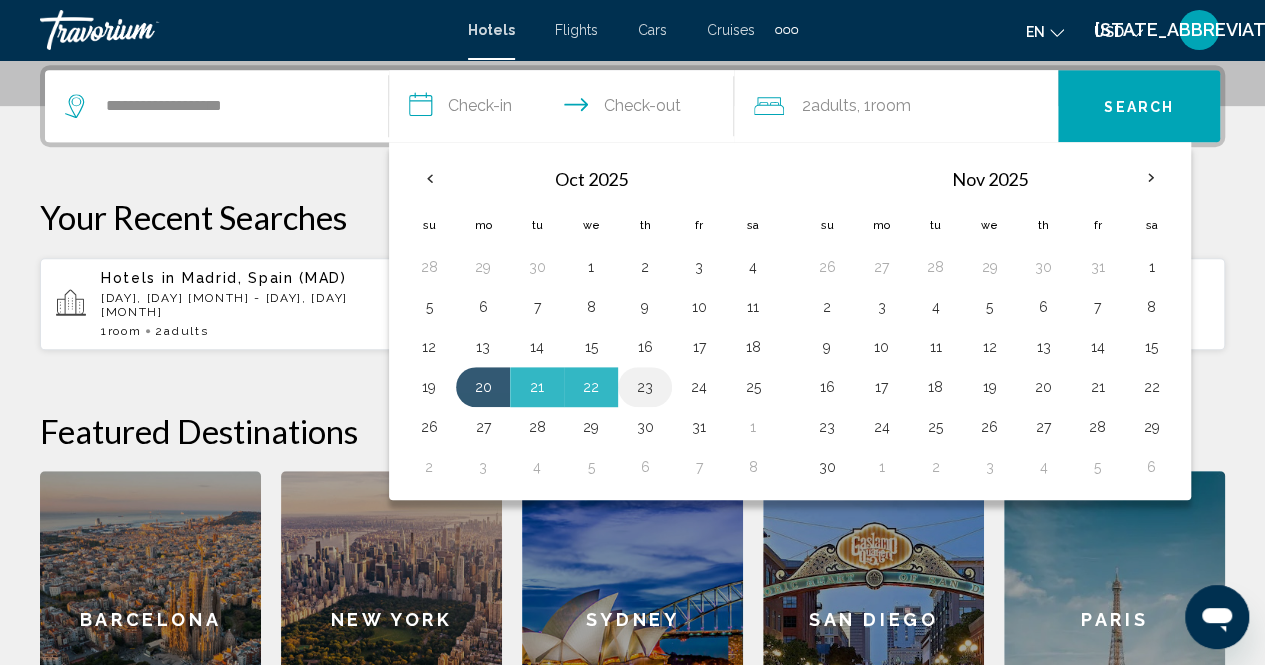 click on "23" at bounding box center [645, 387] 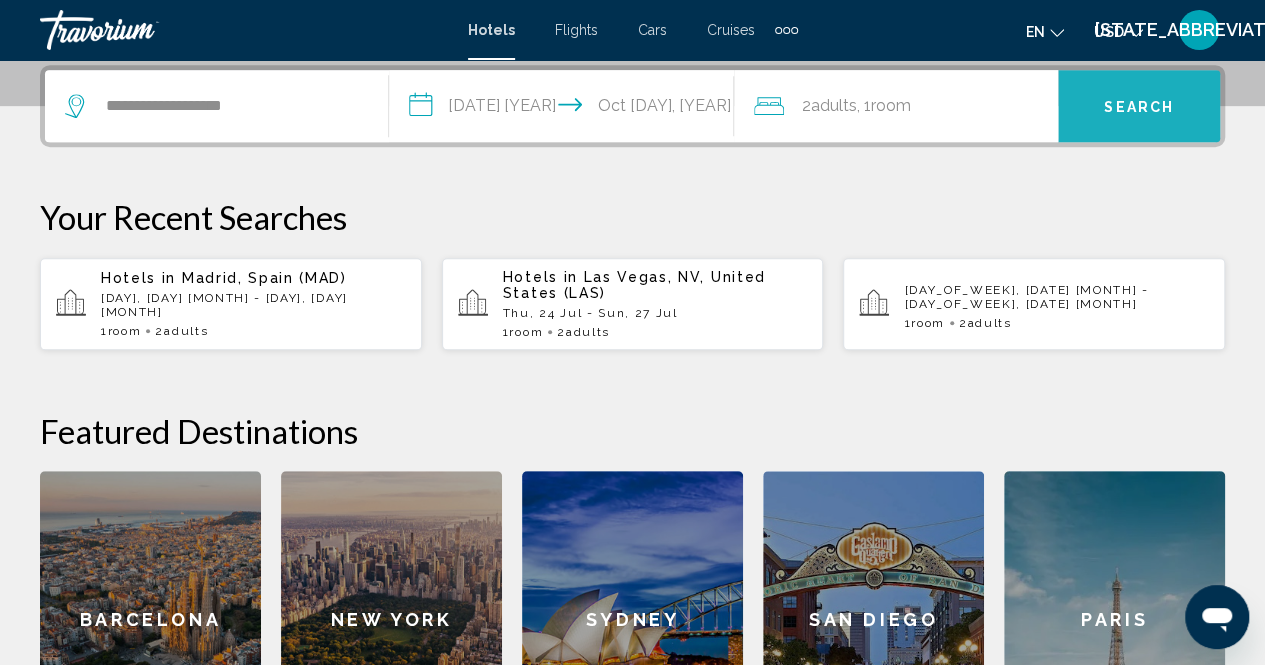 click on "Search" at bounding box center (1139, 107) 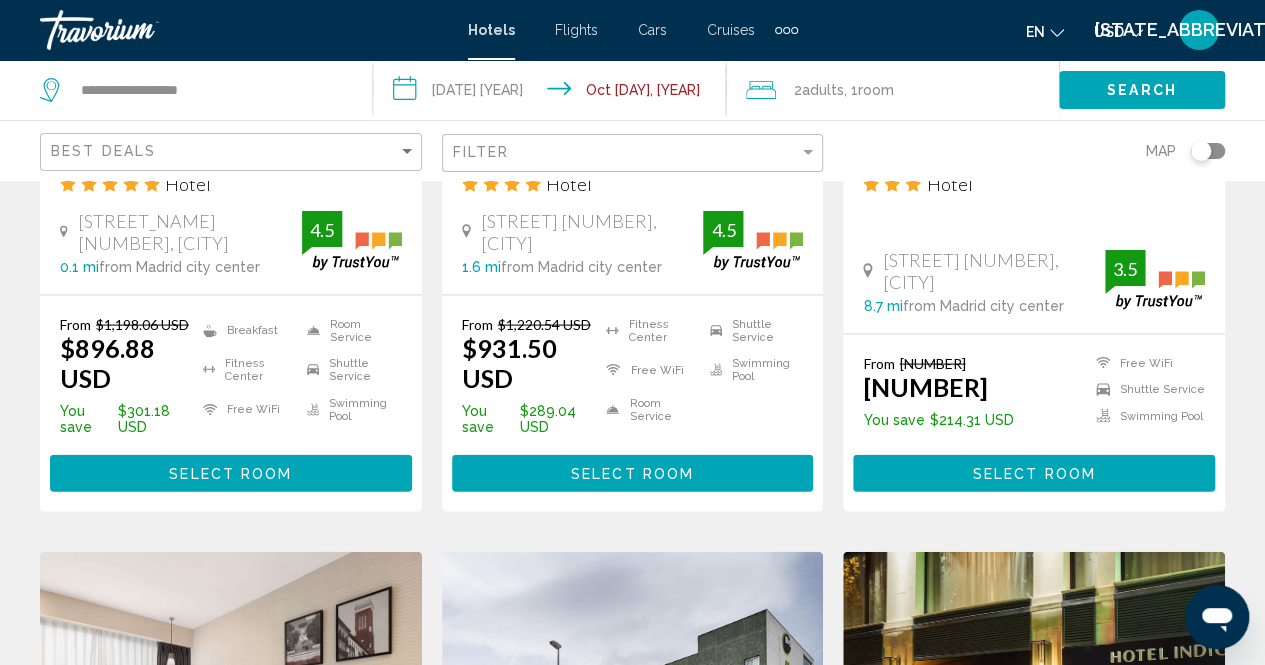 scroll, scrollTop: 2913, scrollLeft: 0, axis: vertical 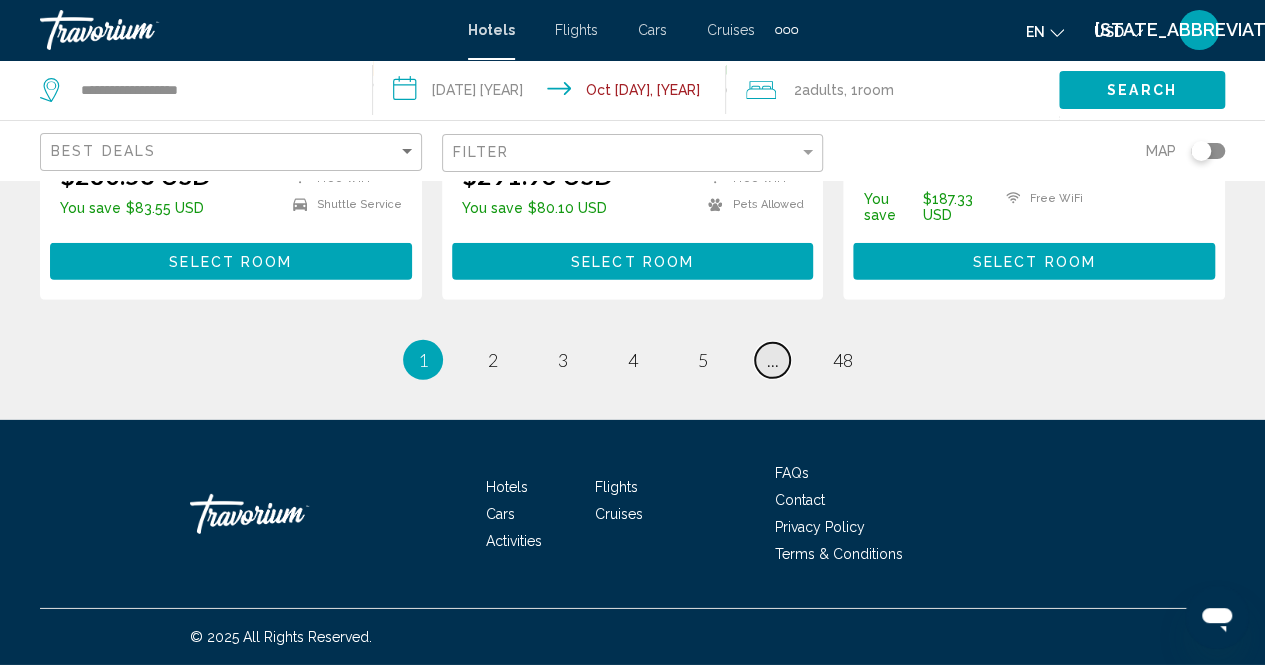 click on "..." at bounding box center (773, 360) 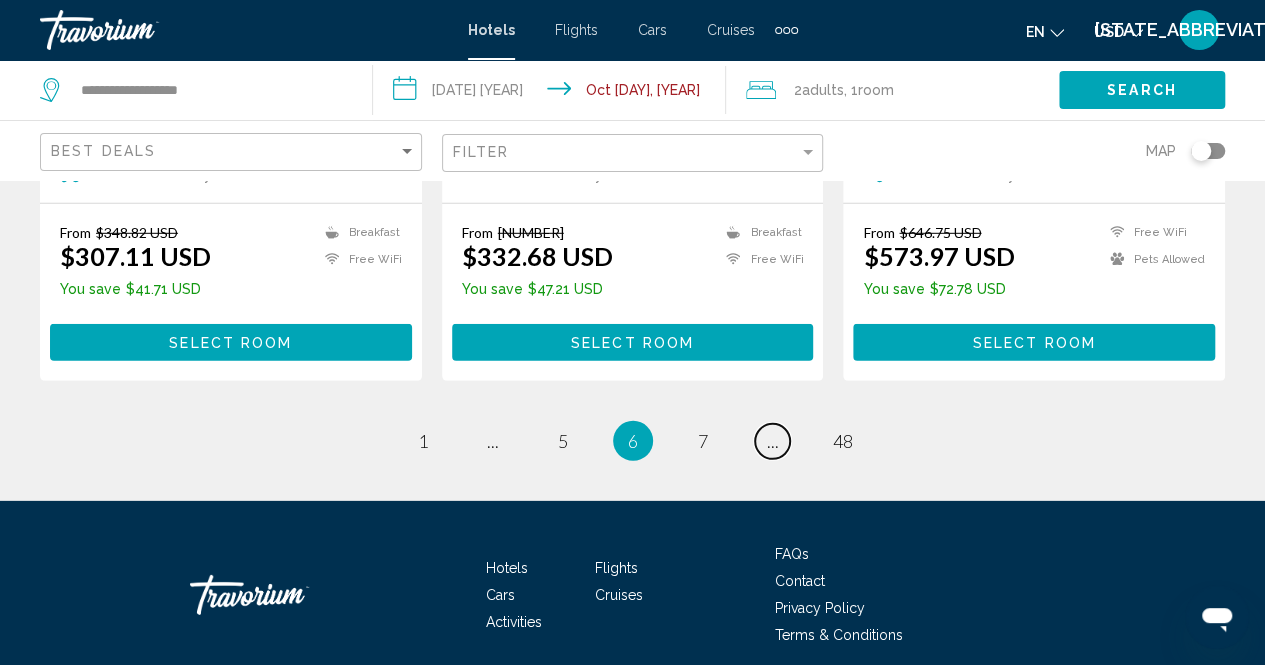 scroll, scrollTop: 2884, scrollLeft: 0, axis: vertical 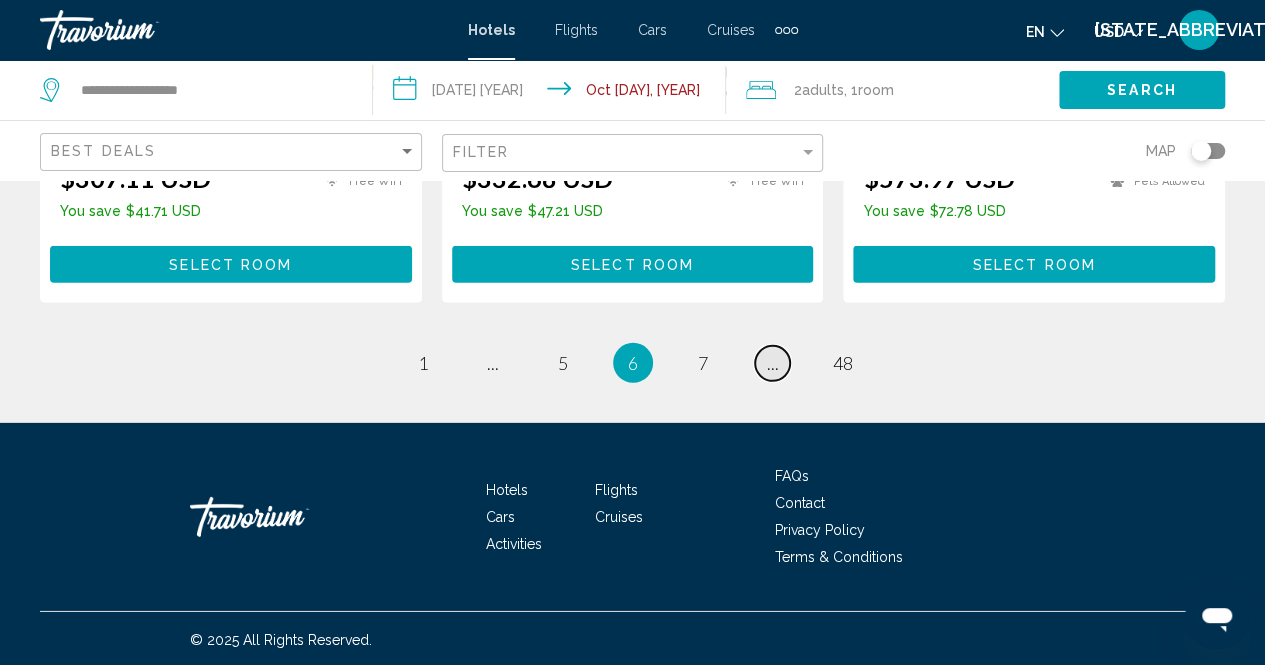 click on "..." at bounding box center [493, 363] 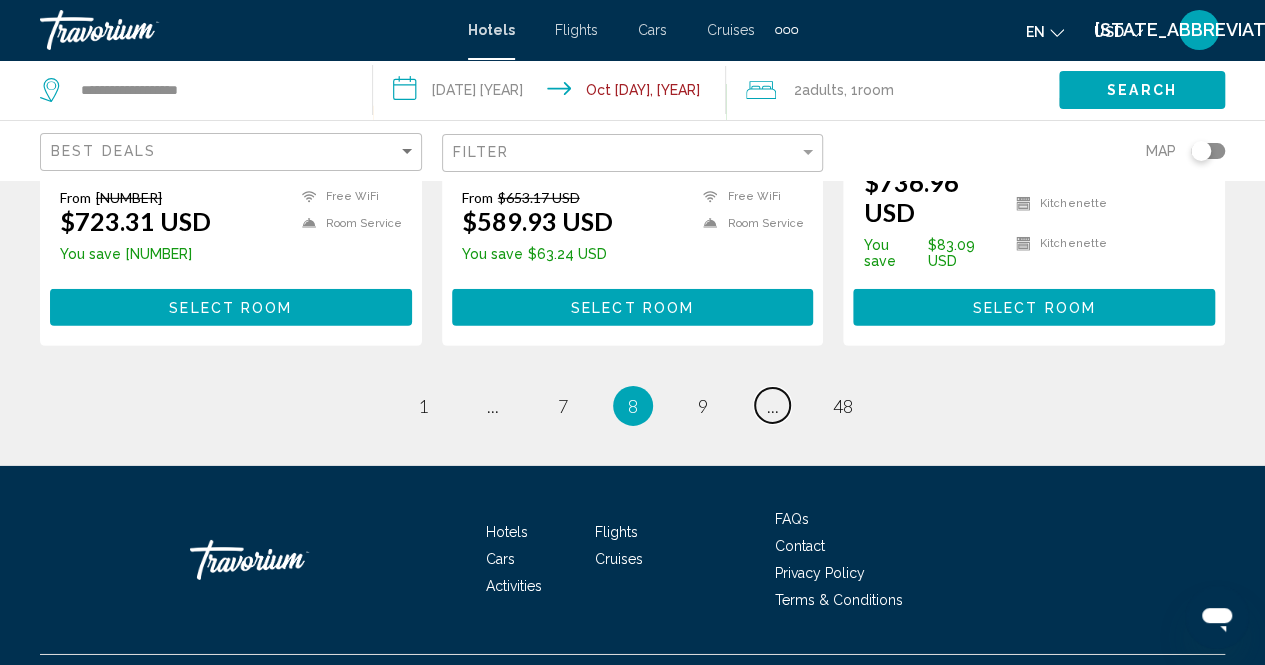 scroll, scrollTop: 3001, scrollLeft: 0, axis: vertical 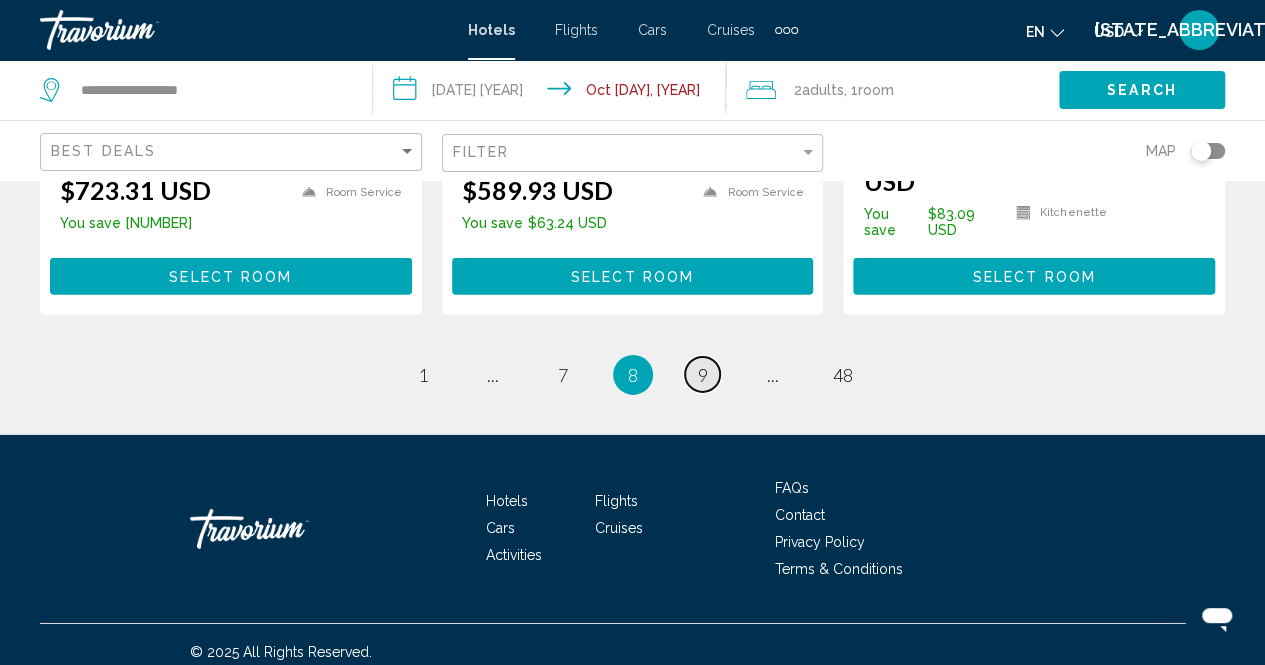 click on "9" at bounding box center [423, 375] 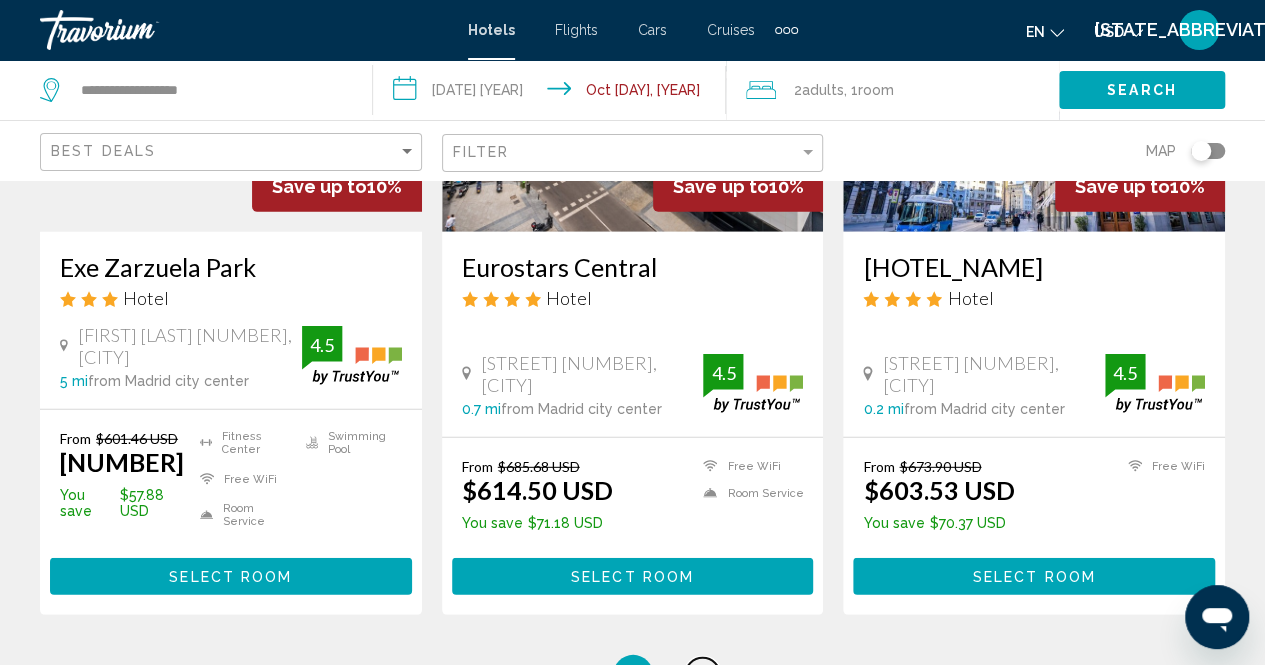 scroll, scrollTop: 2911, scrollLeft: 0, axis: vertical 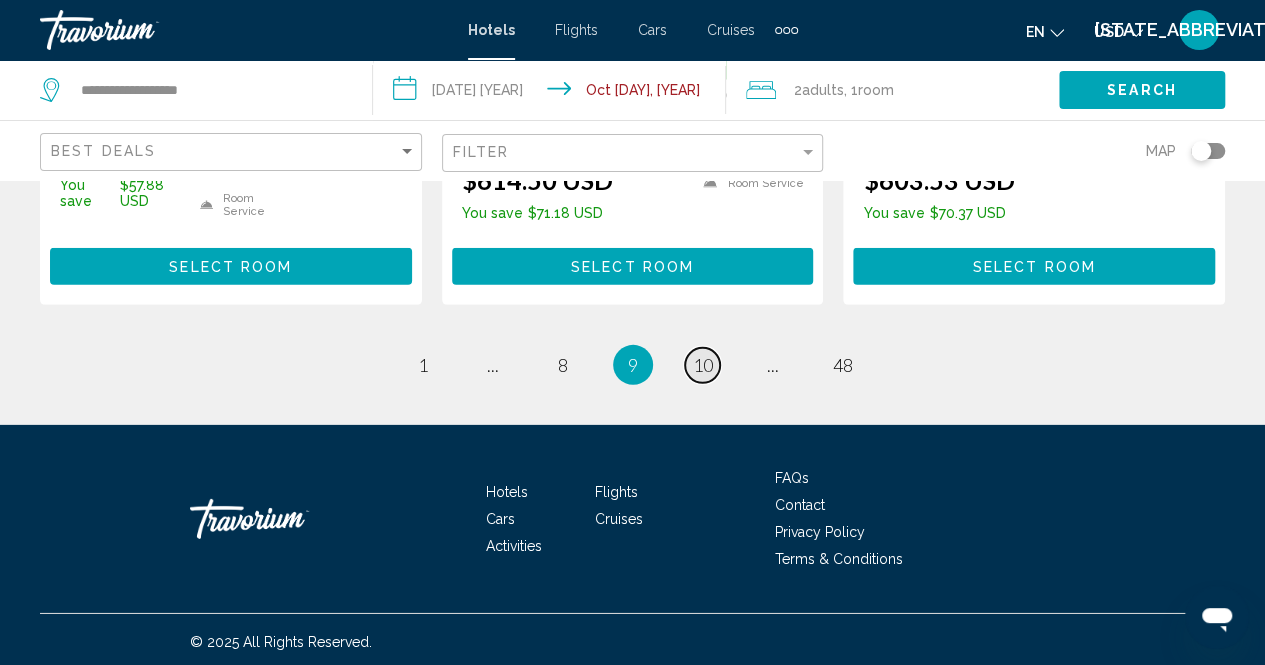 click on "10" at bounding box center (423, 365) 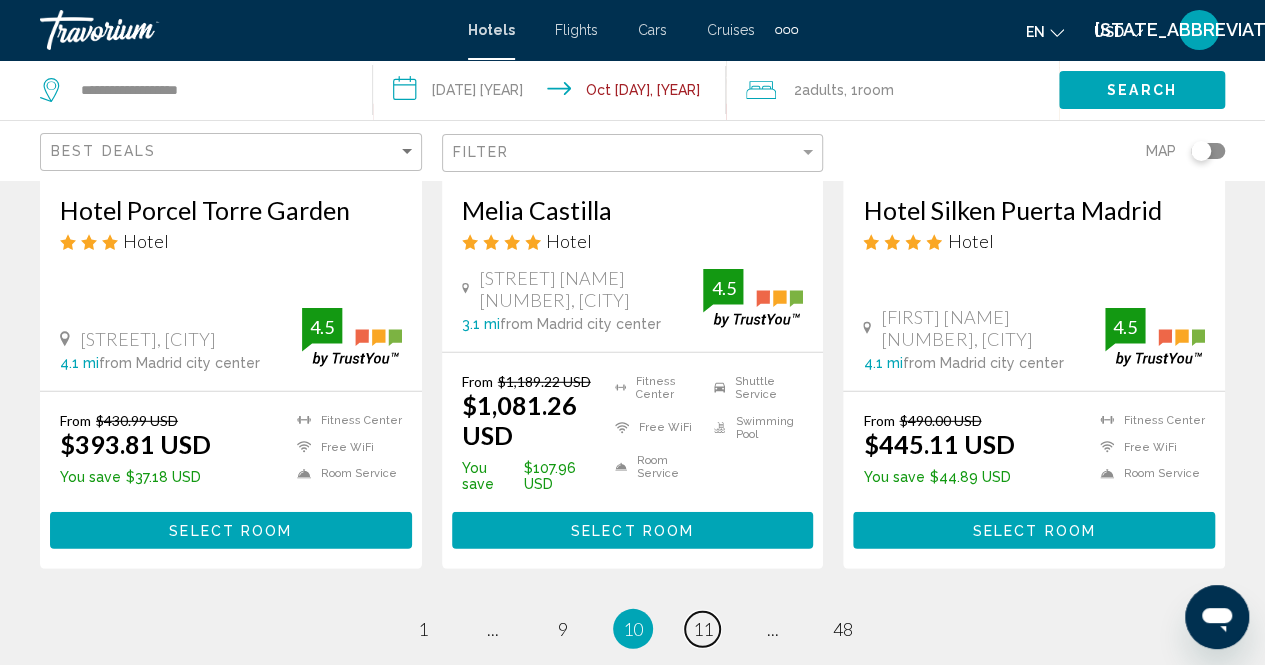 scroll, scrollTop: 2800, scrollLeft: 0, axis: vertical 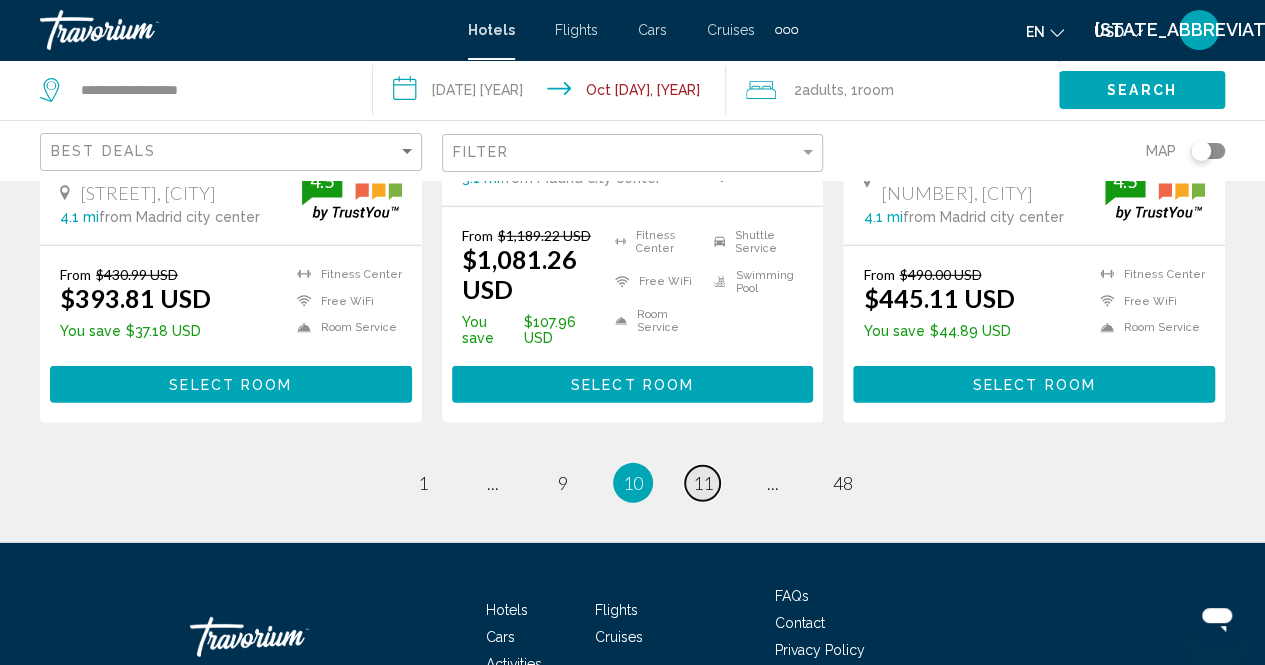 click on "11" at bounding box center (423, 483) 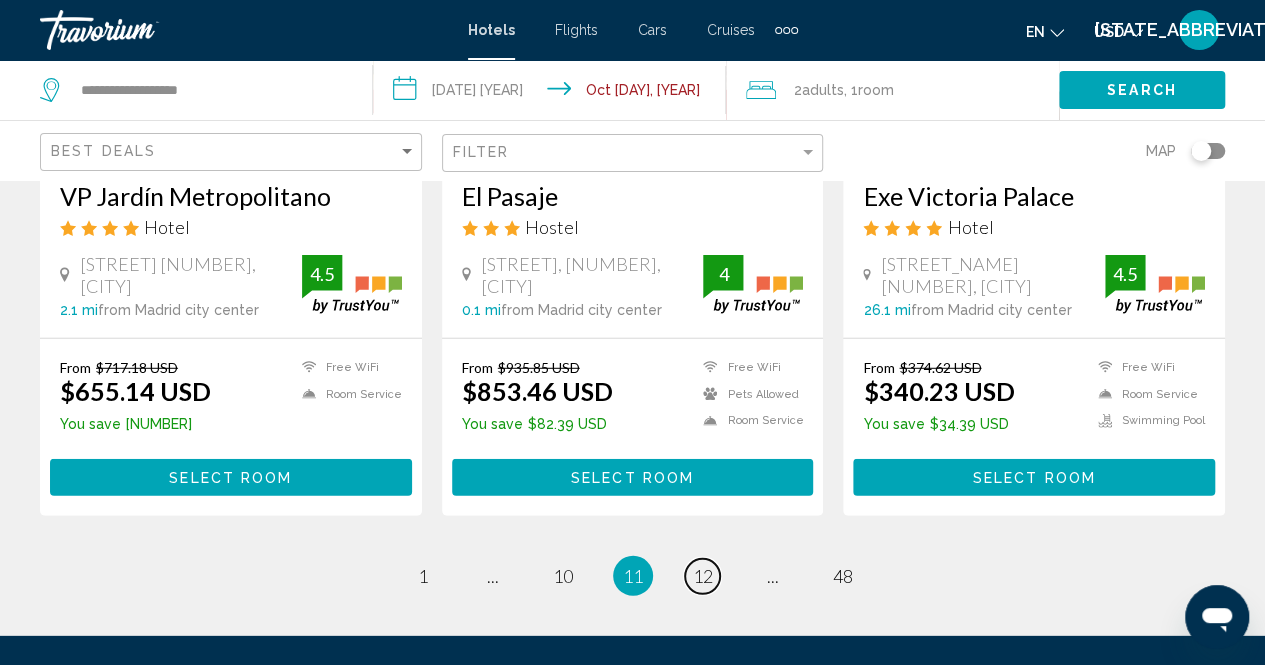 scroll, scrollTop: 2600, scrollLeft: 0, axis: vertical 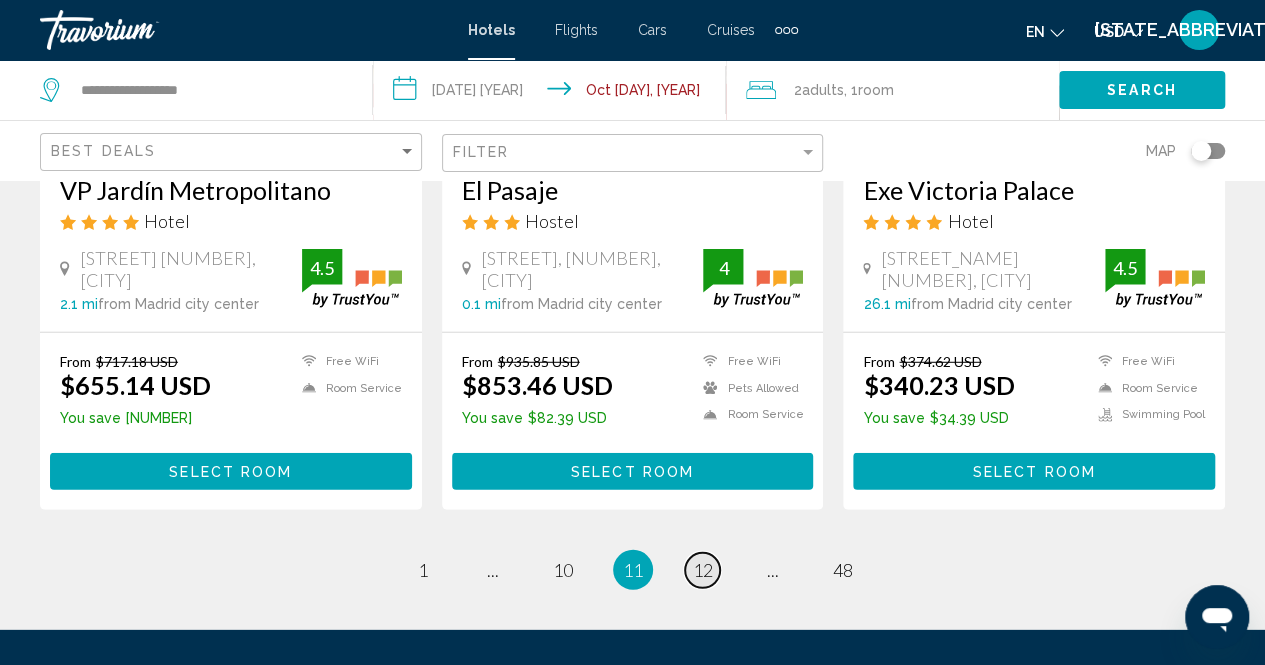click on "12" at bounding box center (423, 570) 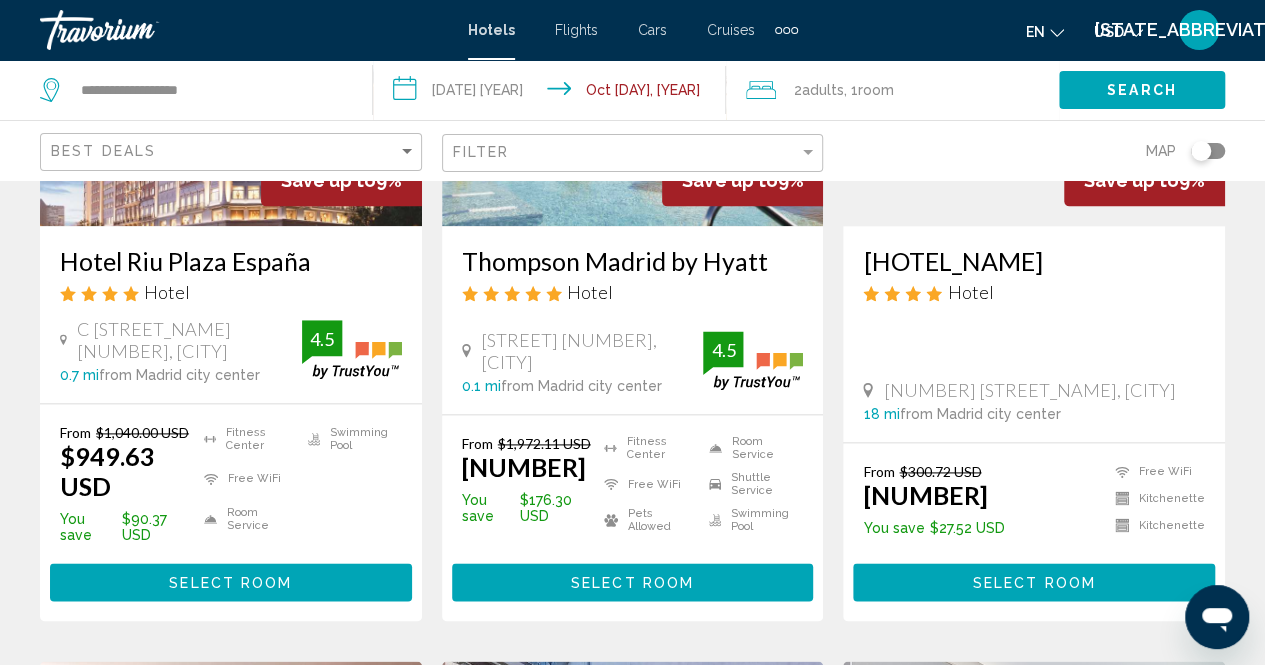 scroll, scrollTop: 1100, scrollLeft: 0, axis: vertical 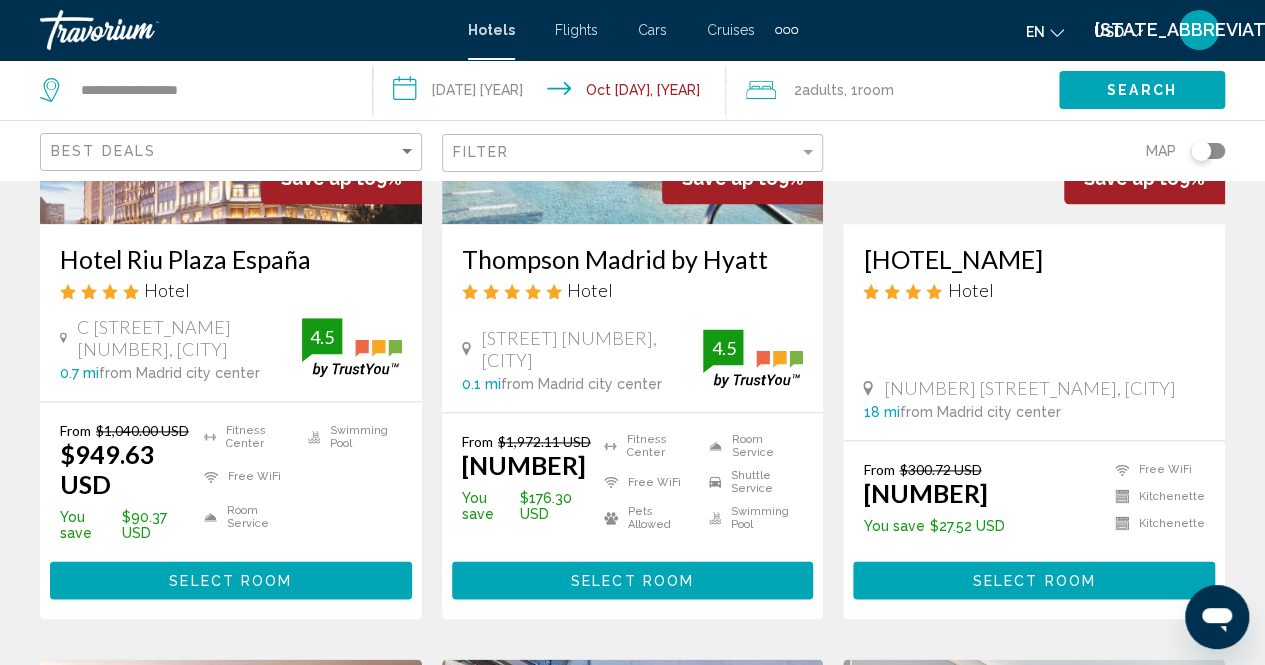 click on "Select Room" at bounding box center [230, 581] 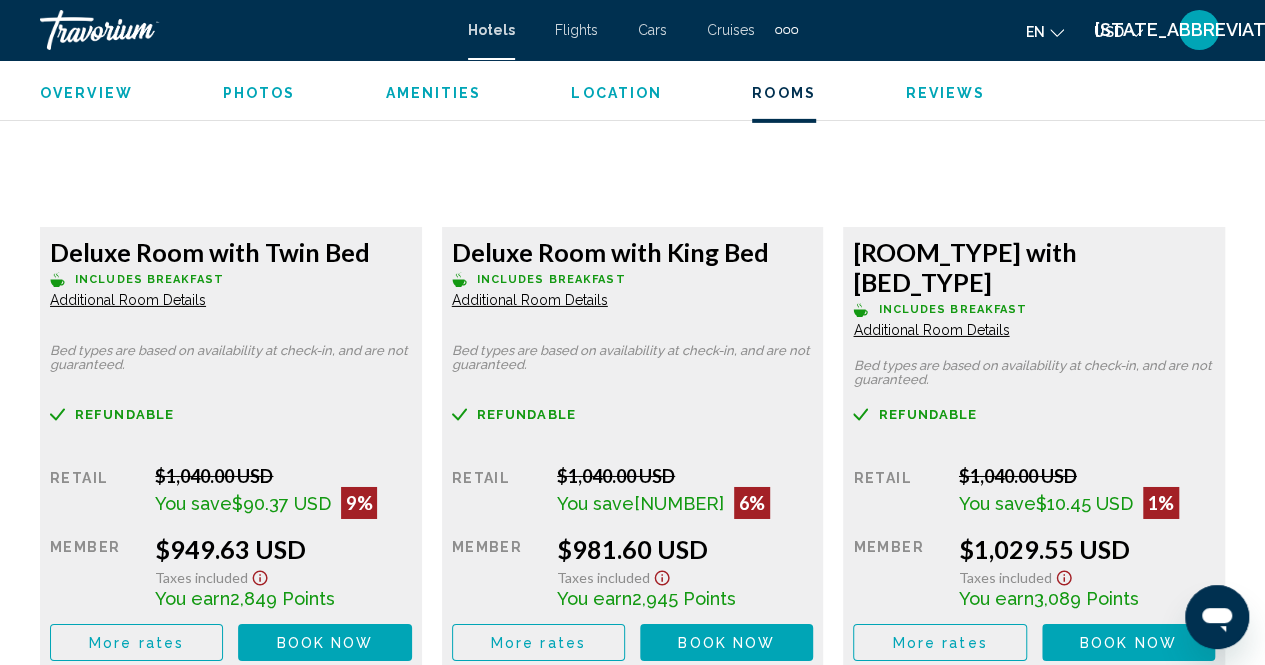 scroll, scrollTop: 3302, scrollLeft: 0, axis: vertical 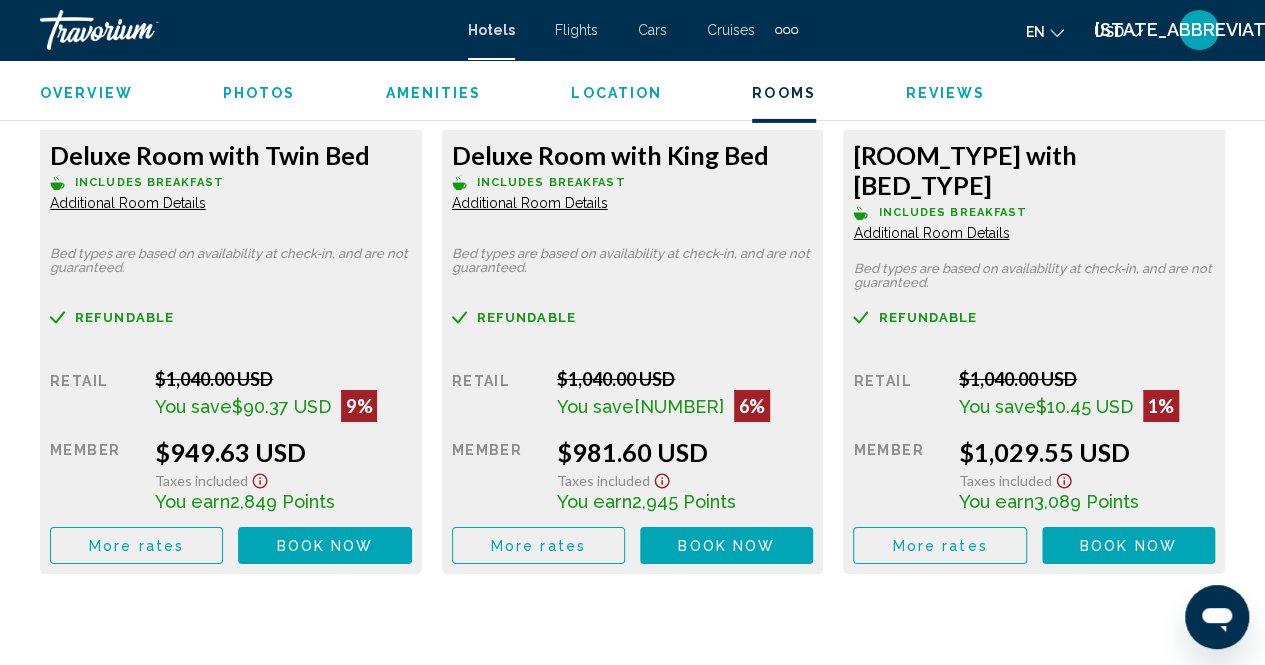 click on "Additional Room Details" at bounding box center [128, 203] 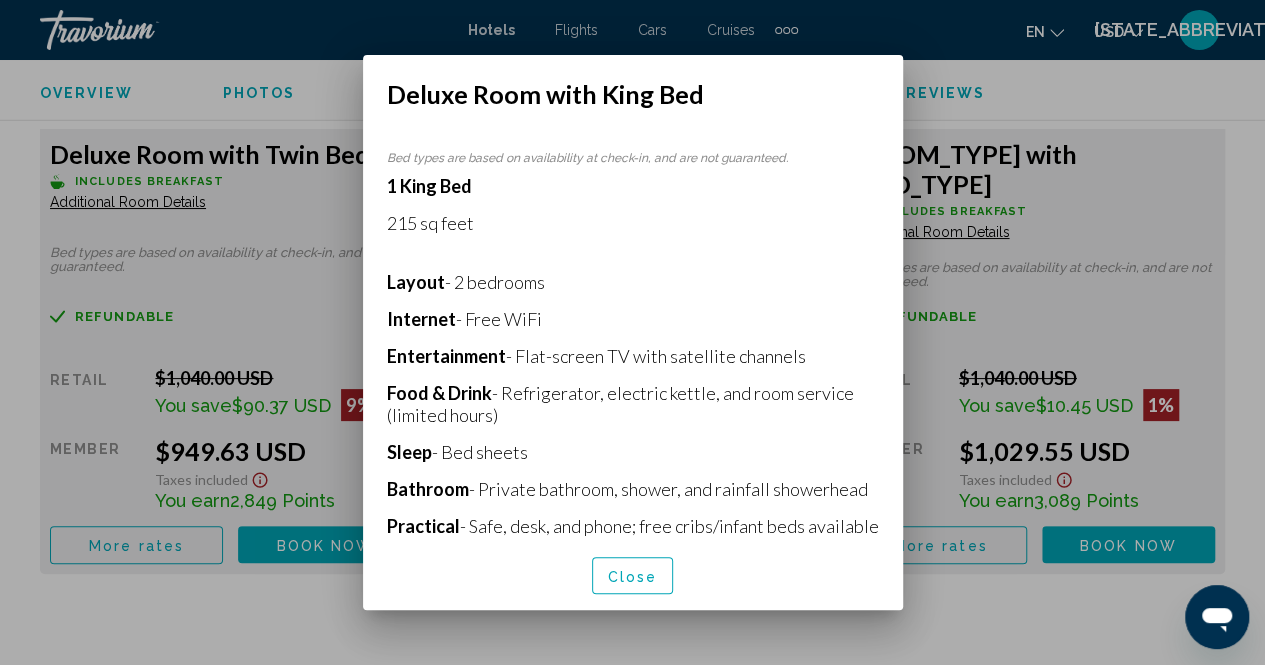 scroll, scrollTop: 0, scrollLeft: 0, axis: both 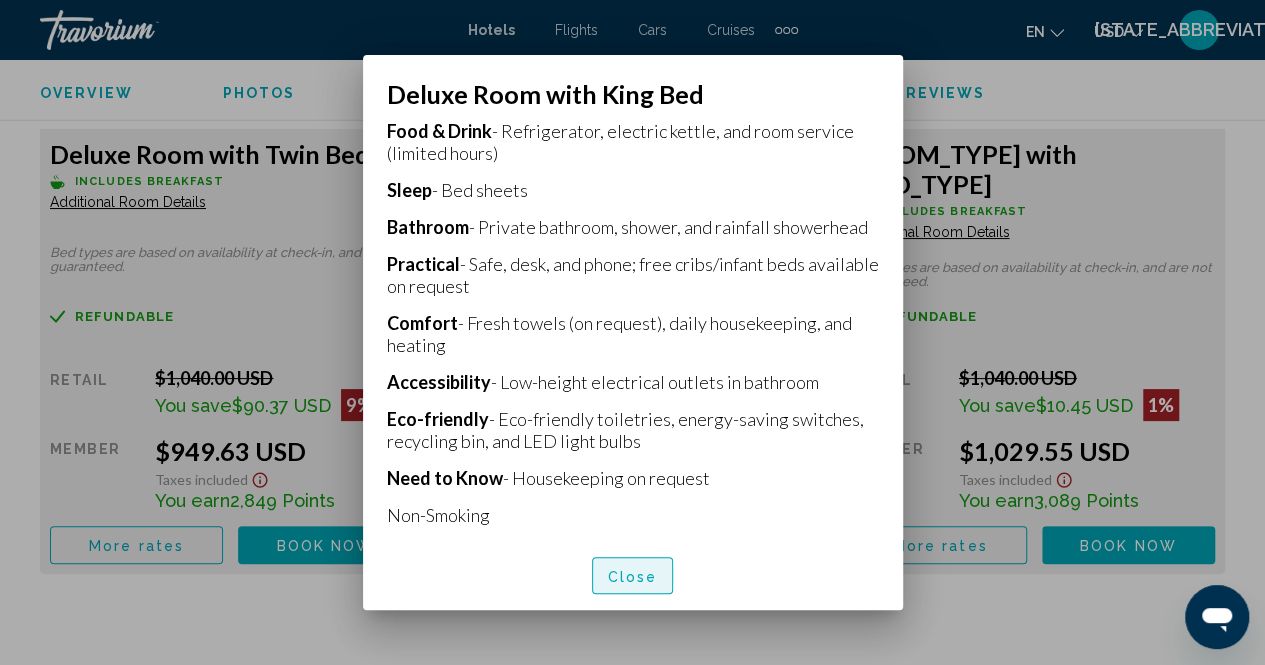 click on "Close" at bounding box center [633, 576] 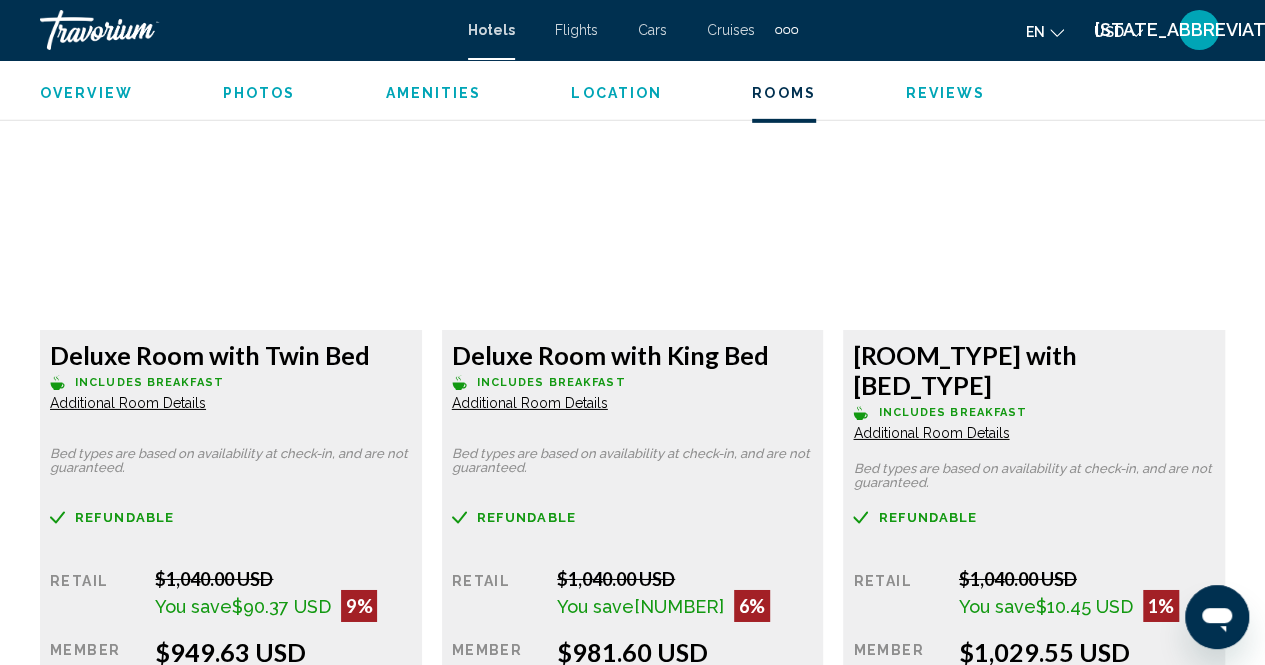 scroll, scrollTop: 3202, scrollLeft: 0, axis: vertical 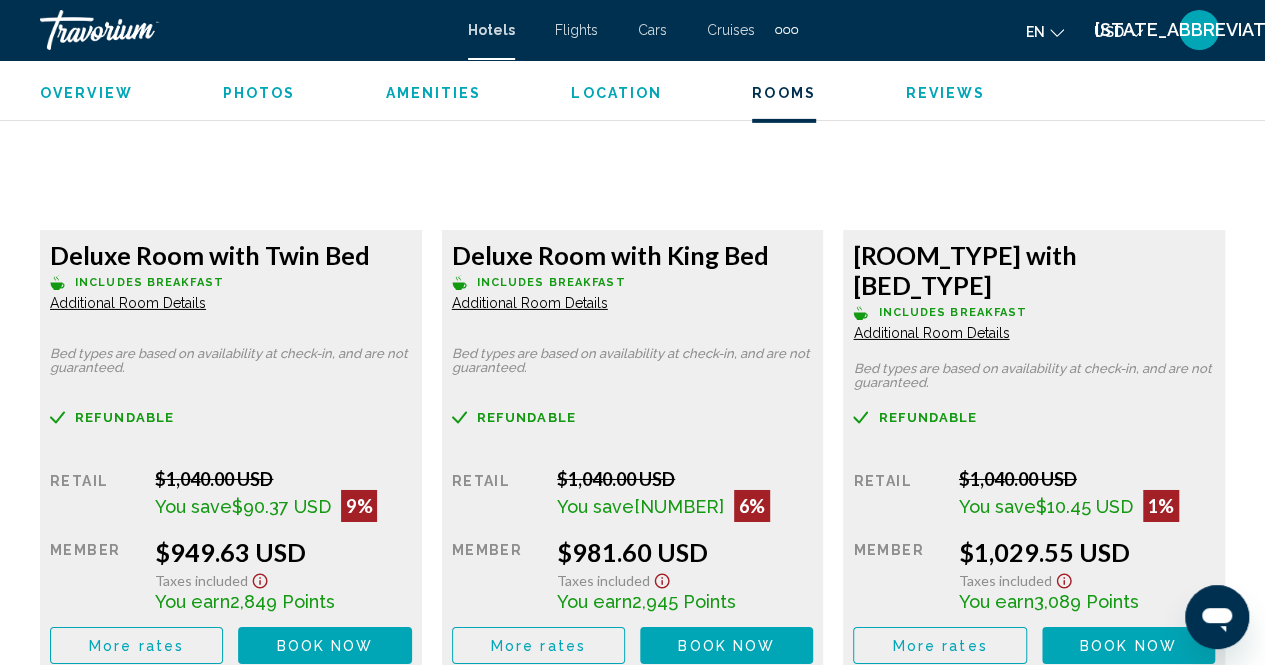 click on "Additional Room Details" at bounding box center (128, 303) 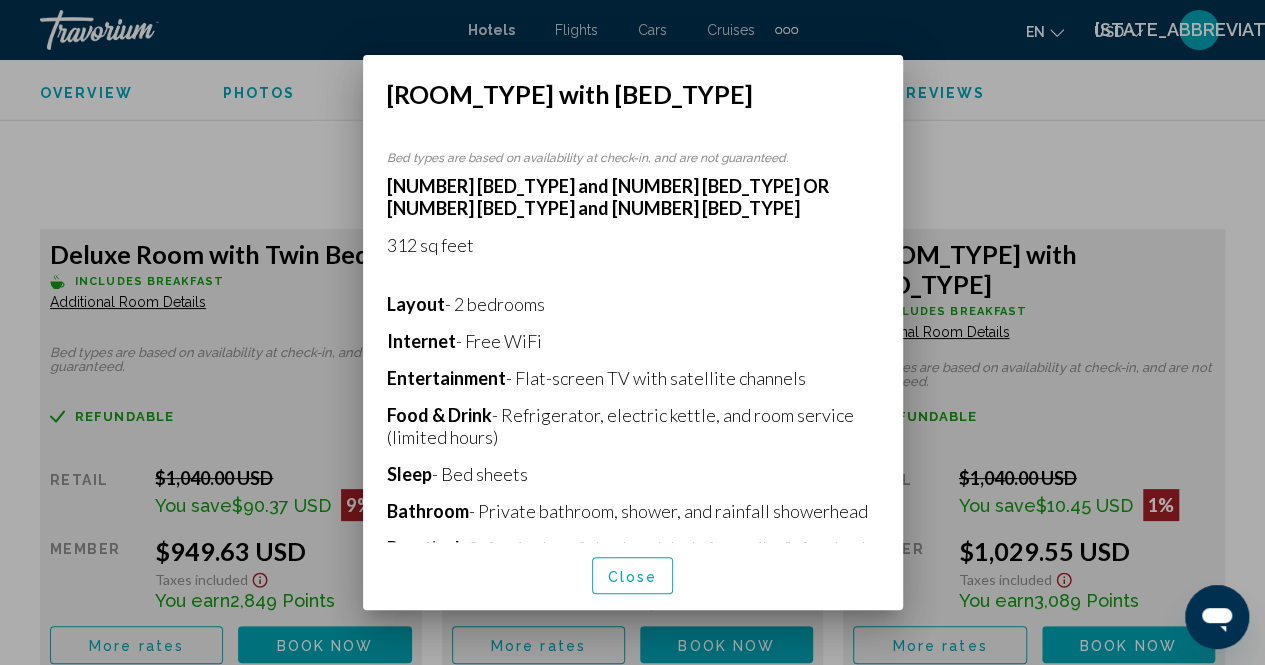 scroll, scrollTop: 0, scrollLeft: 0, axis: both 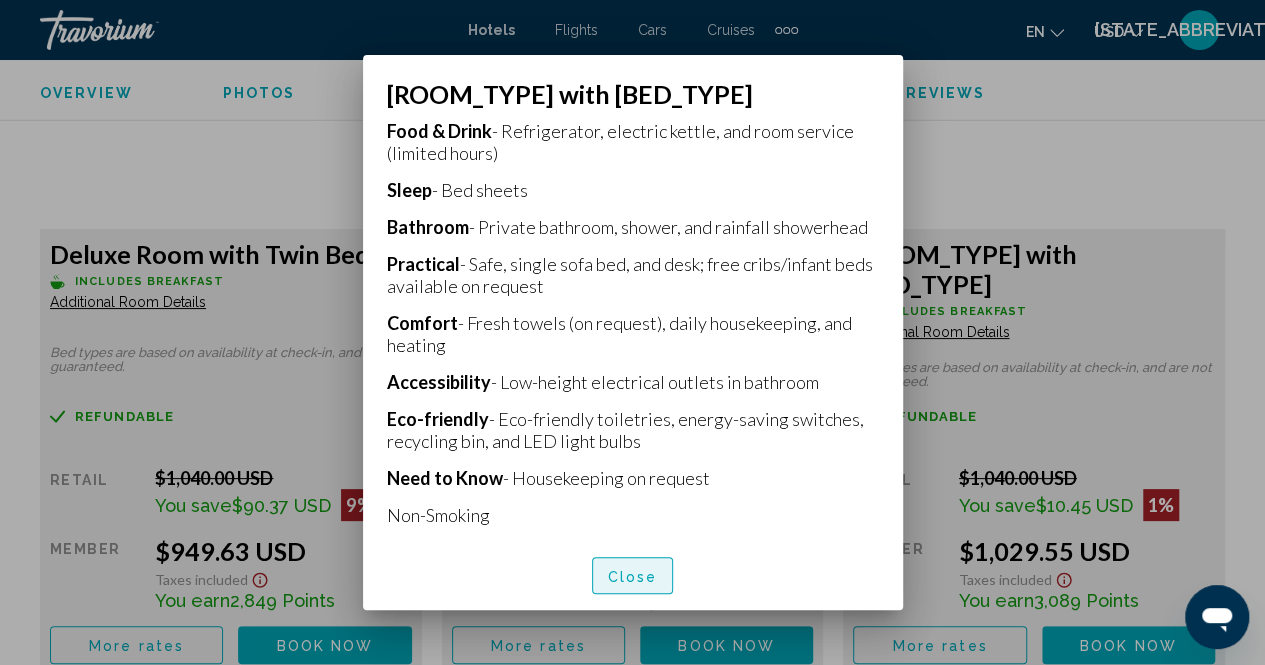 click on "Close" at bounding box center [633, 576] 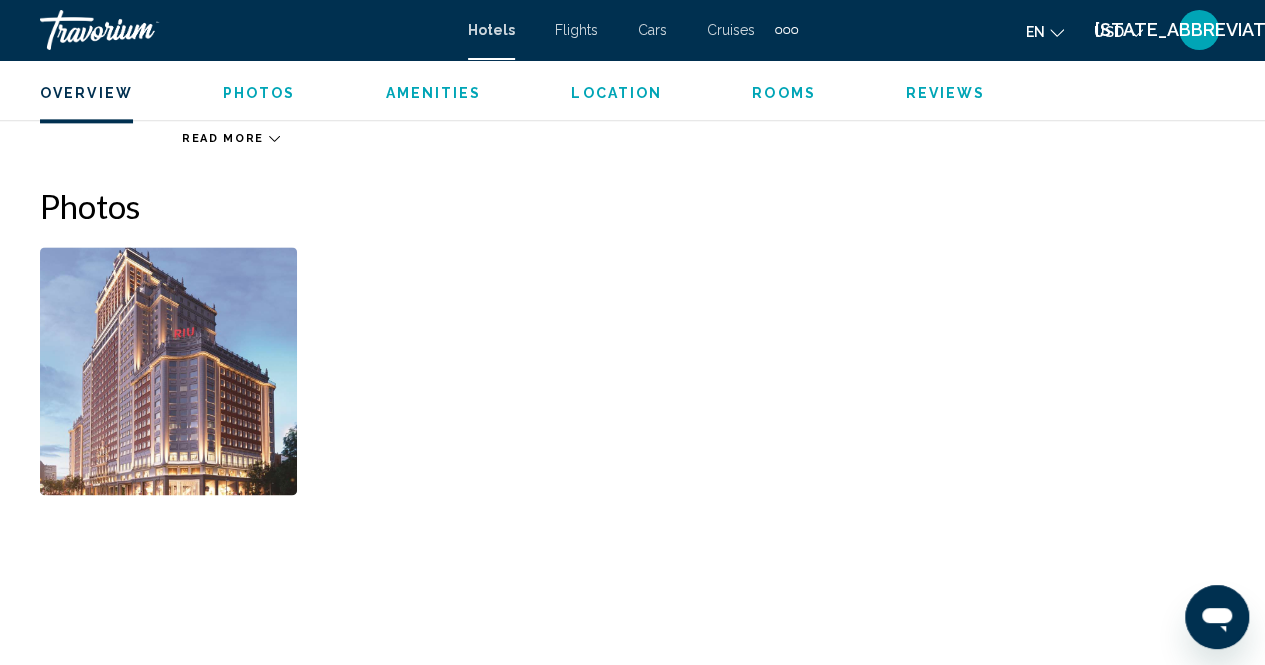 scroll, scrollTop: 1202, scrollLeft: 0, axis: vertical 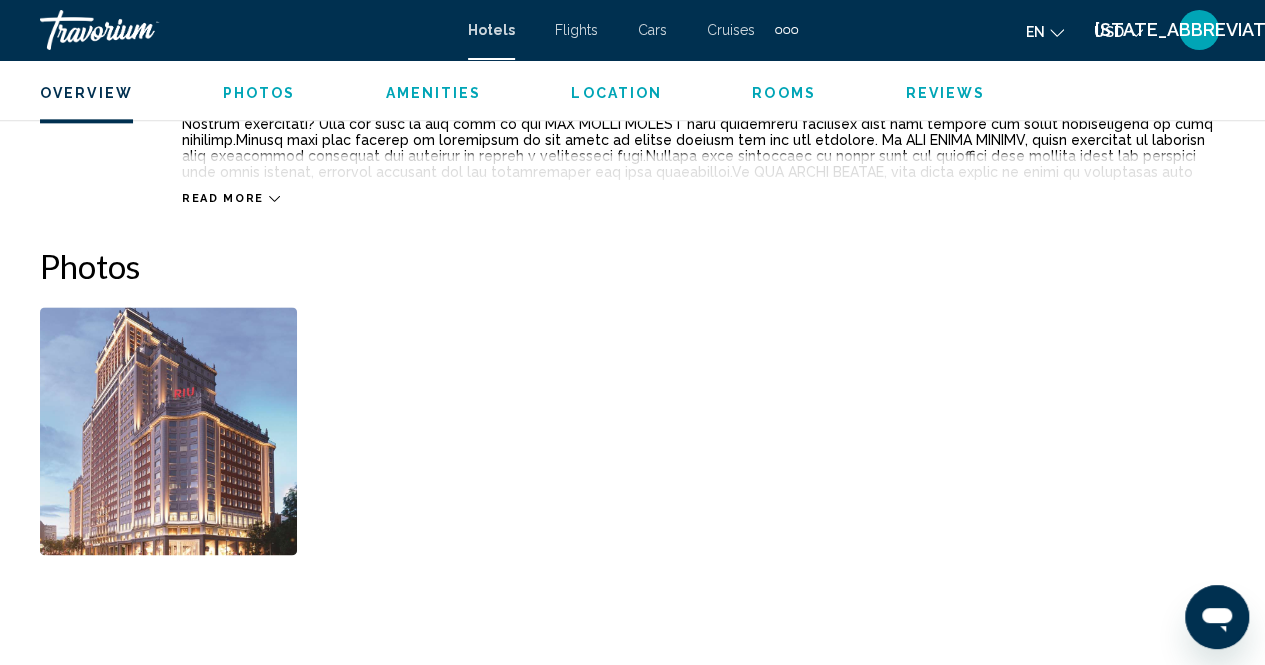 click at bounding box center (737, 431) 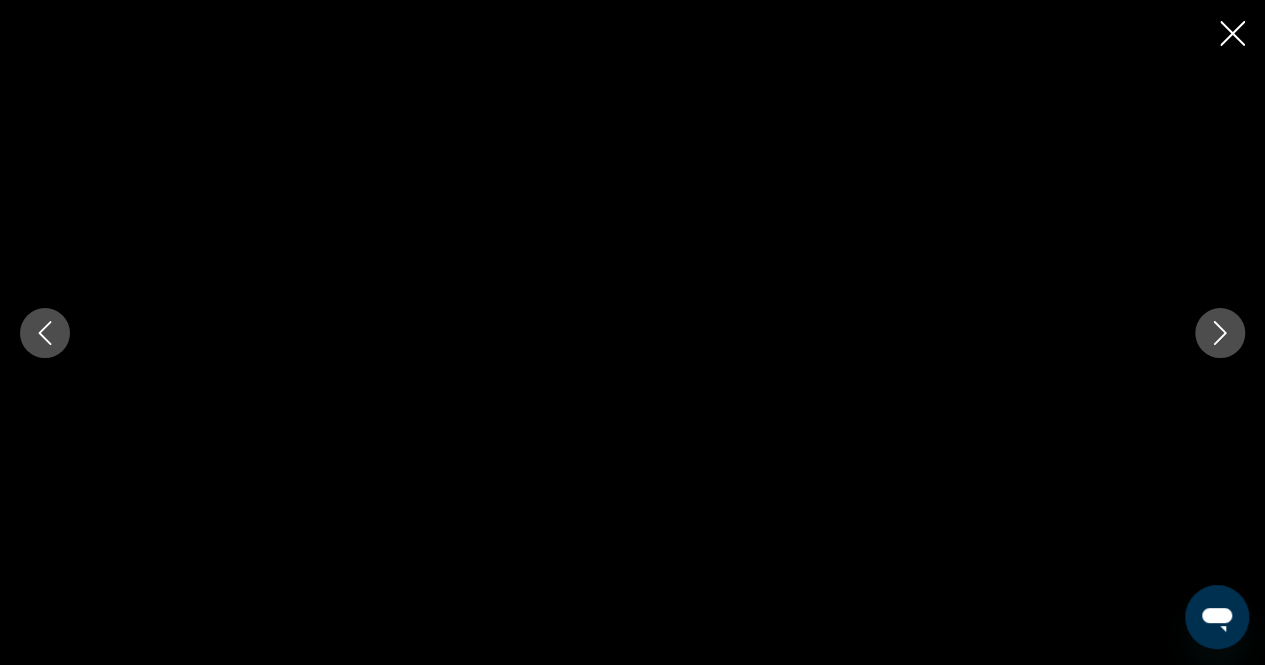 click at bounding box center [1220, 333] 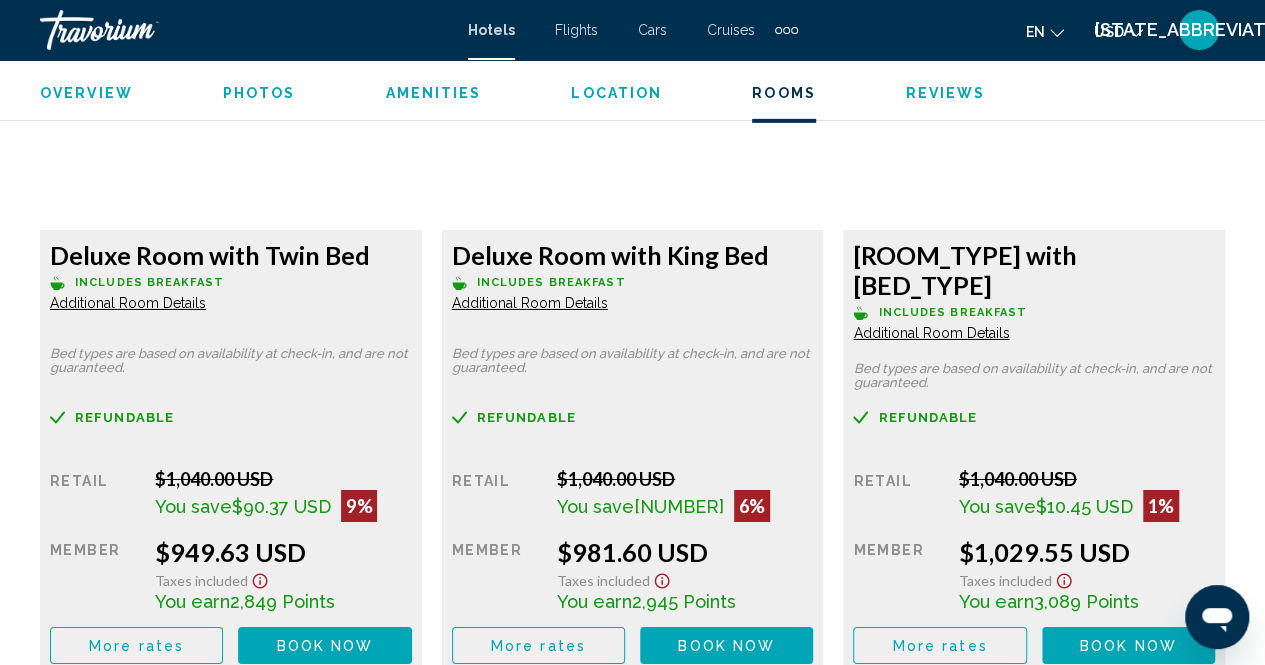 scroll, scrollTop: 3302, scrollLeft: 0, axis: vertical 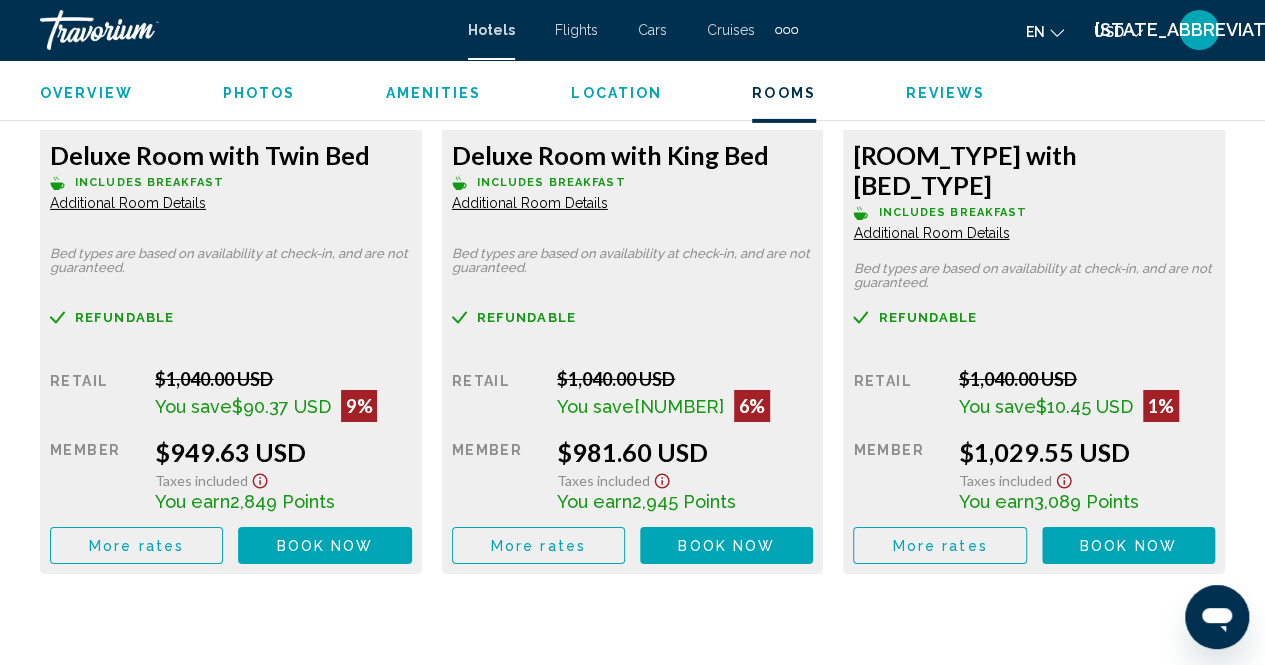 click on "Book now" at bounding box center (325, 546) 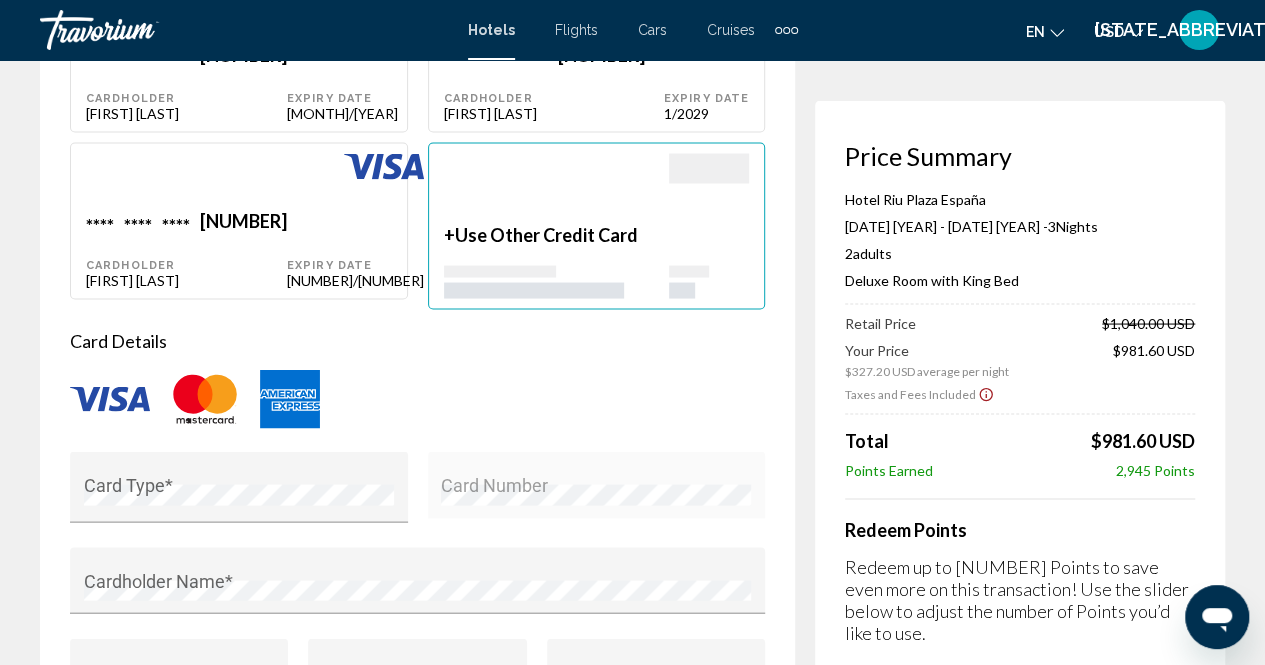 scroll, scrollTop: 1800, scrollLeft: 0, axis: vertical 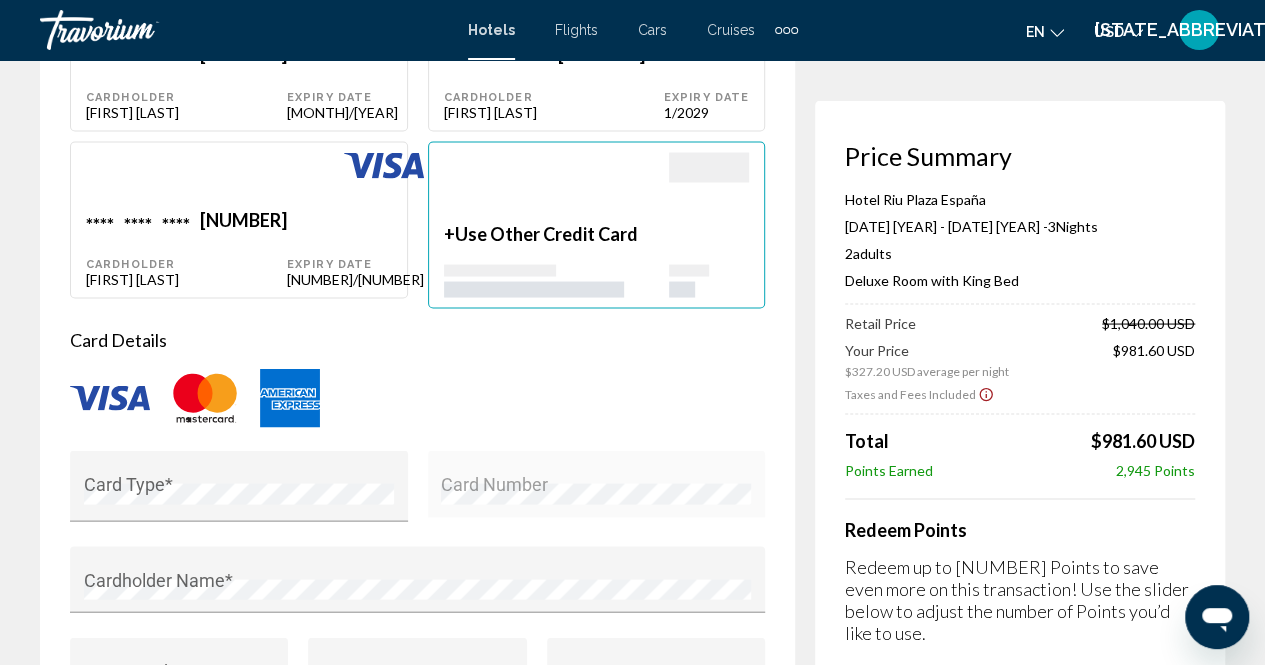 click on "[CARD_TYPE] [CARD_NUMBER] Cardholder [FIRST] [LAST]" at bounding box center (186, 81) 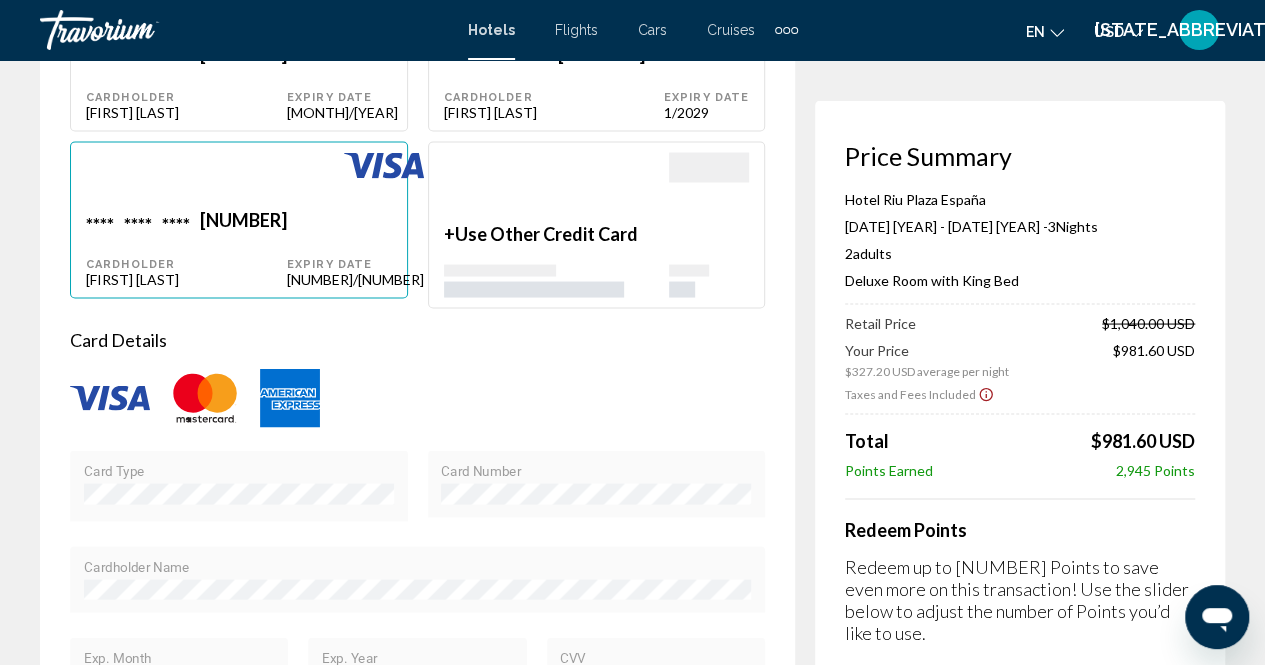 scroll, scrollTop: 1900, scrollLeft: 0, axis: vertical 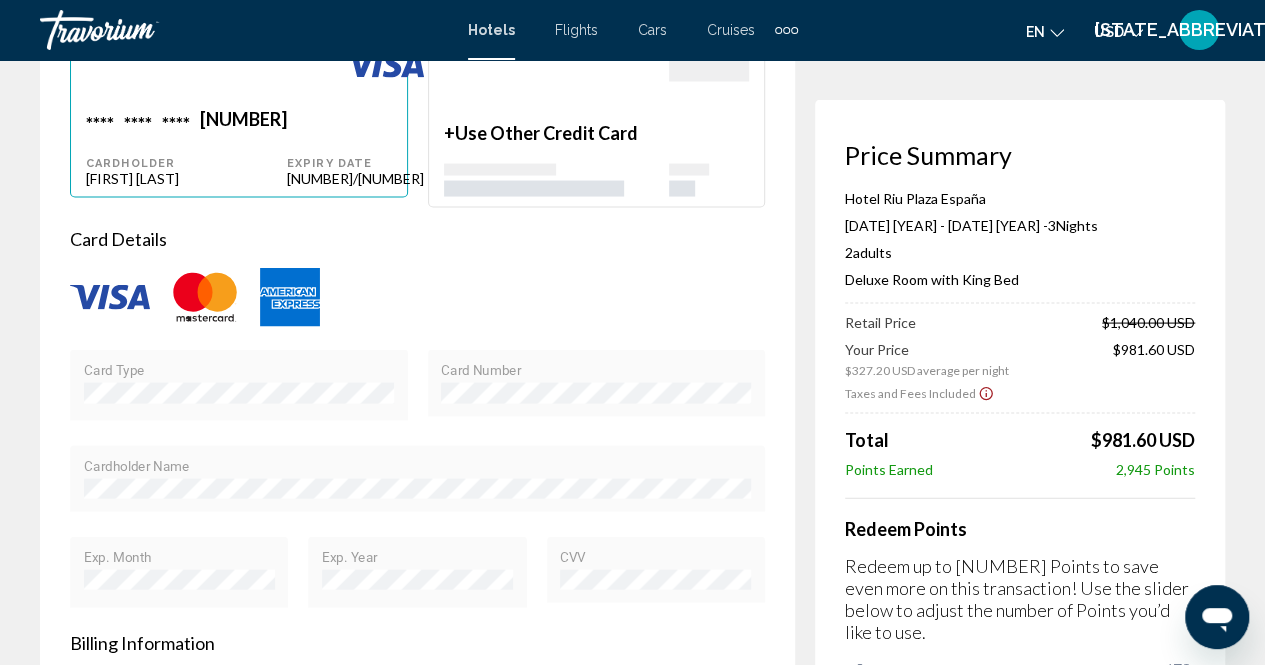 click on "CVV" at bounding box center [656, 570] 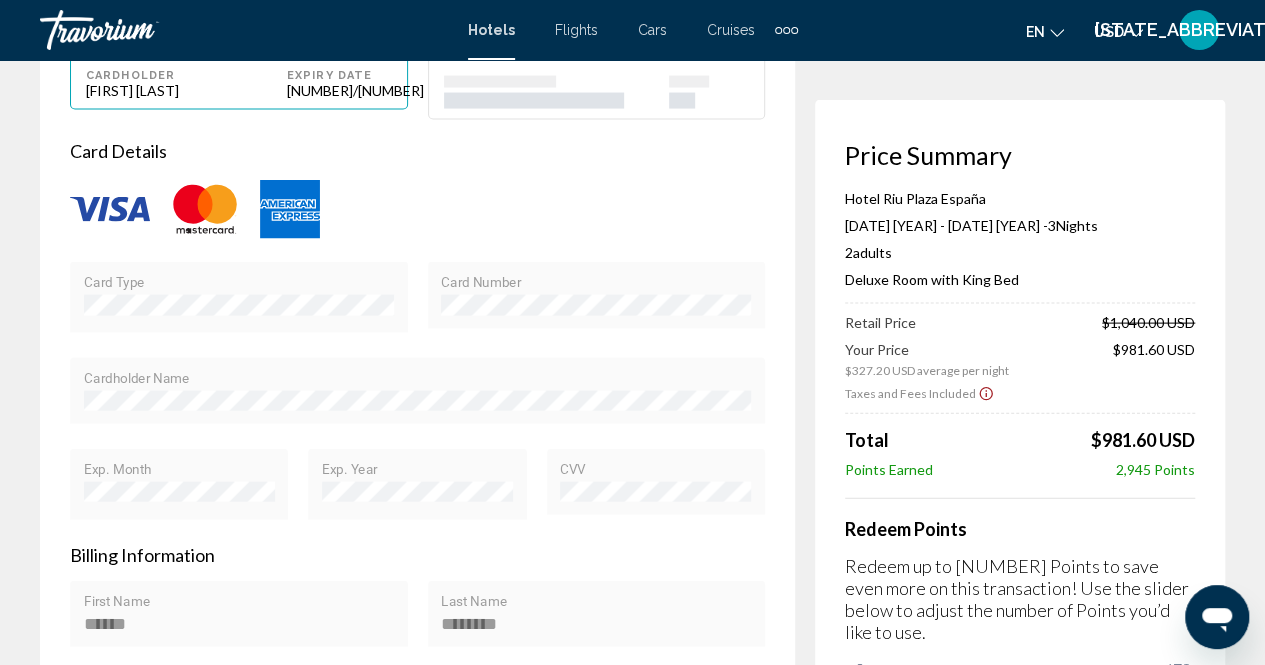 scroll, scrollTop: 2100, scrollLeft: 0, axis: vertical 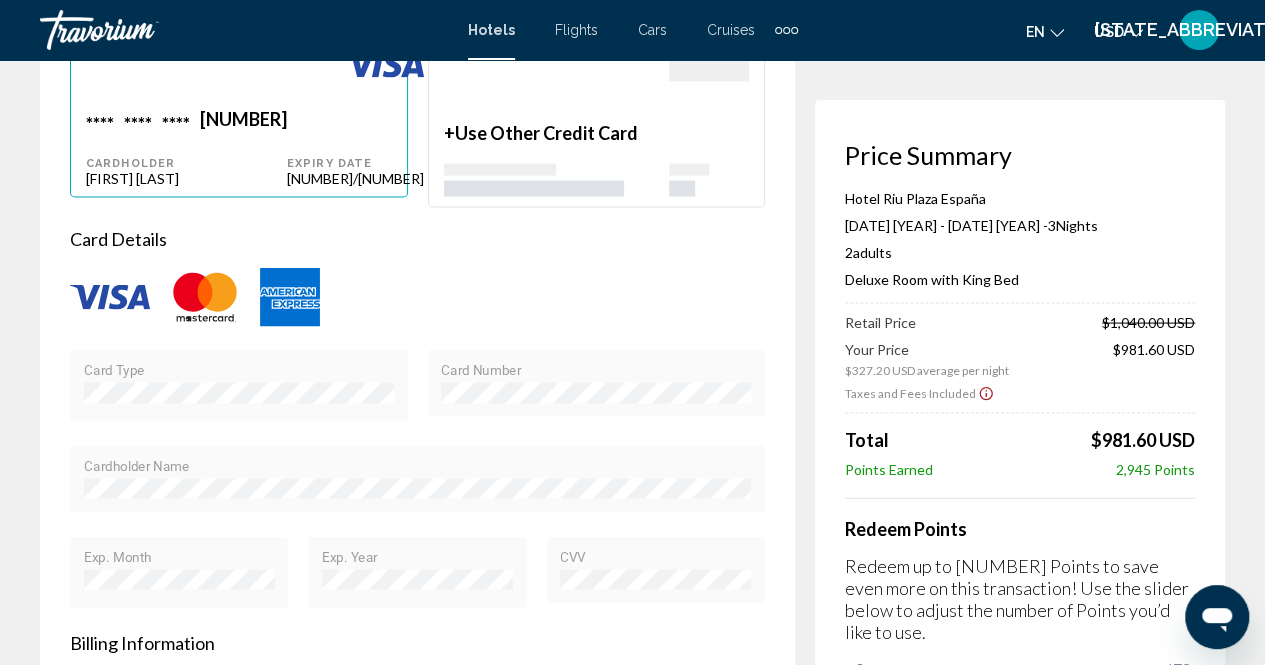 click on "[CARD_TYPE] [CARD_NUMBER] Cardholder [FIRST] [LAST]" at bounding box center (186, 147) 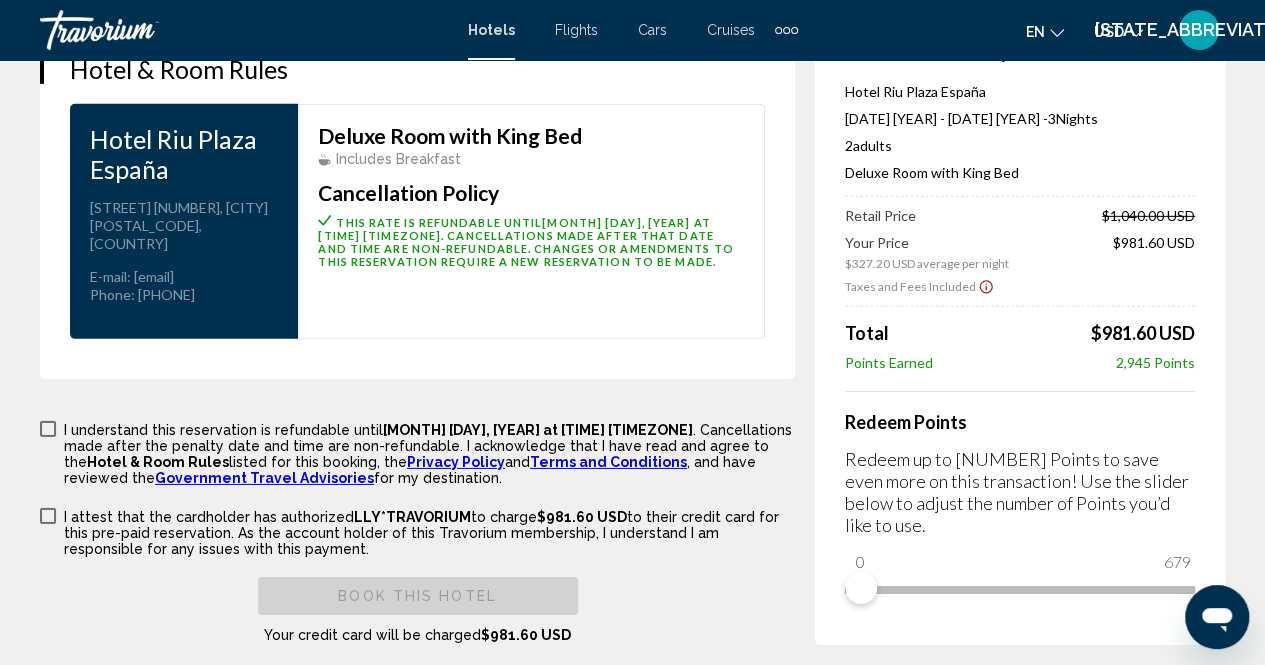 scroll, scrollTop: 3000, scrollLeft: 0, axis: vertical 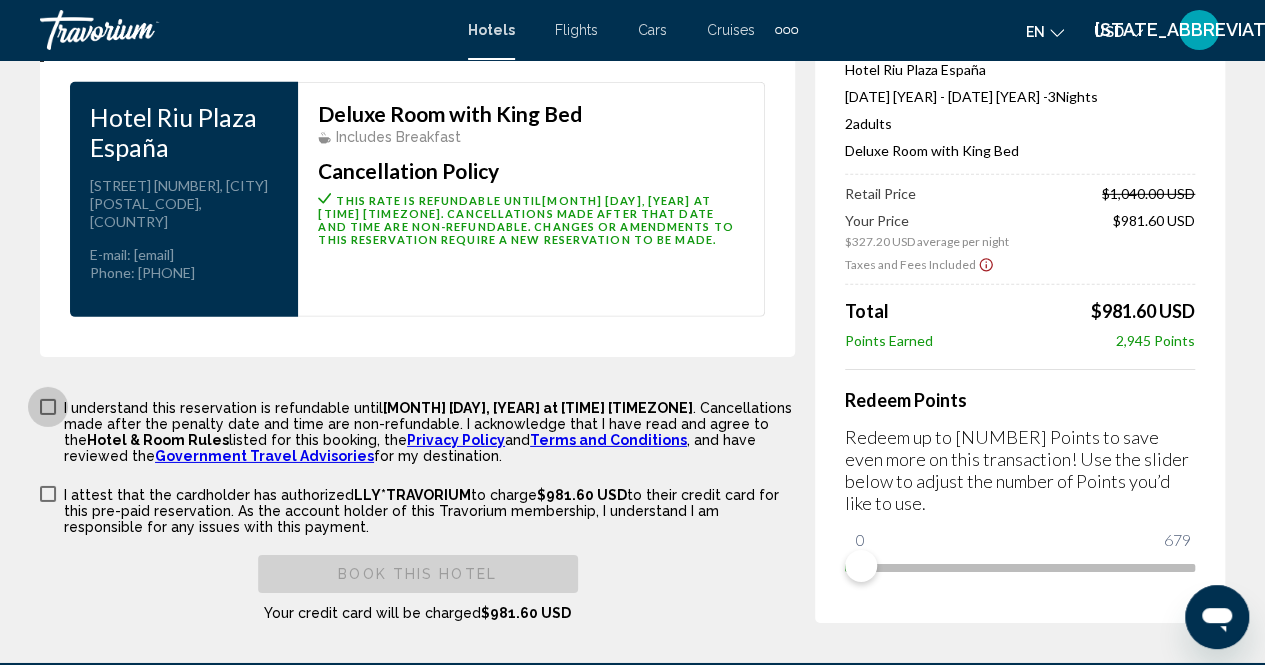 click at bounding box center [48, 407] 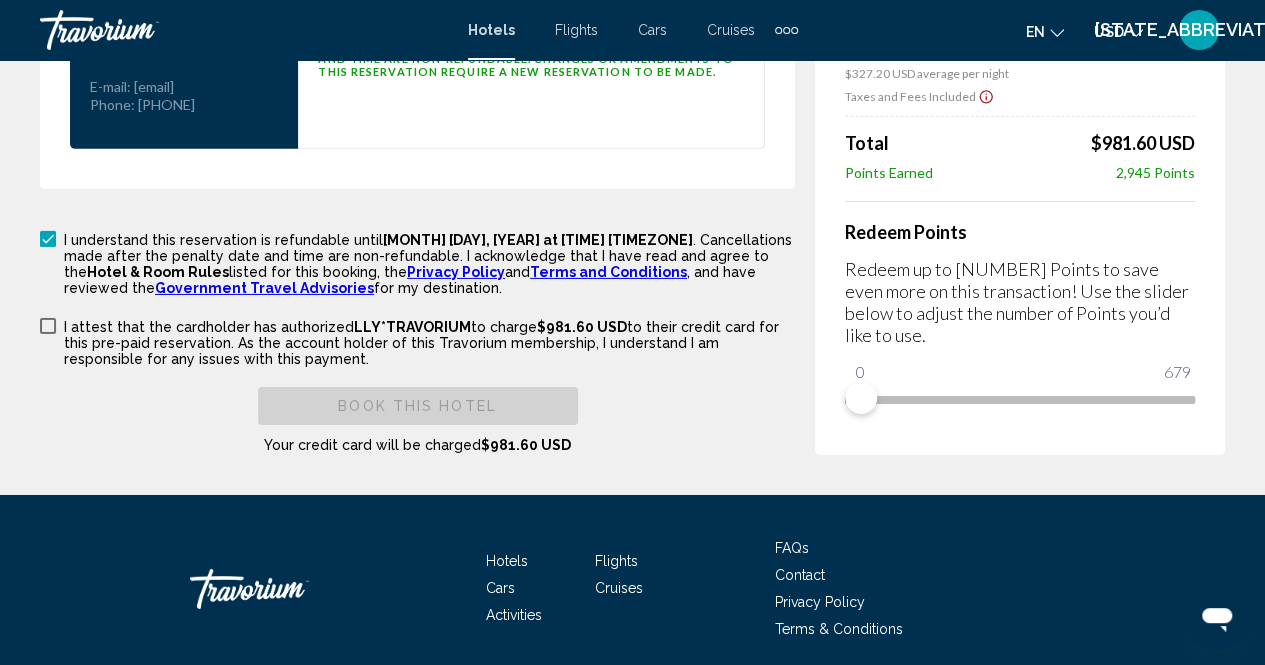 scroll, scrollTop: 3200, scrollLeft: 0, axis: vertical 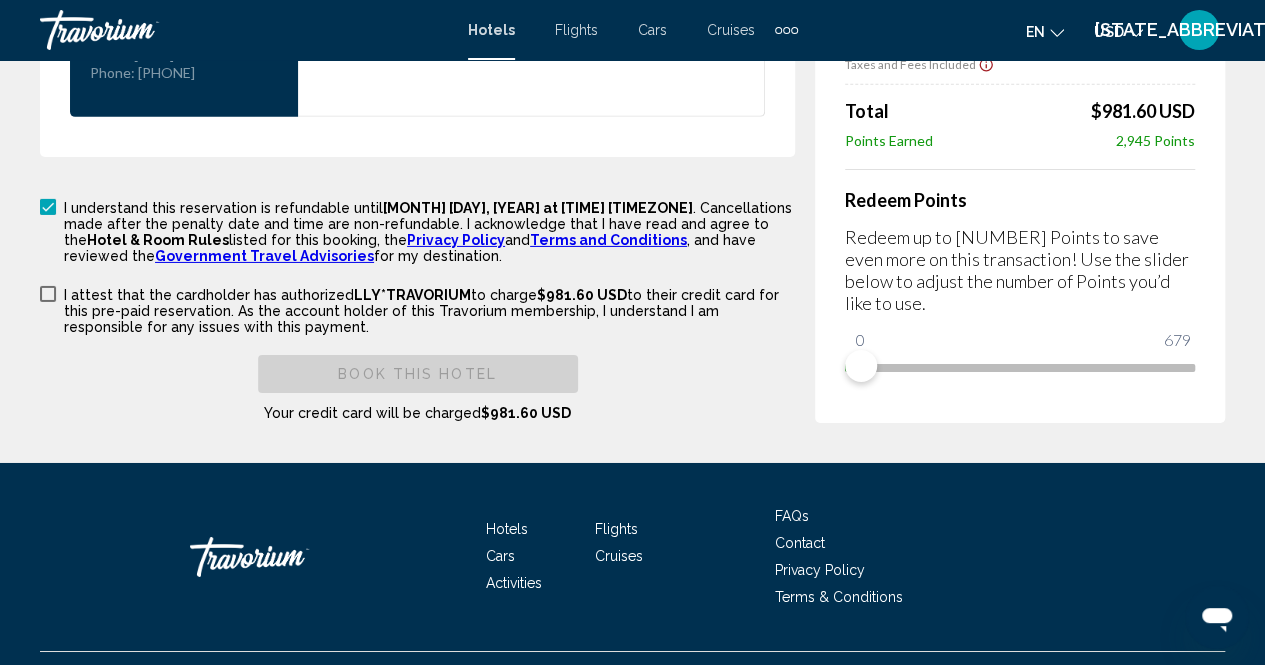 click on "Hotel Booking Price Summary Hotel Riu Plaza España  Oct [DAY], [YEAR] - Oct [DAY], [YEAR] -  3  Night Nights 2  Adult Adults , 0  Child Children  ( ages   )   Deluxe Room with King Bed  Retail Price  [PRICE] USD   Your Price  [PRICE] USD average per night  [PRICE] USD   Taxes and Fees Included
Total  [PRICE] USD   Points Earned  2,945  Points  Redeem  Points Redeem up to 679  Points to save even more on this transaction! Use the slider below to adjust the number of Points you’d like to use. 0 679 0
[CITY], , [COUNTRY] Hotel Riu Plaza España
Check-in Oct [DAY], [YEAR]
Check-out Oct [DAY], [YEAR] 3  Night Nights" at bounding box center [632, -1339] 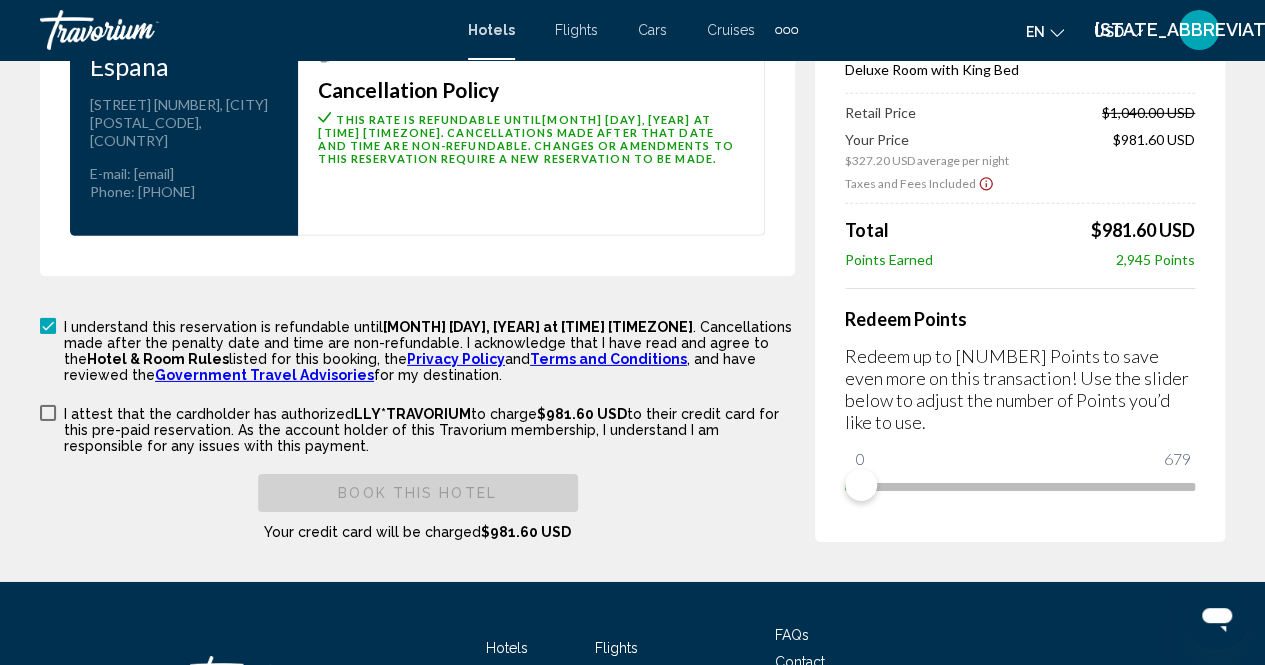 scroll, scrollTop: 3000, scrollLeft: 0, axis: vertical 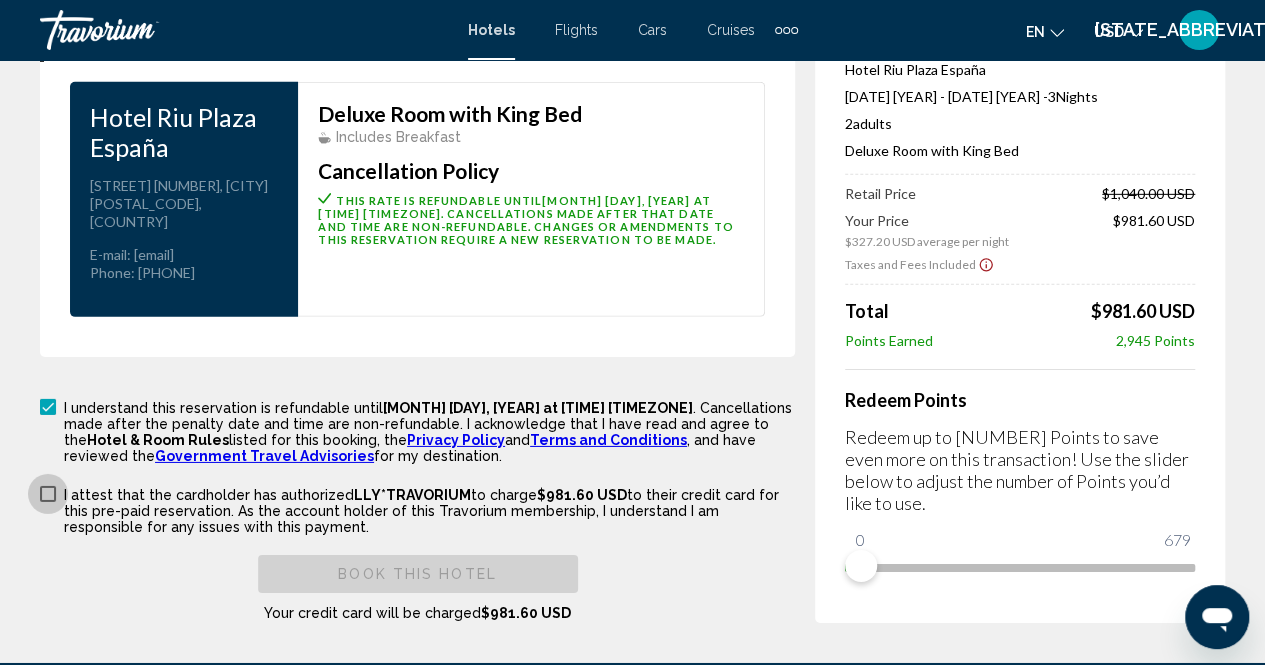 click at bounding box center [48, 494] 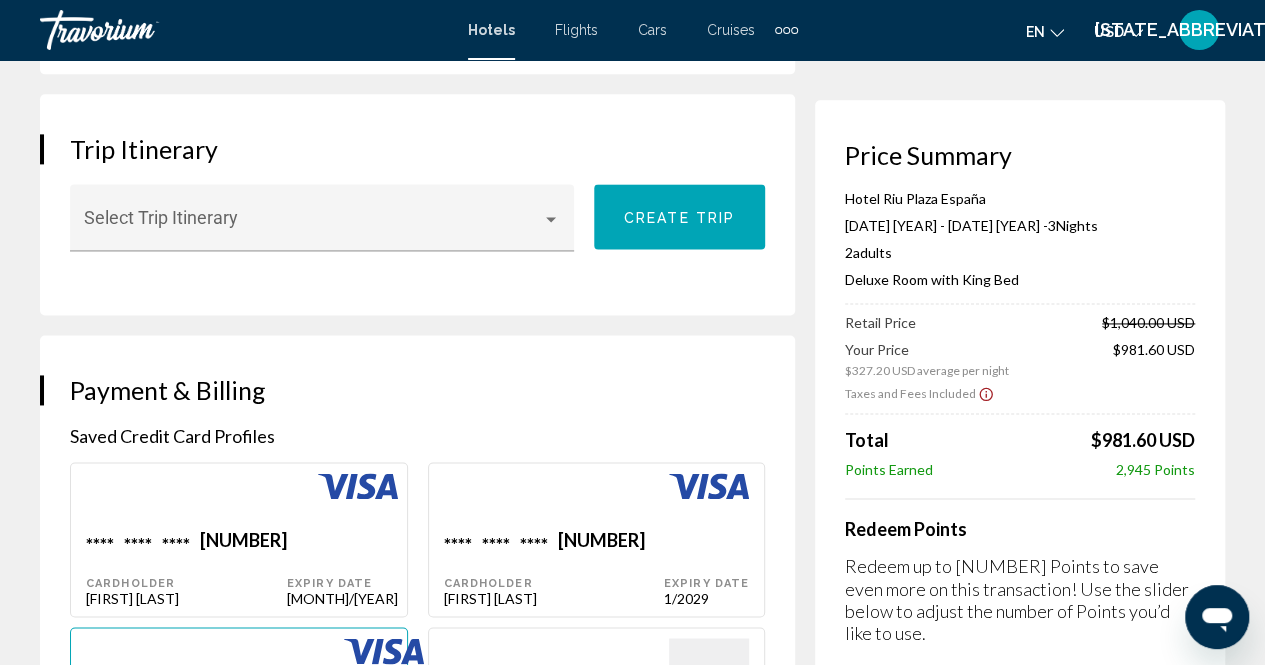 scroll, scrollTop: 1200, scrollLeft: 0, axis: vertical 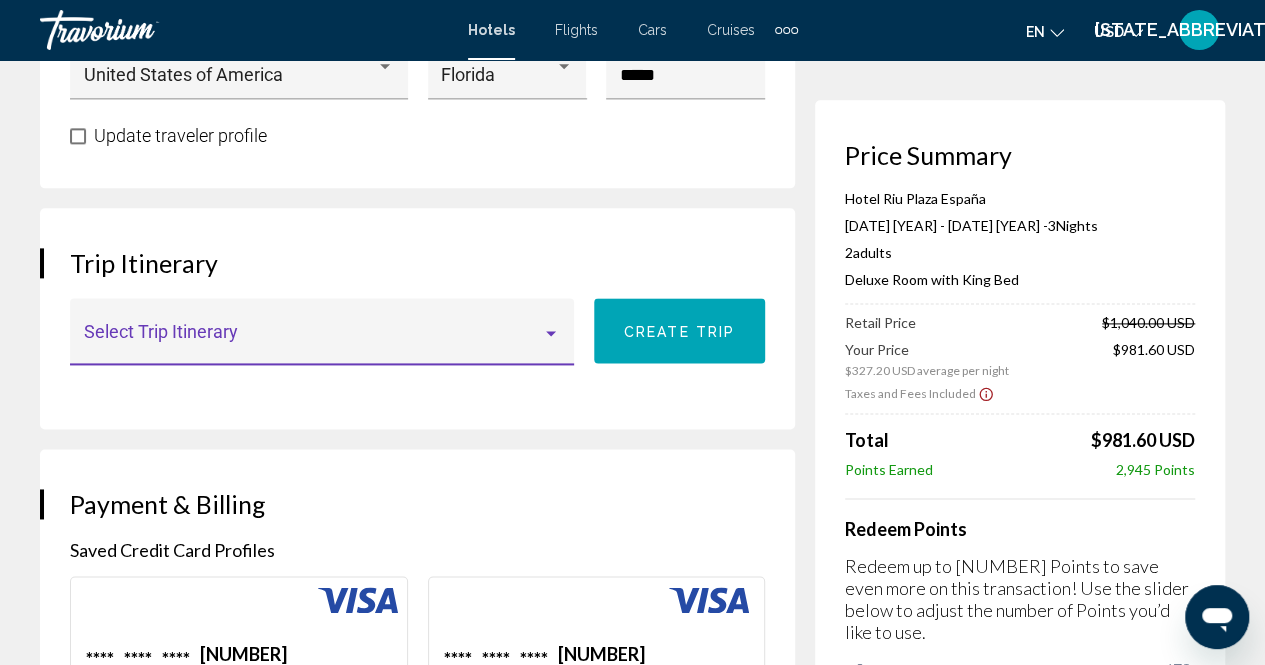 click at bounding box center (551, 333) 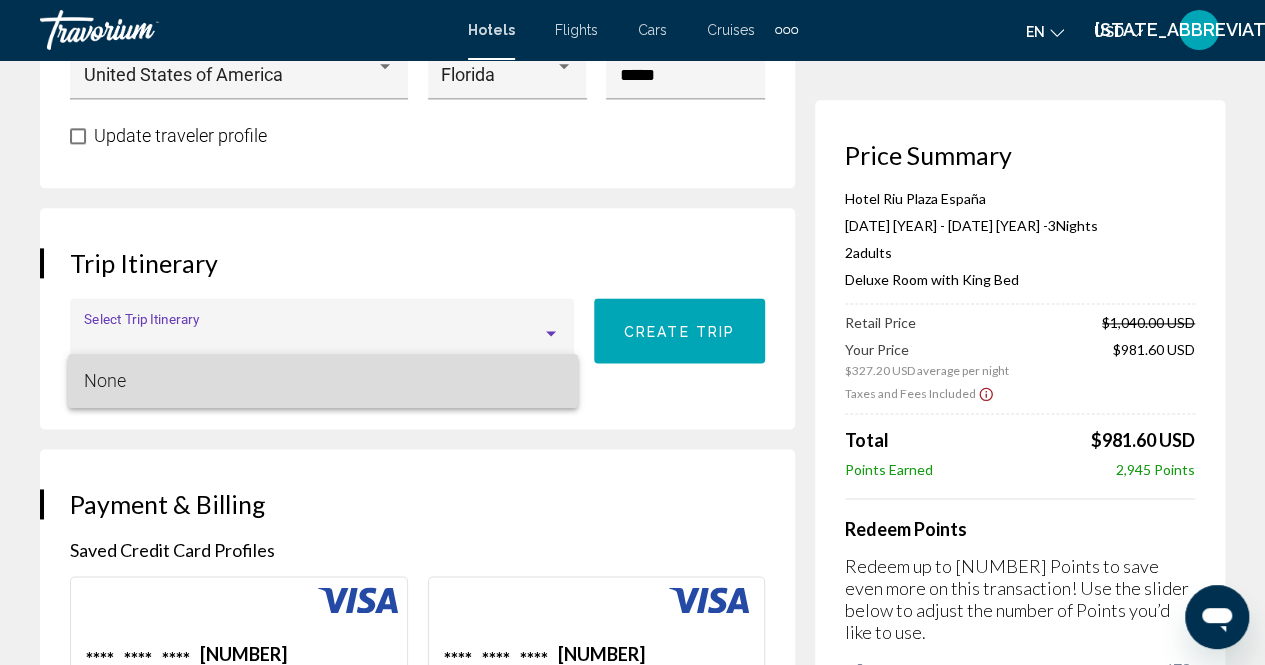click on "None" at bounding box center (323, 381) 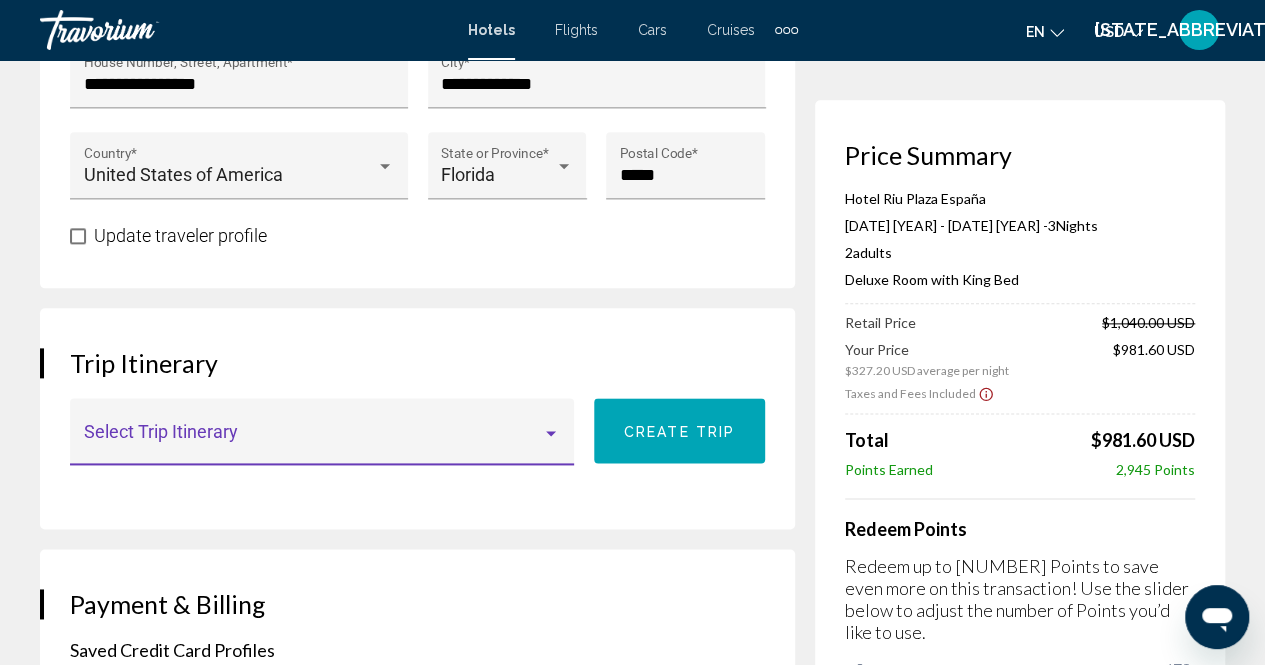 scroll, scrollTop: 900, scrollLeft: 0, axis: vertical 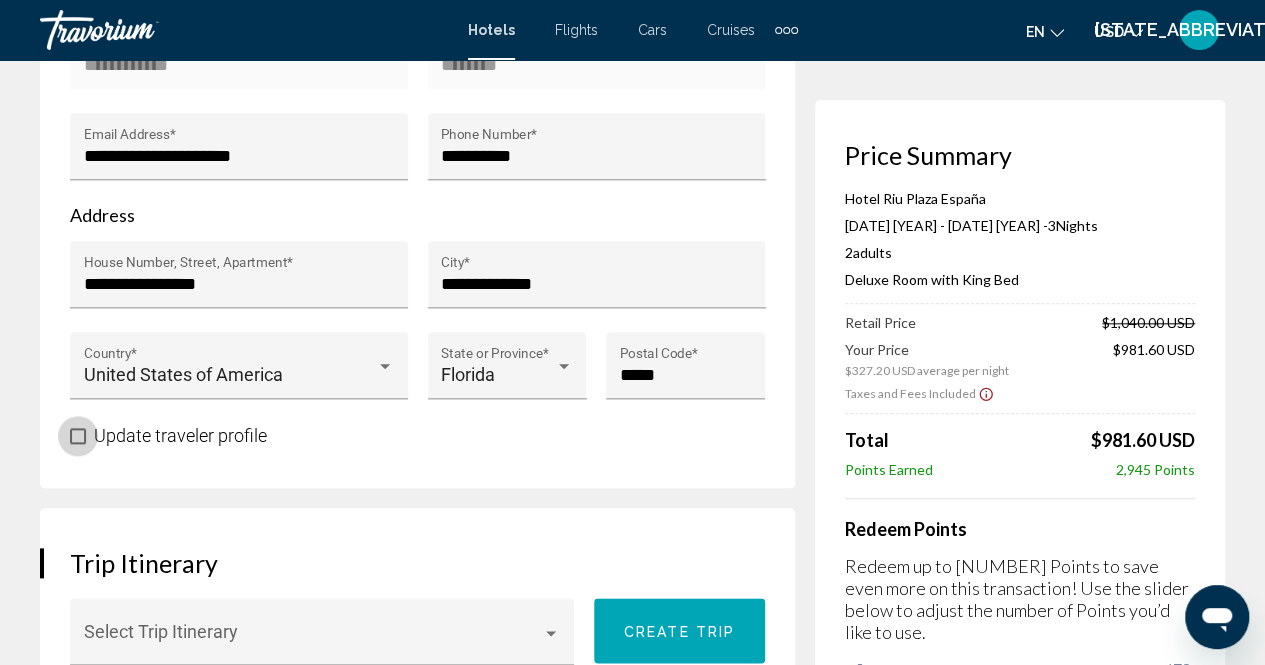 click on "Update traveler profile" at bounding box center [168, 436] 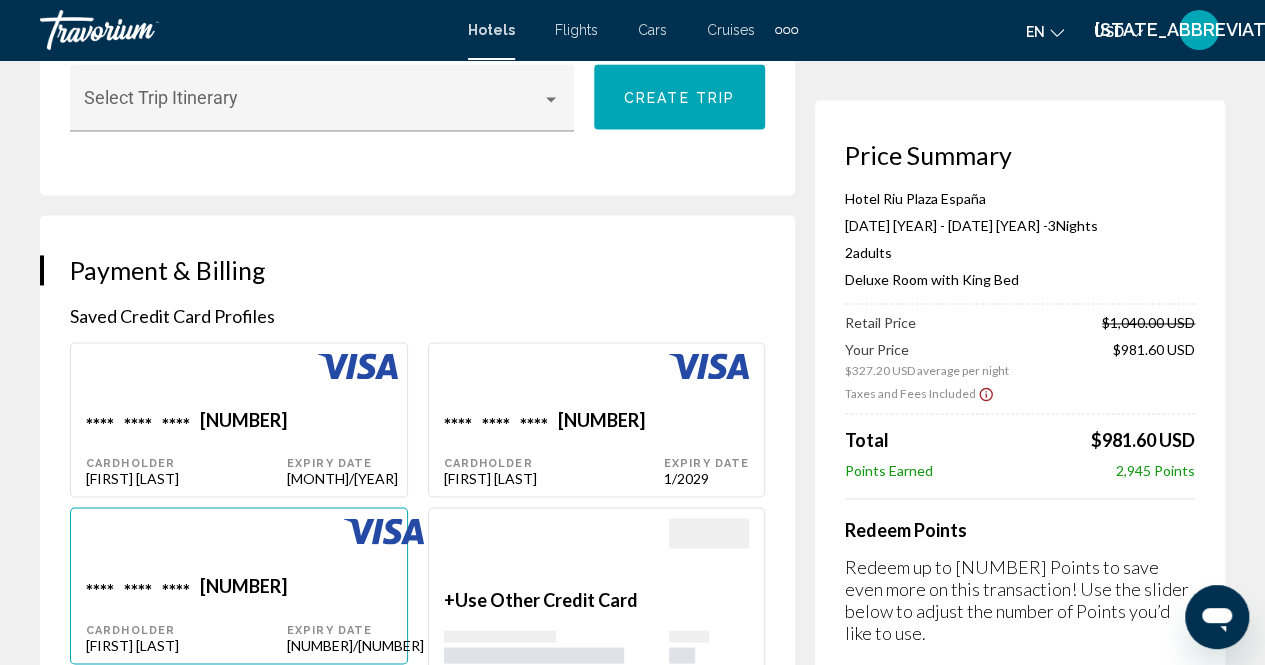 scroll, scrollTop: 1500, scrollLeft: 0, axis: vertical 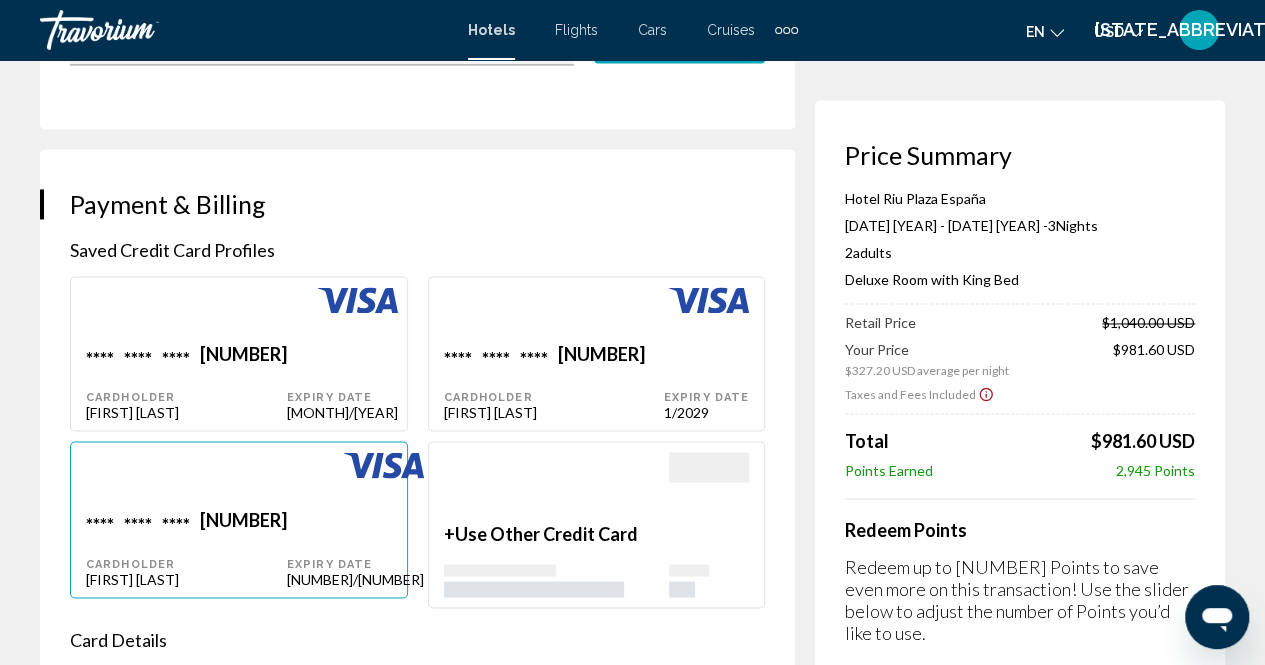 click on "Expiry Date [MONTH]/[YEAR]" at bounding box center [355, 547] 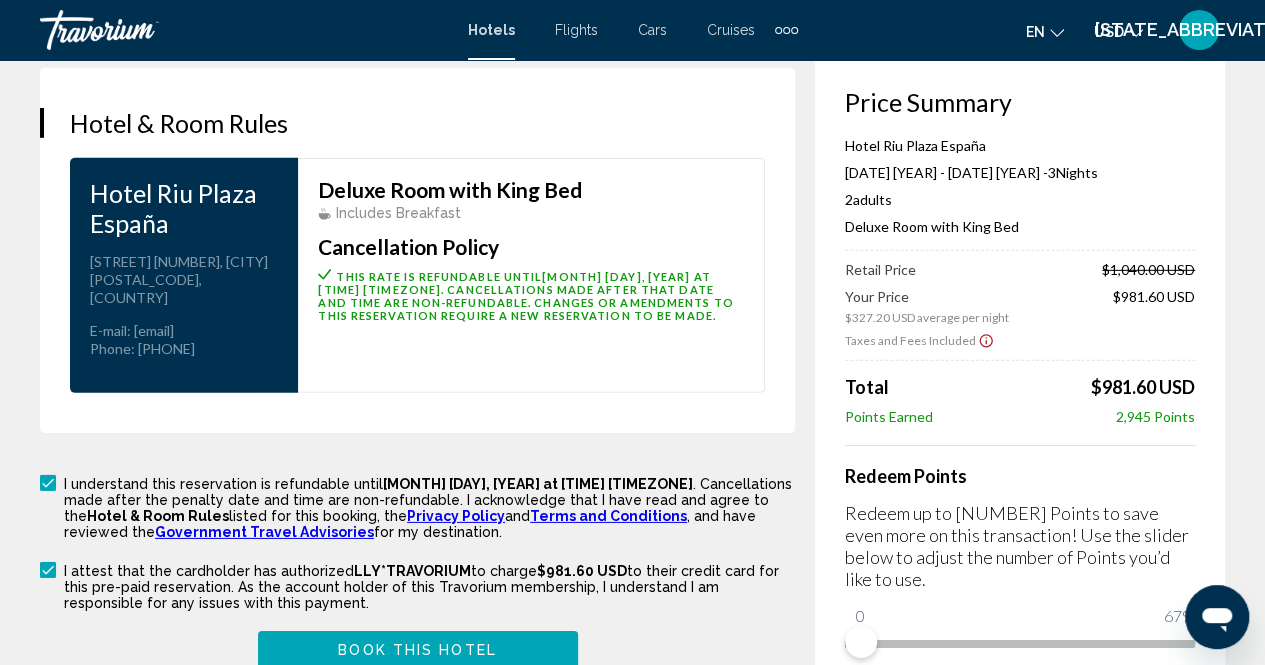 scroll, scrollTop: 3100, scrollLeft: 0, axis: vertical 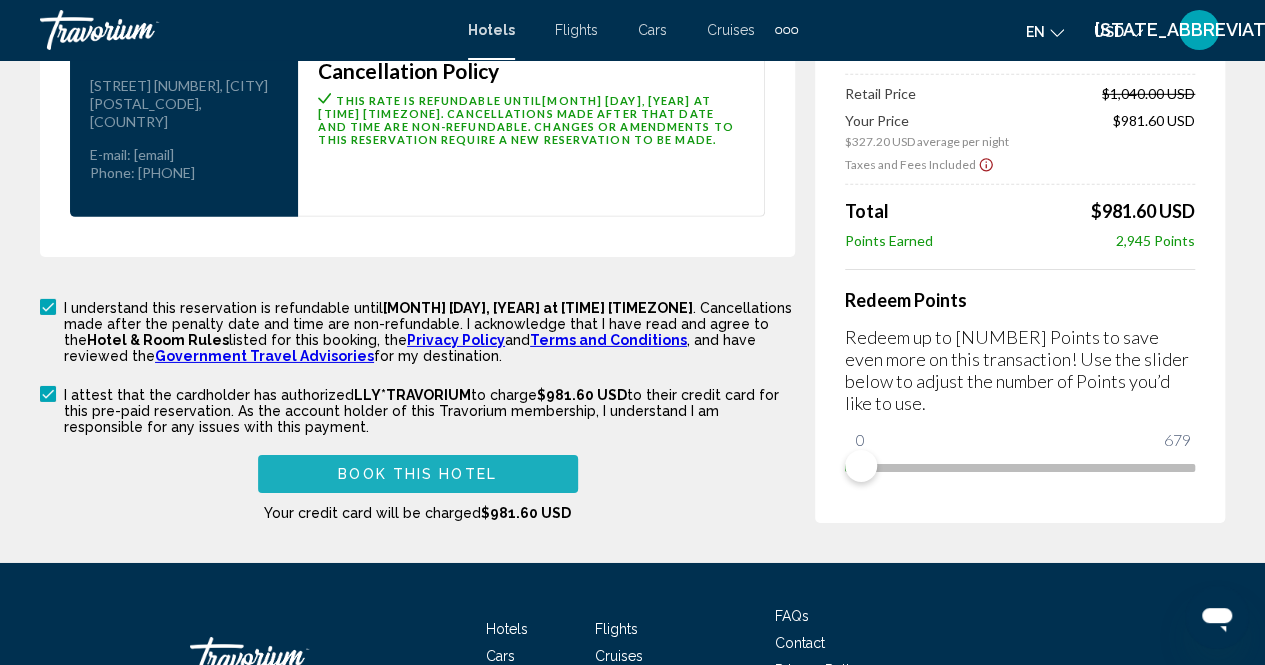 click on "Book this hotel" at bounding box center [417, 475] 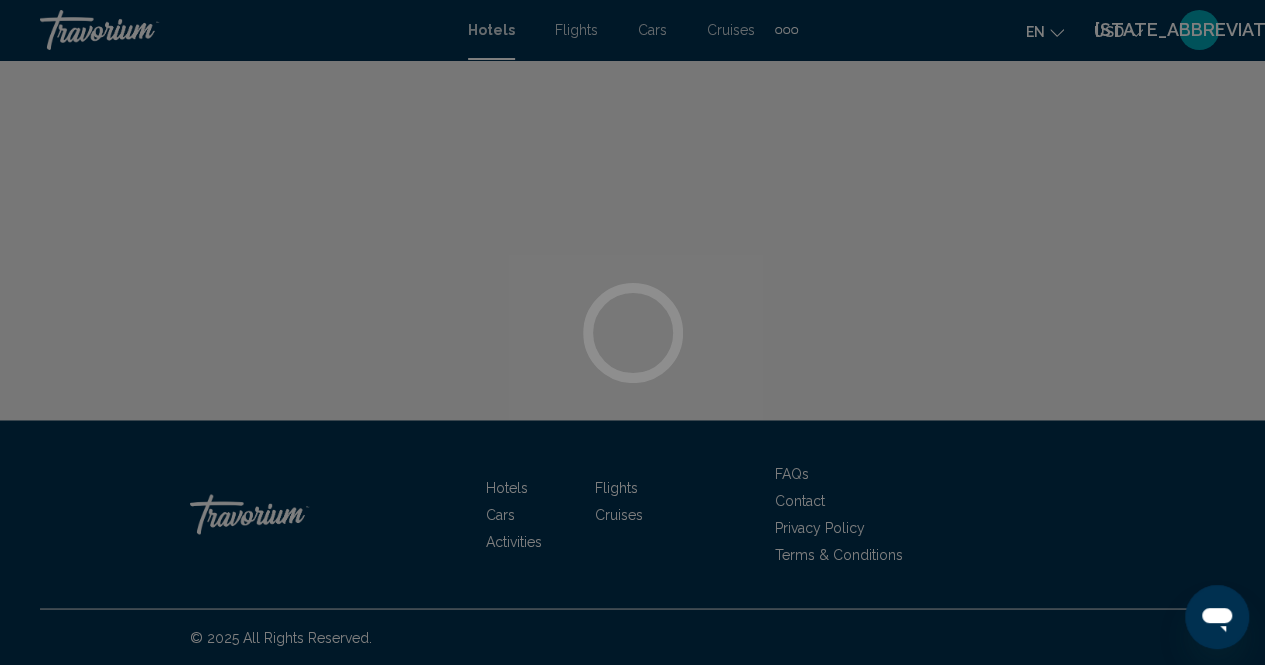scroll, scrollTop: 0, scrollLeft: 0, axis: both 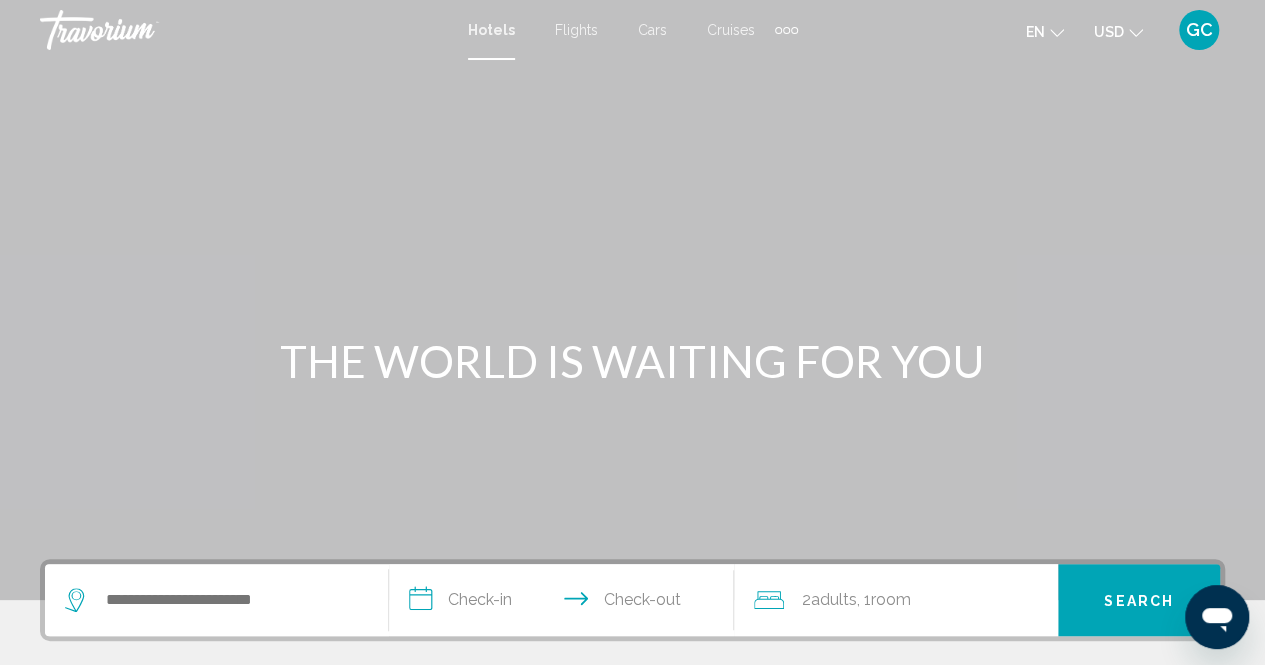 drag, startPoint x: 752, startPoint y: 289, endPoint x: 706, endPoint y: 293, distance: 46.173584 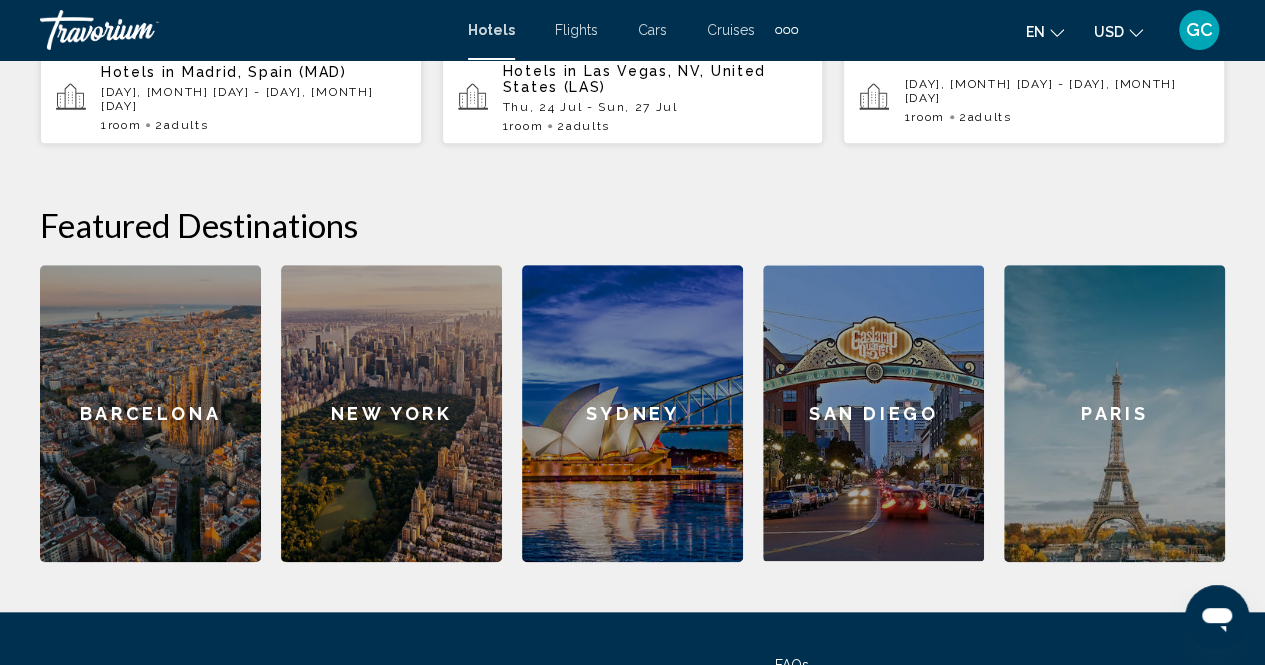 scroll, scrollTop: 890, scrollLeft: 0, axis: vertical 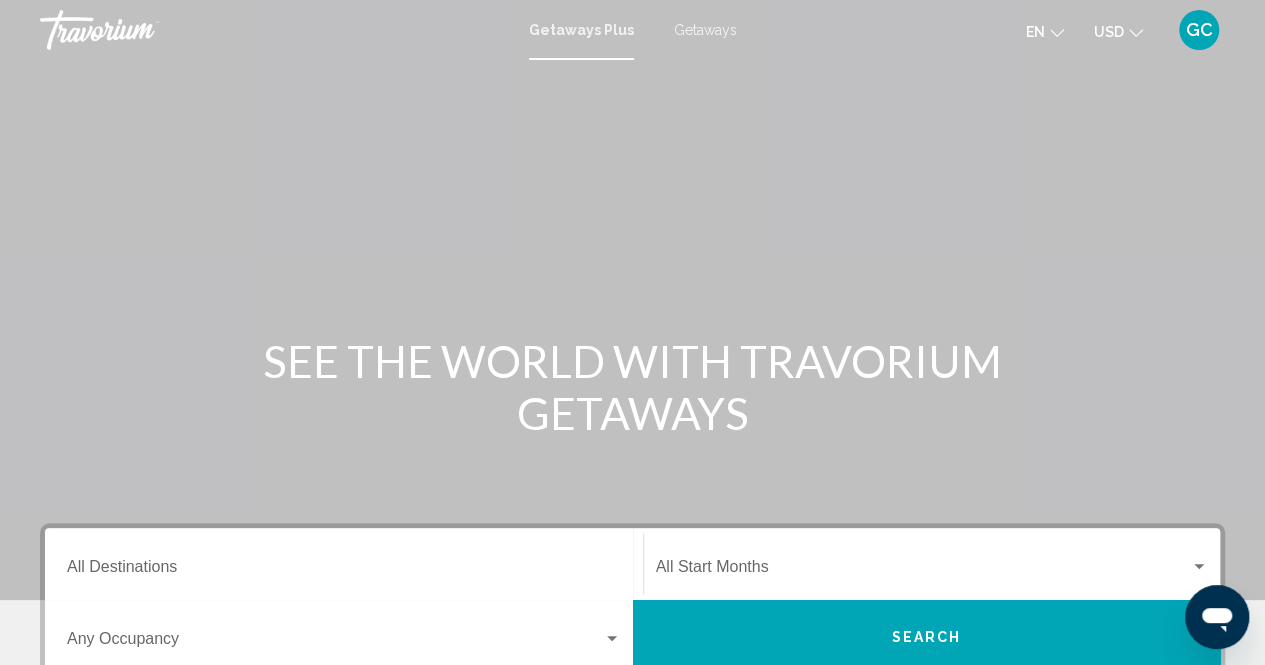 click on "Getaways" at bounding box center [705, 30] 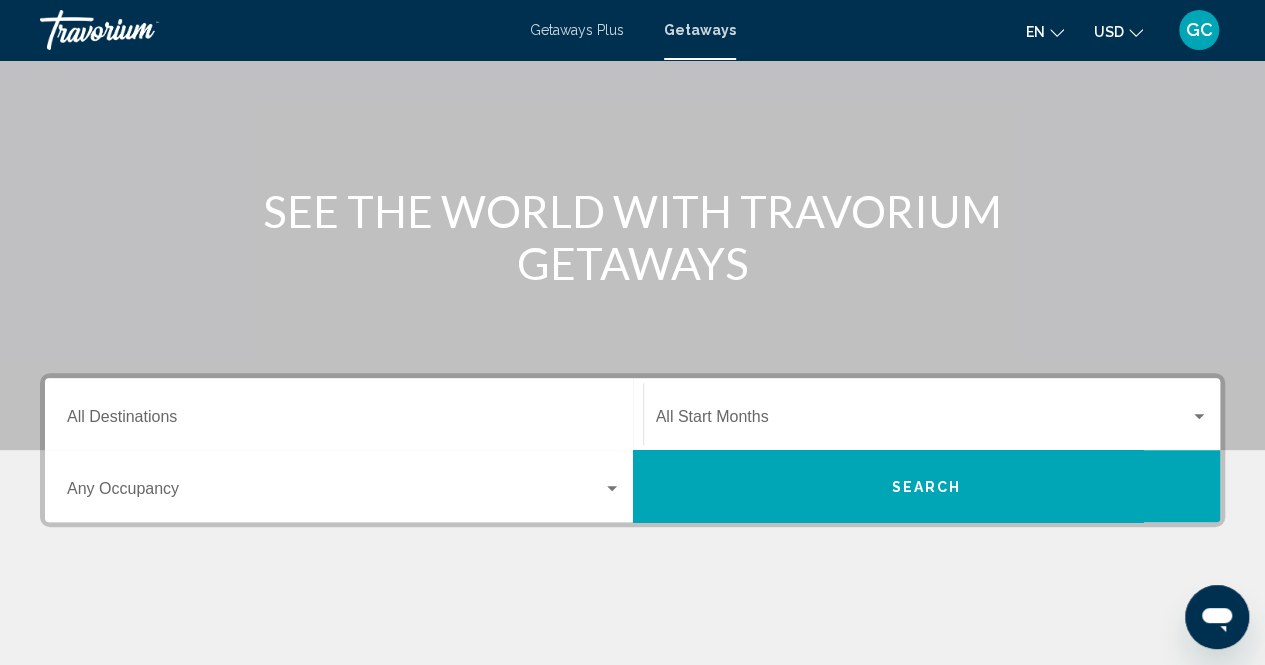 scroll, scrollTop: 200, scrollLeft: 0, axis: vertical 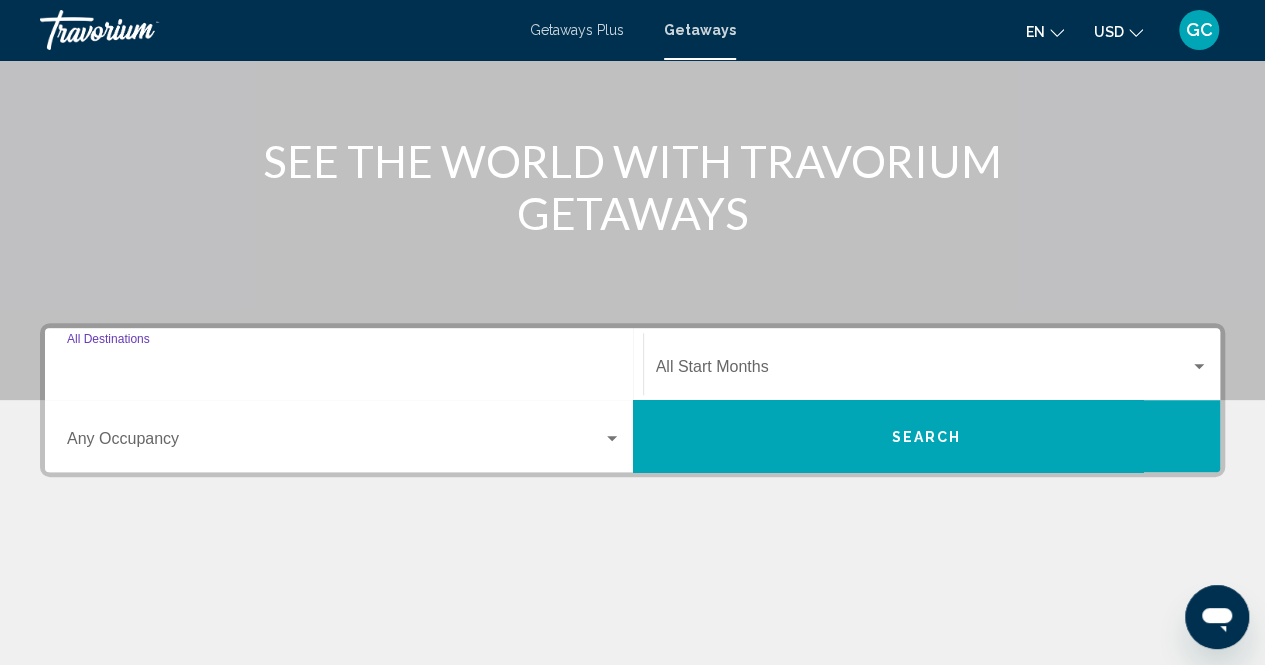 click on "Destination All Destinations" at bounding box center [344, 371] 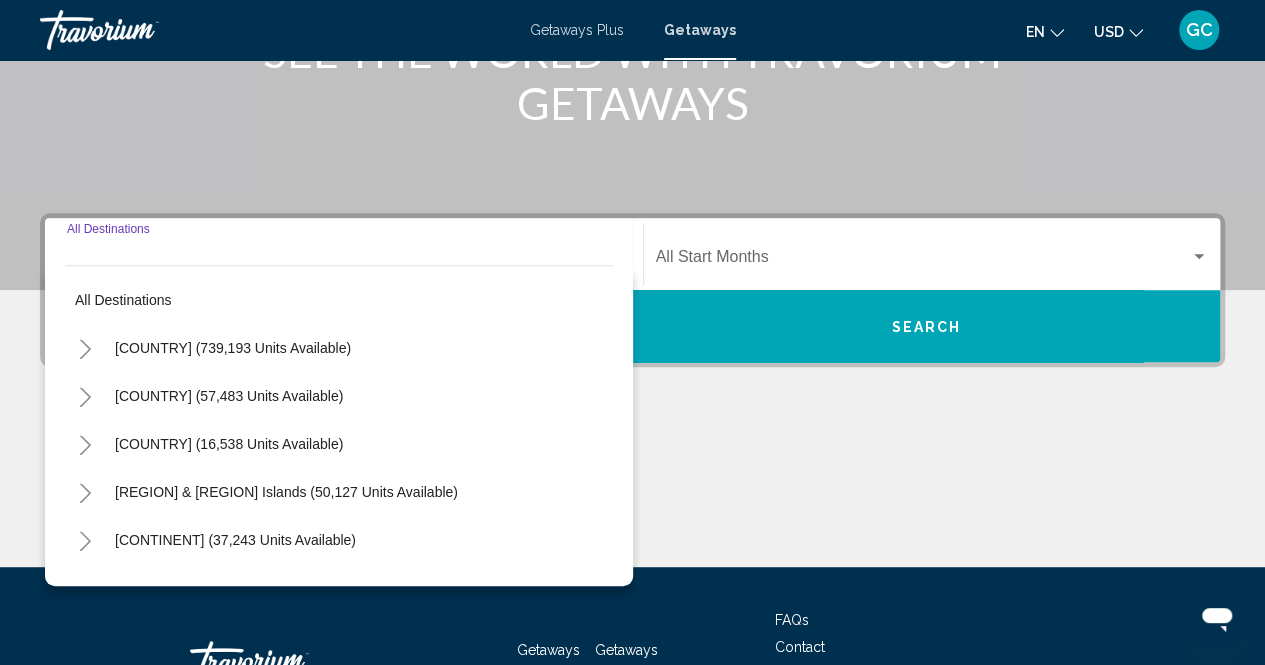 scroll, scrollTop: 456, scrollLeft: 0, axis: vertical 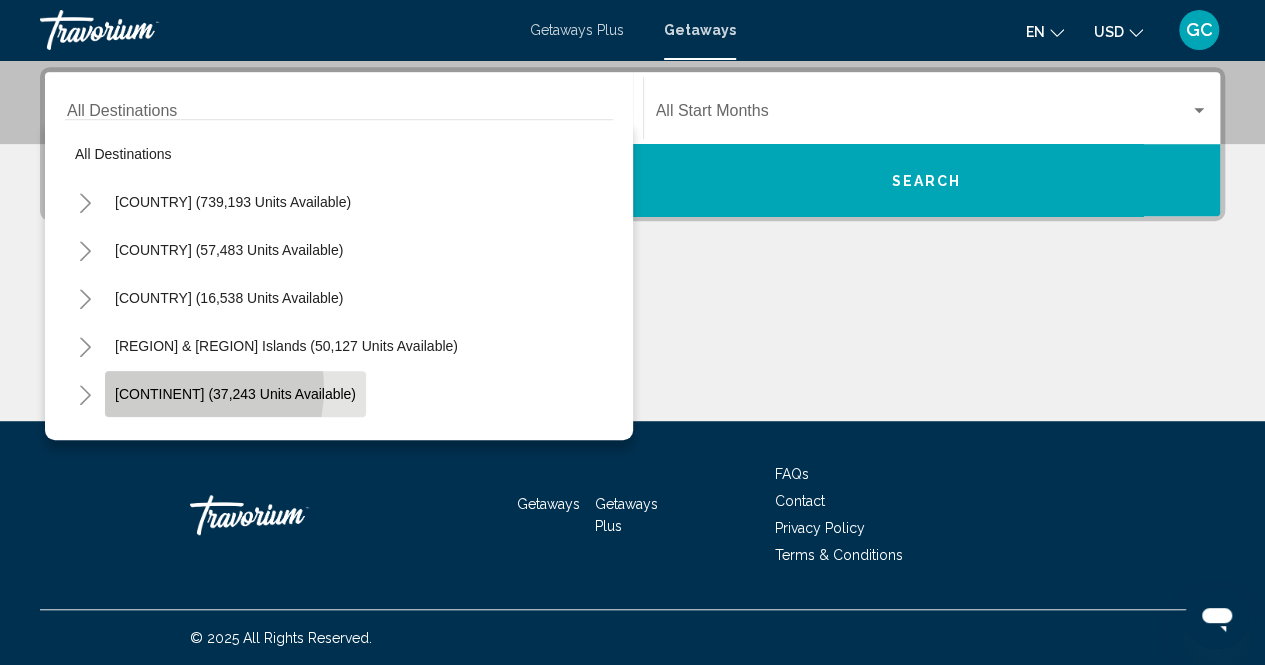 click on "Europe (37,243 units available)" at bounding box center (235, 394) 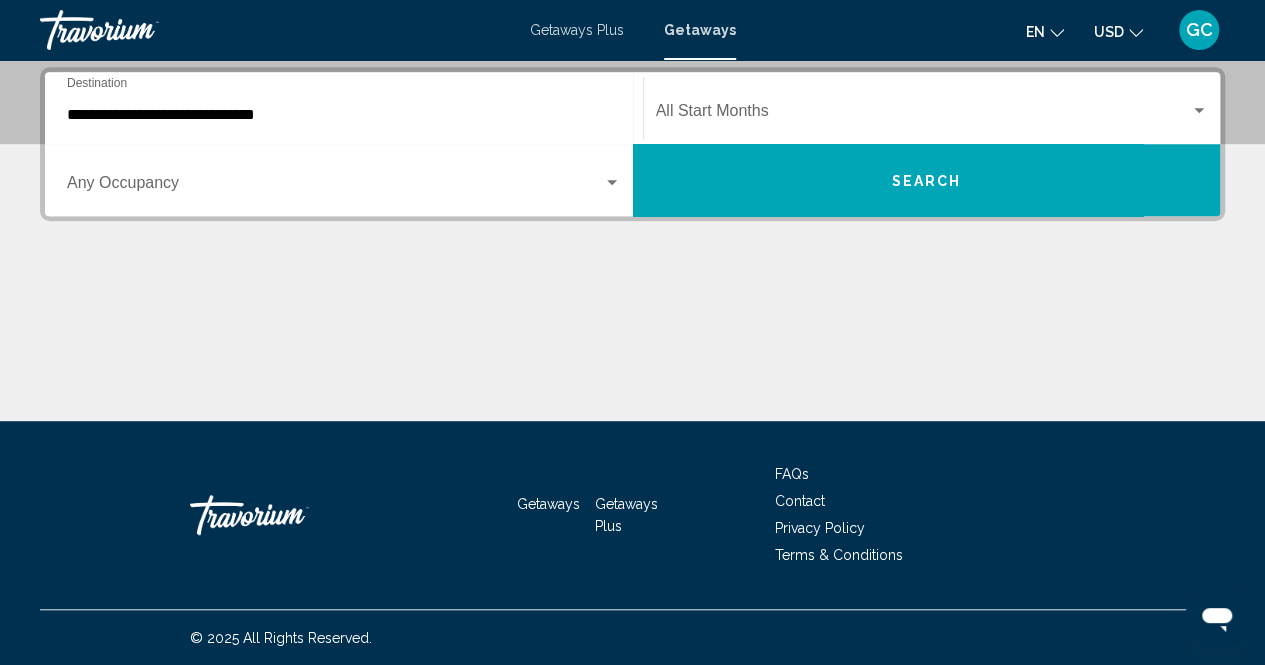 click on "**********" at bounding box center (632, 244) 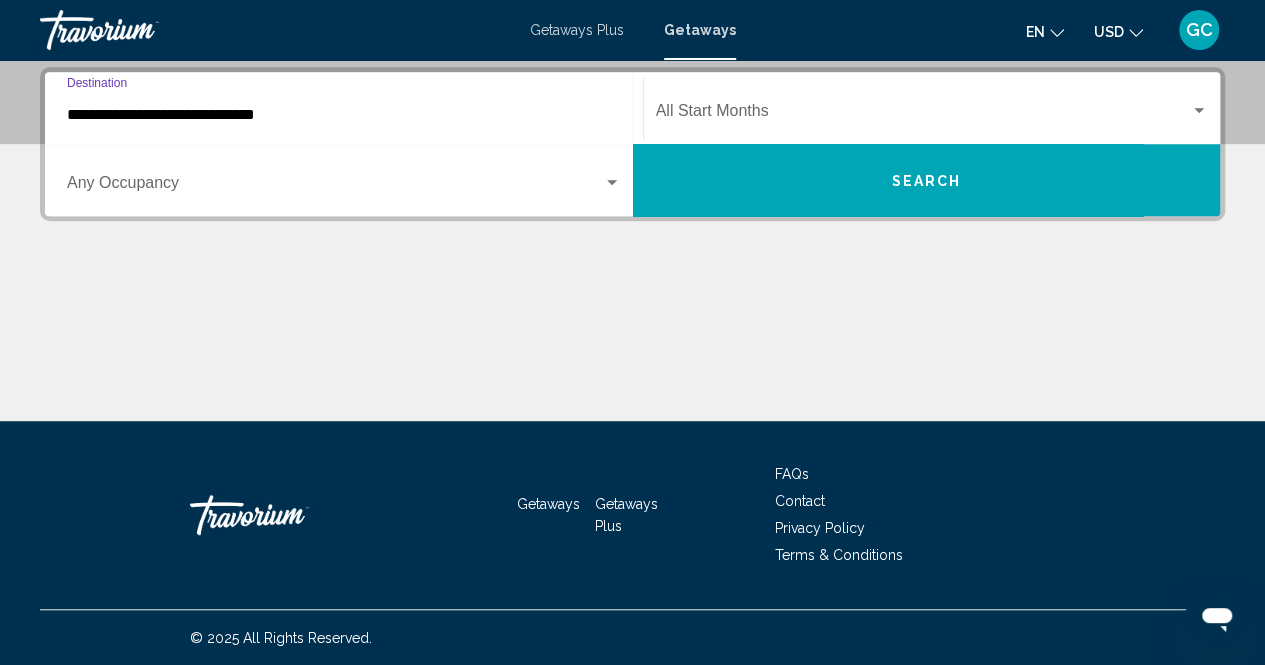 click on "**********" at bounding box center [344, 115] 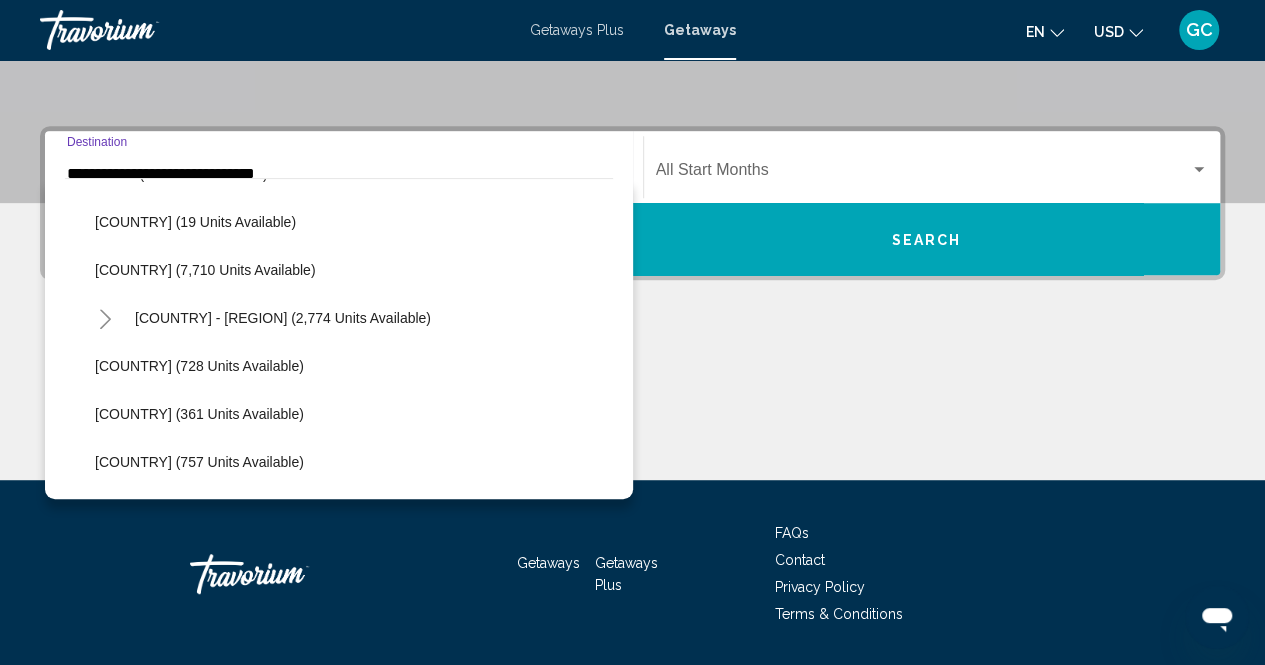 scroll, scrollTop: 1019, scrollLeft: 0, axis: vertical 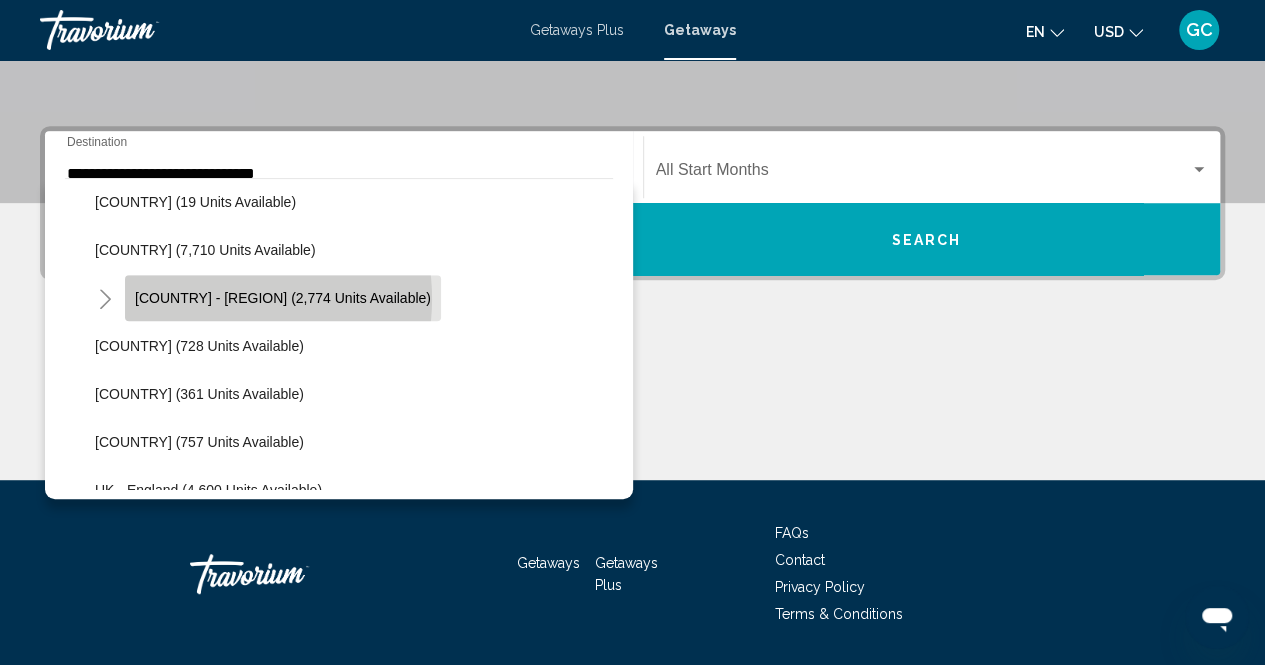 click on "Spain - Canary Islands (2,774 units available)" at bounding box center [283, 298] 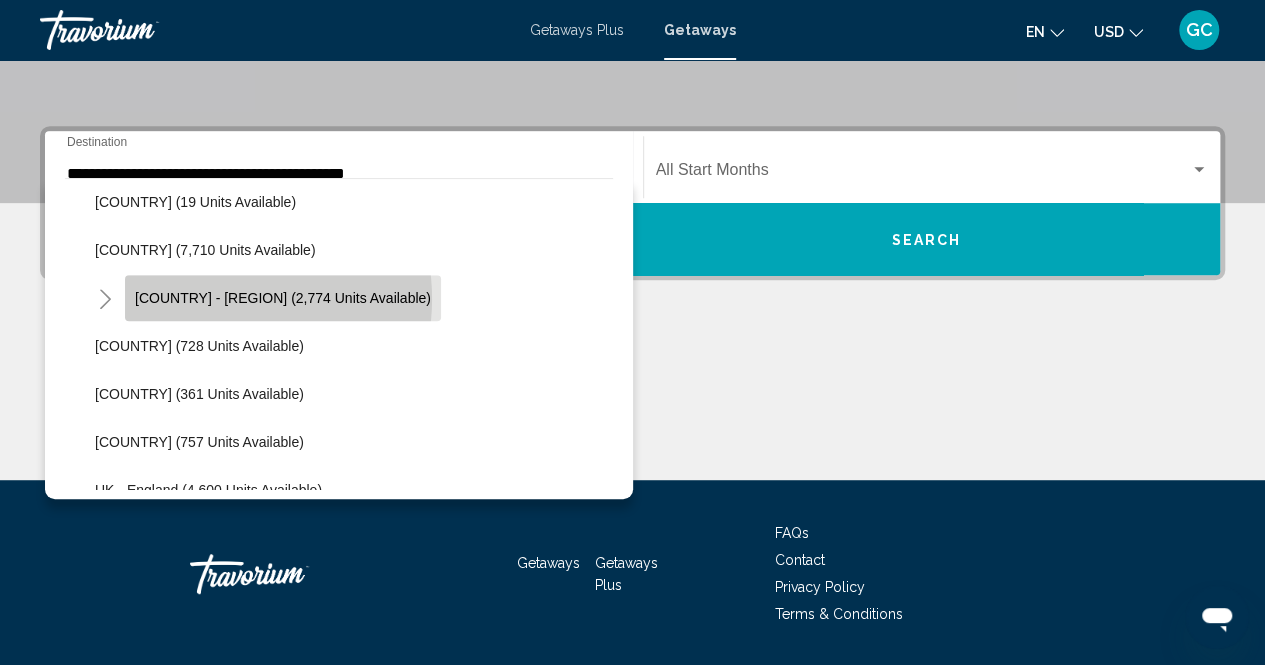 scroll, scrollTop: 456, scrollLeft: 0, axis: vertical 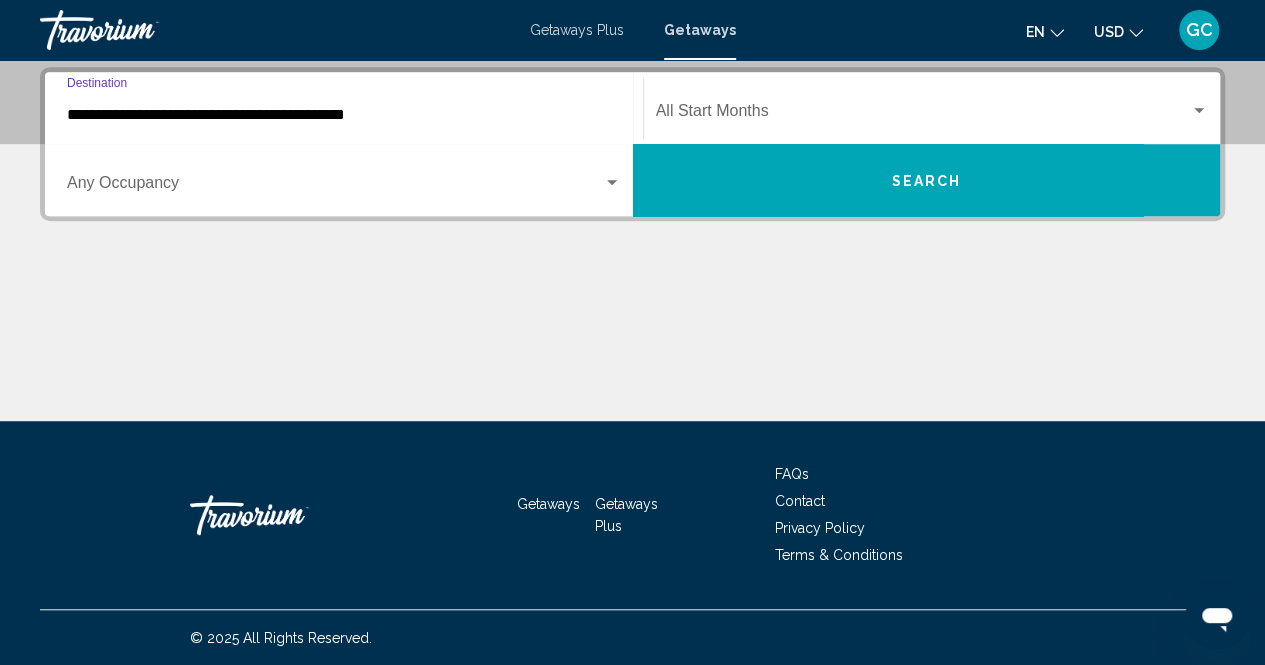 click at bounding box center [1199, 111] 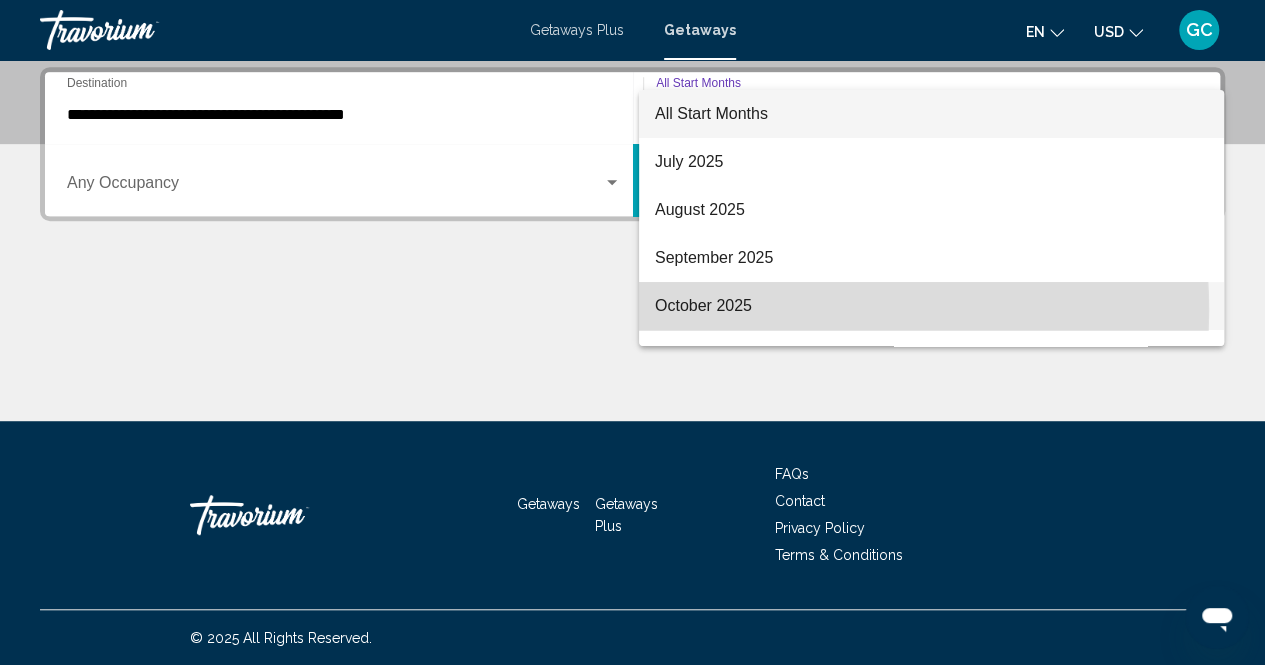 click on "October 2025" at bounding box center (931, 306) 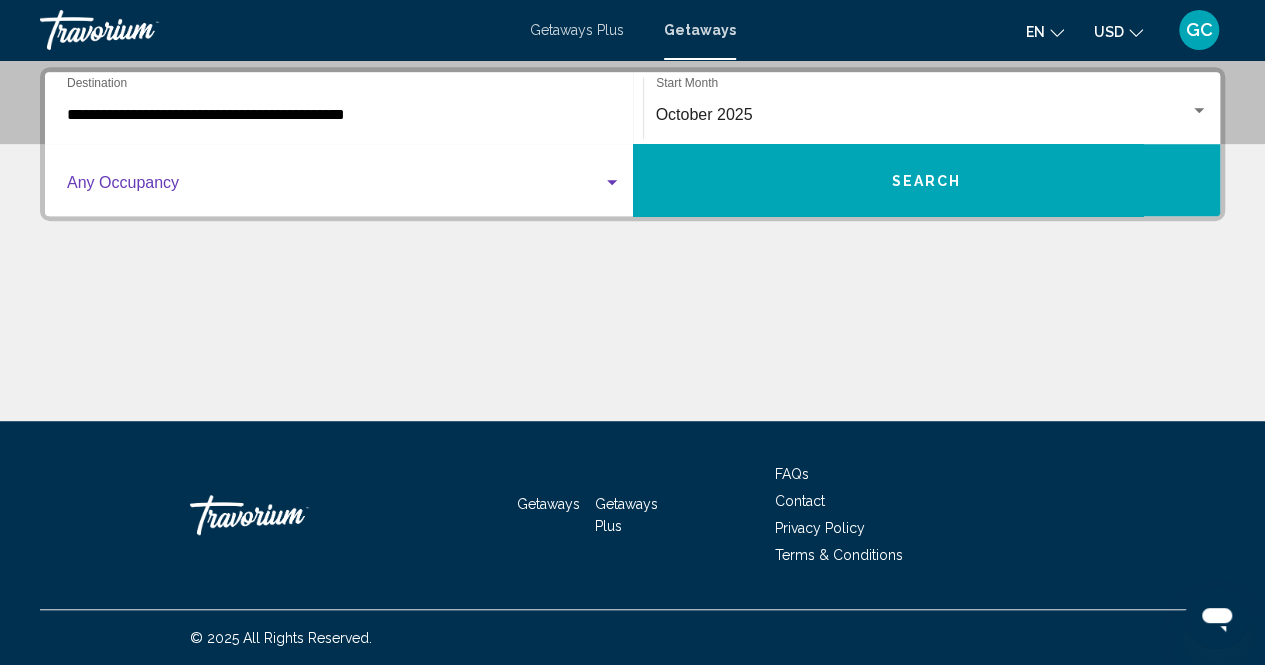 click at bounding box center (612, 183) 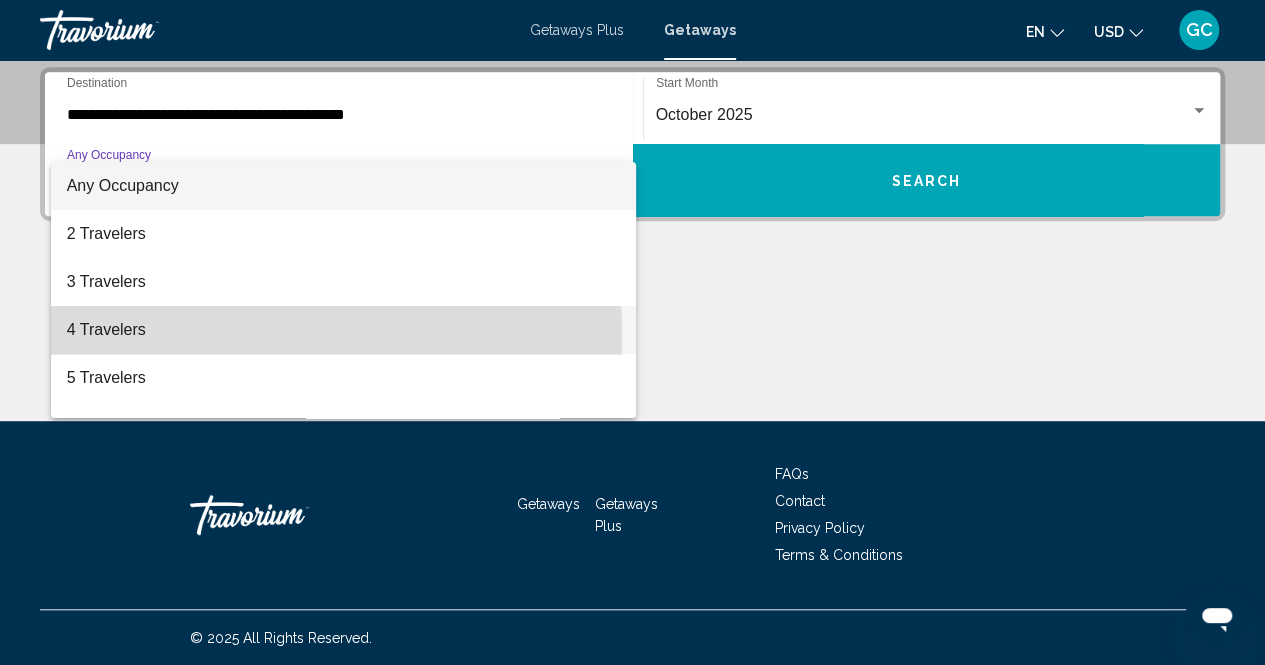 click on "4 Travelers" at bounding box center (344, 330) 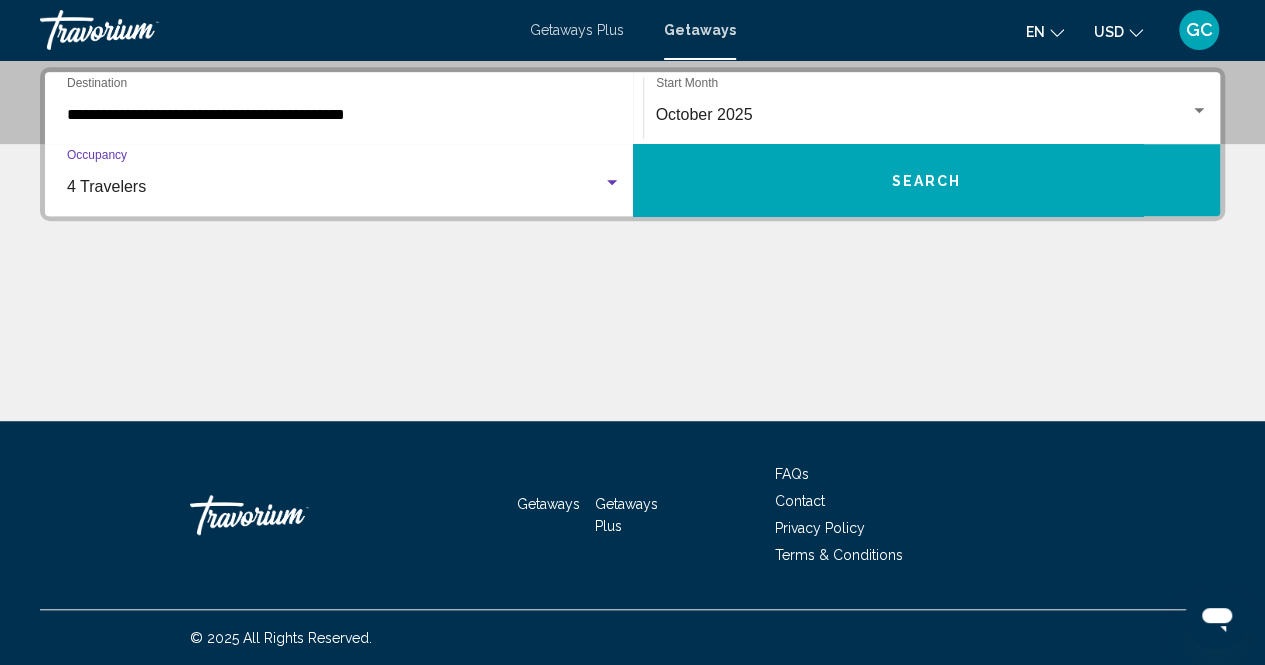 click on "Search" at bounding box center (927, 180) 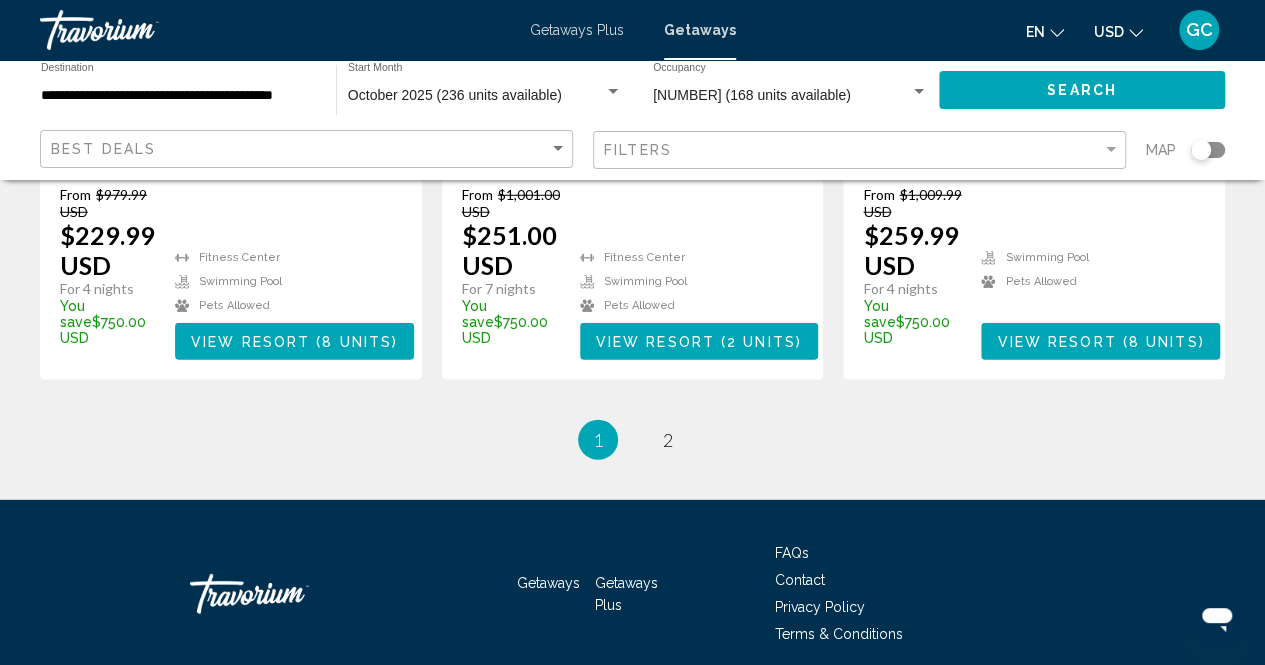 scroll, scrollTop: 2726, scrollLeft: 0, axis: vertical 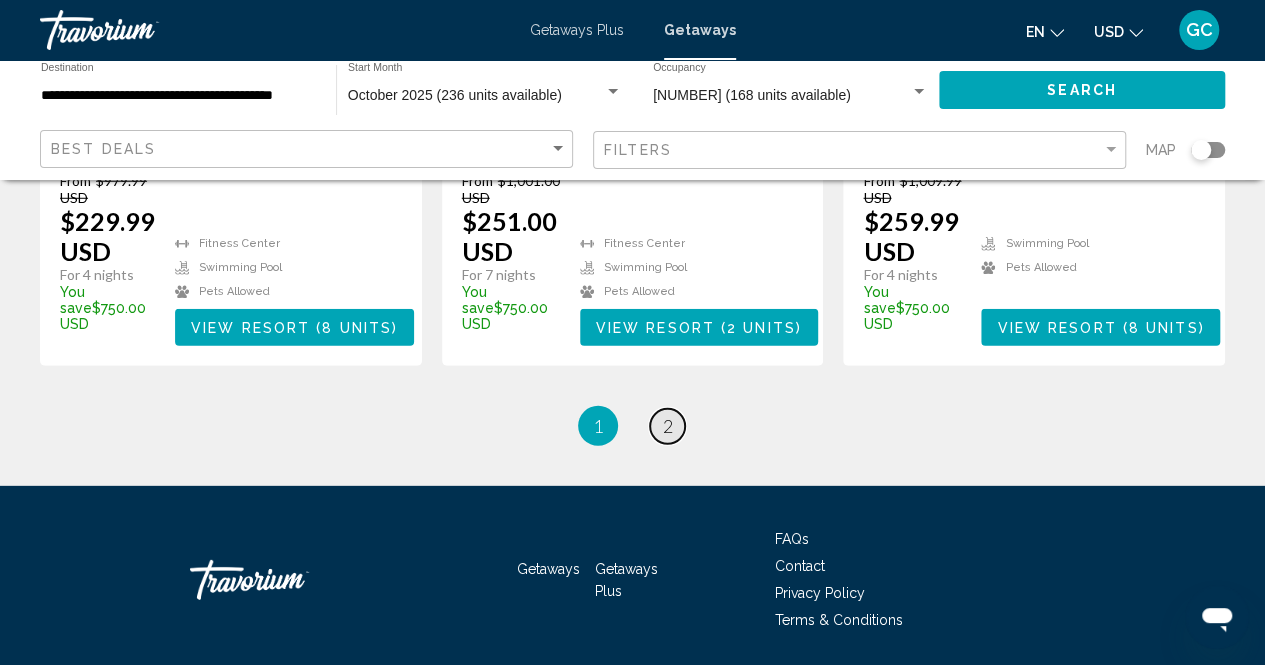 click on "2" at bounding box center [668, 426] 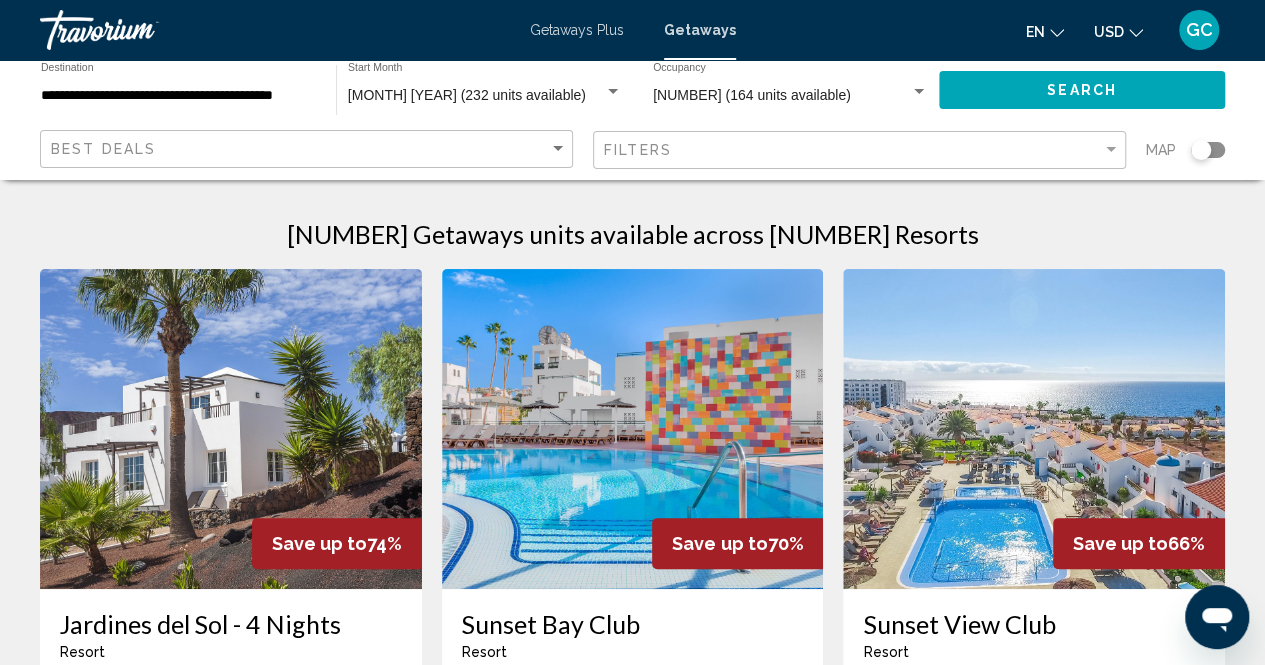 scroll, scrollTop: 0, scrollLeft: 0, axis: both 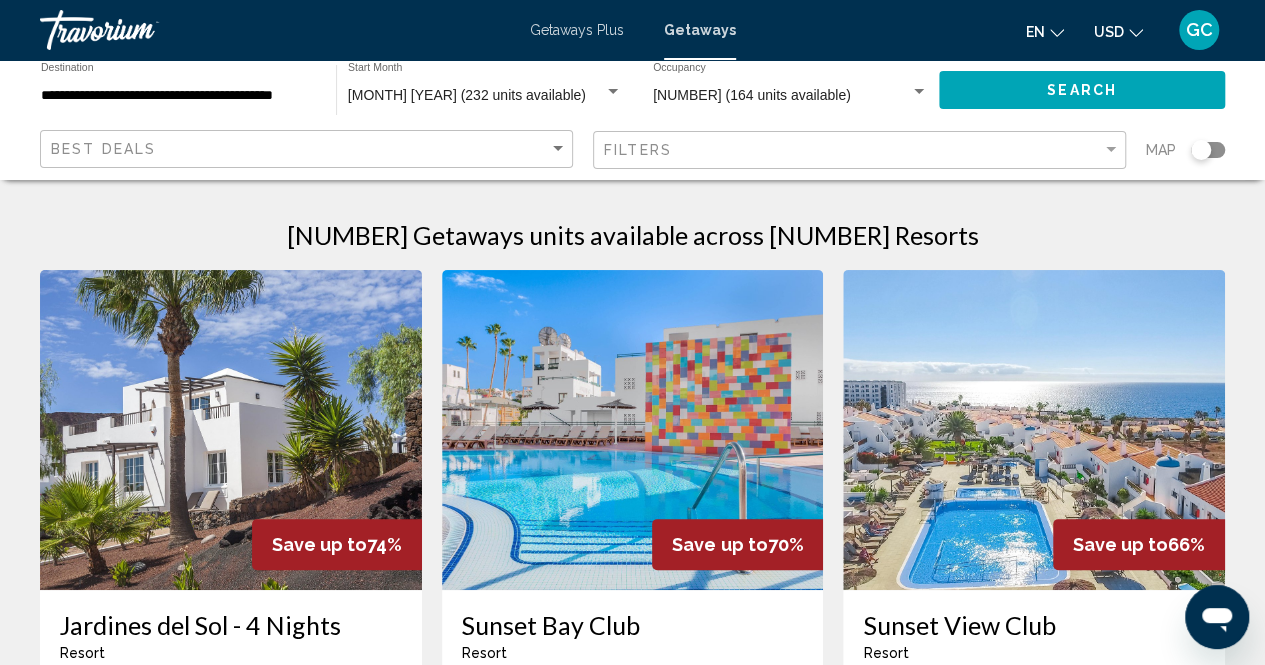 click at bounding box center [633, 430] 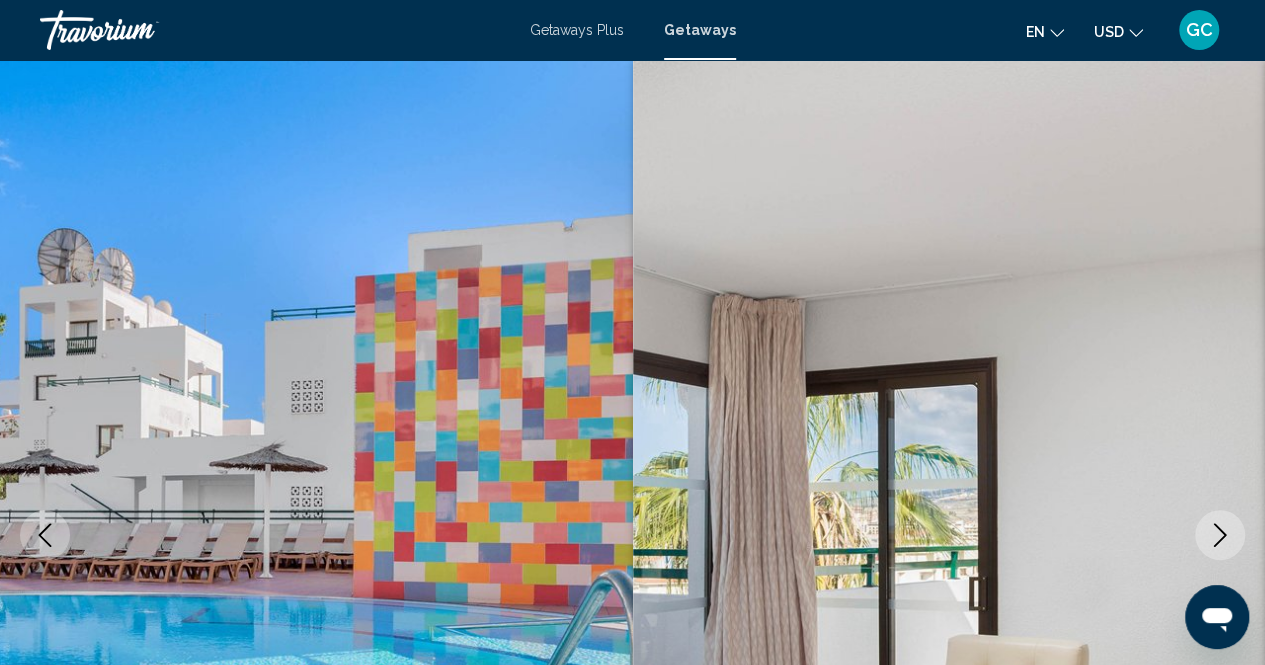 scroll, scrollTop: 202, scrollLeft: 0, axis: vertical 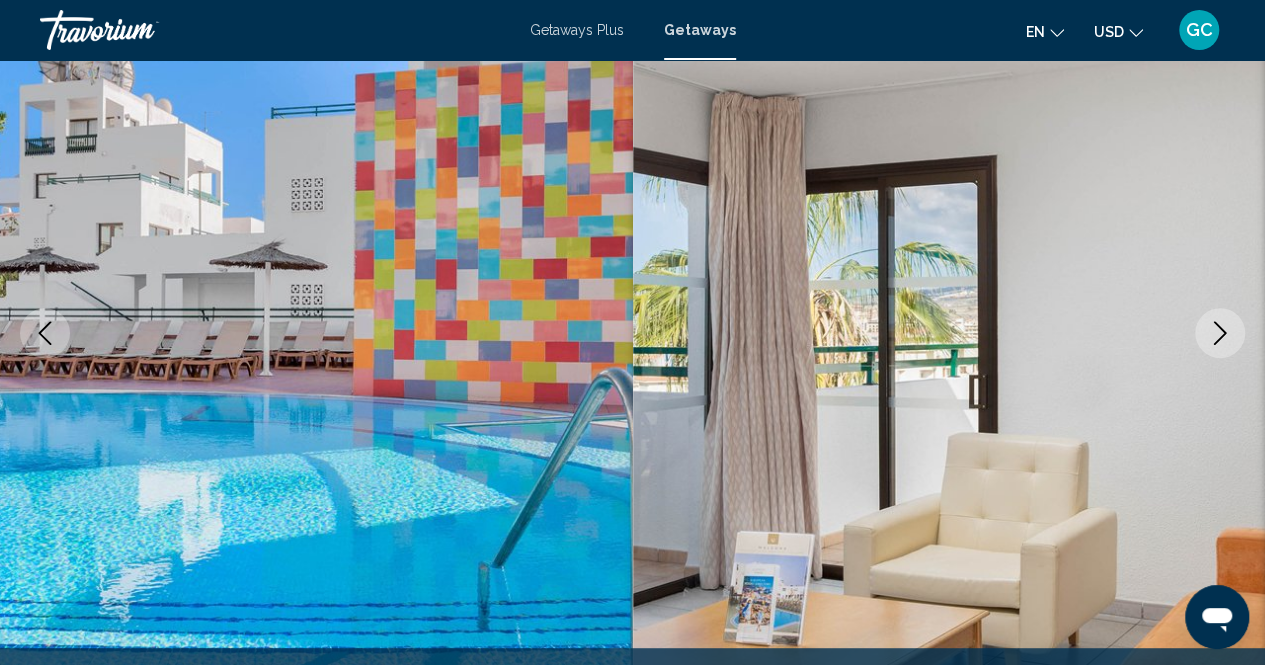 click at bounding box center [1220, 333] 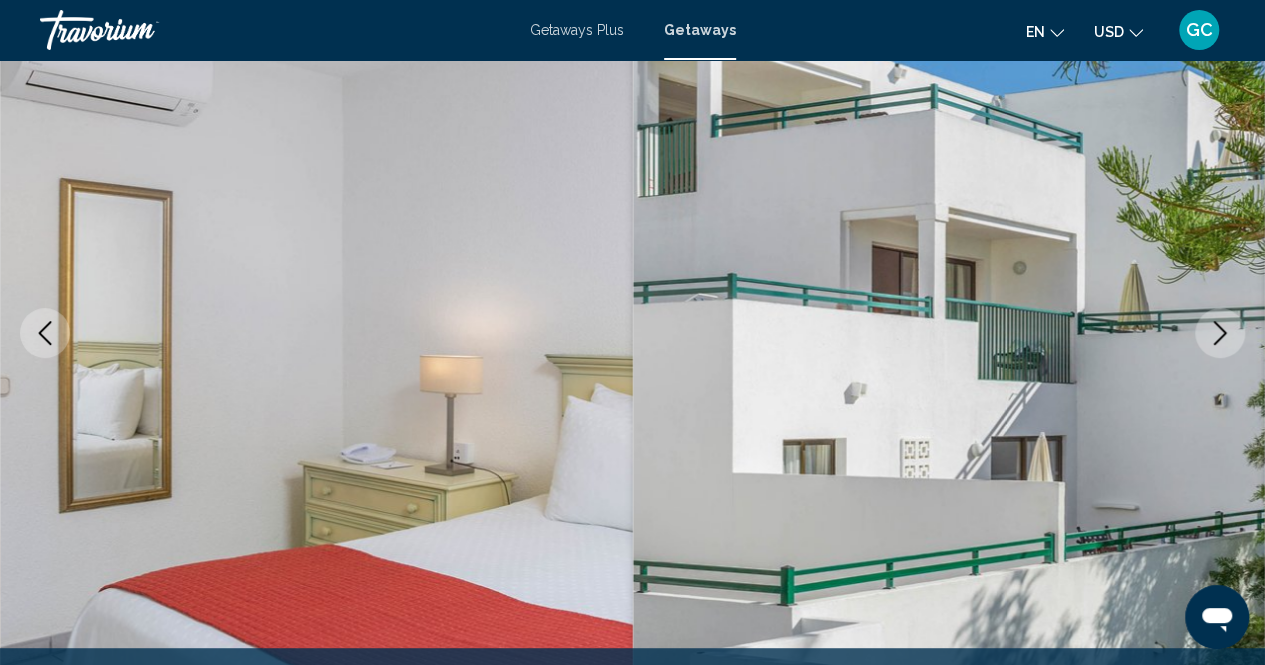 click at bounding box center (1220, 333) 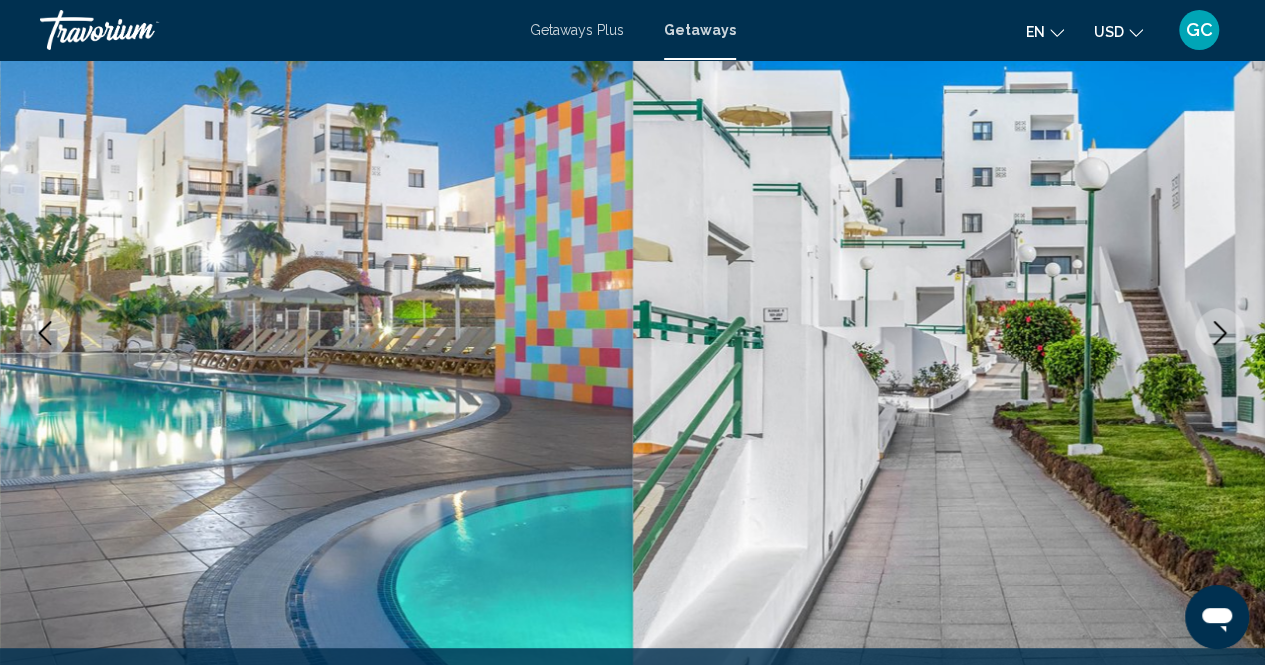 click at bounding box center (1220, 333) 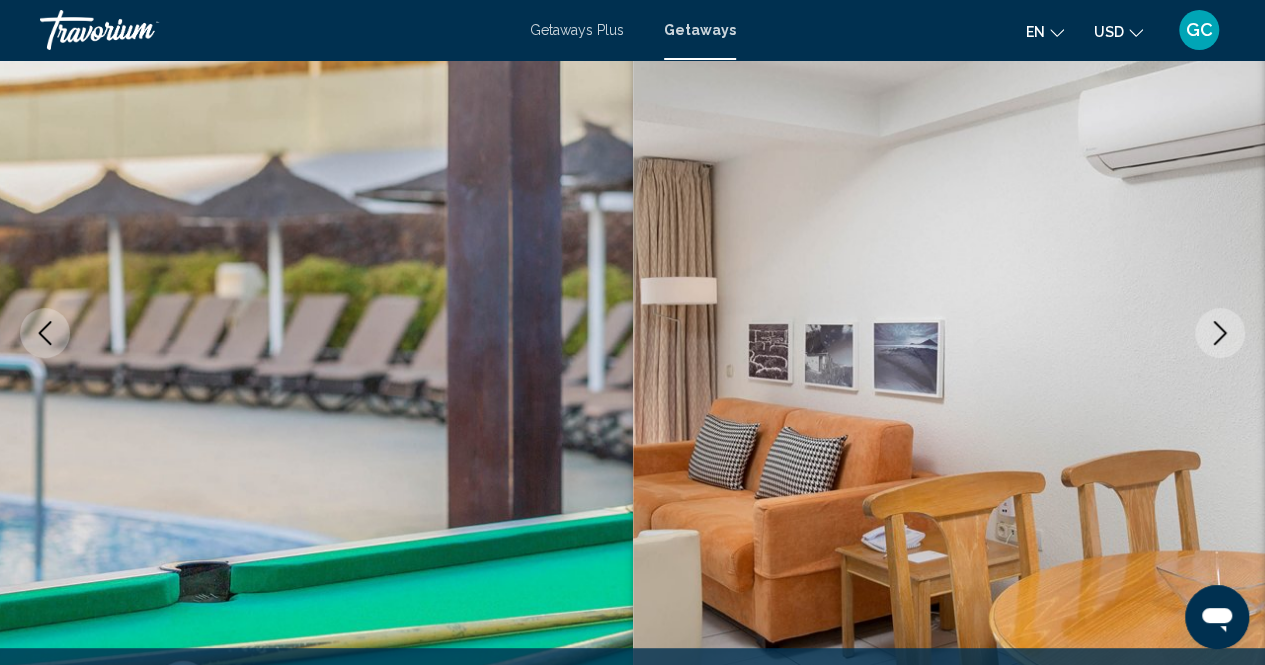 click at bounding box center (1220, 333) 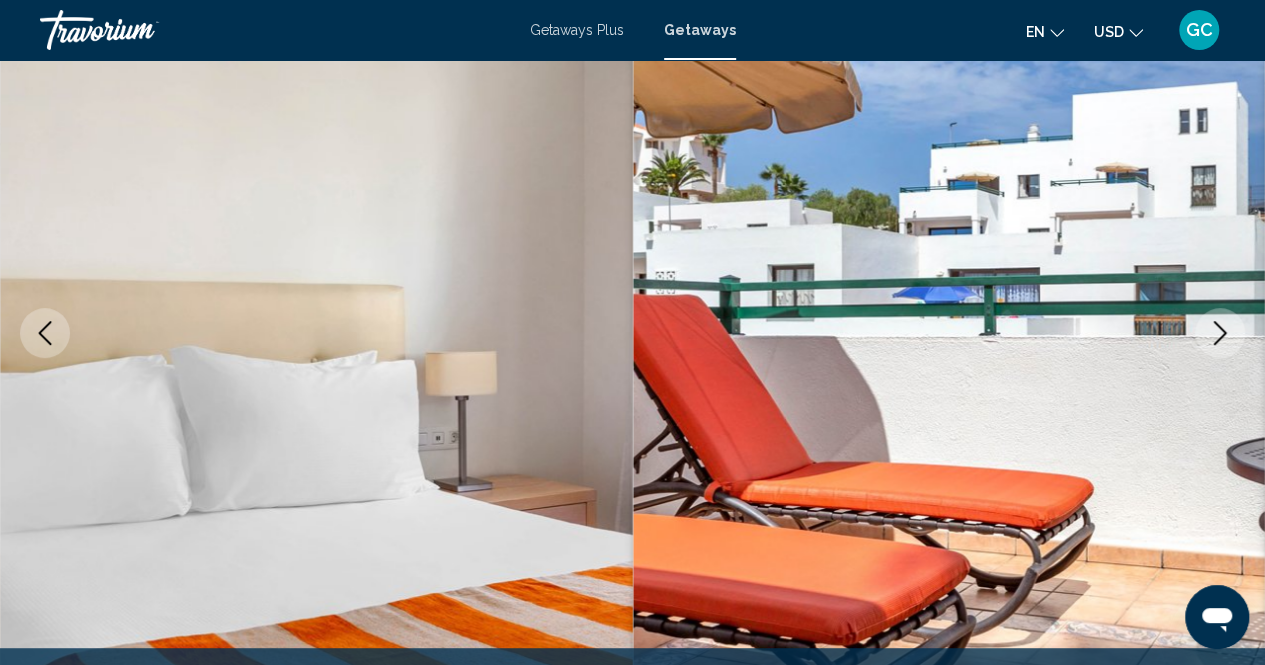 click at bounding box center [1220, 333] 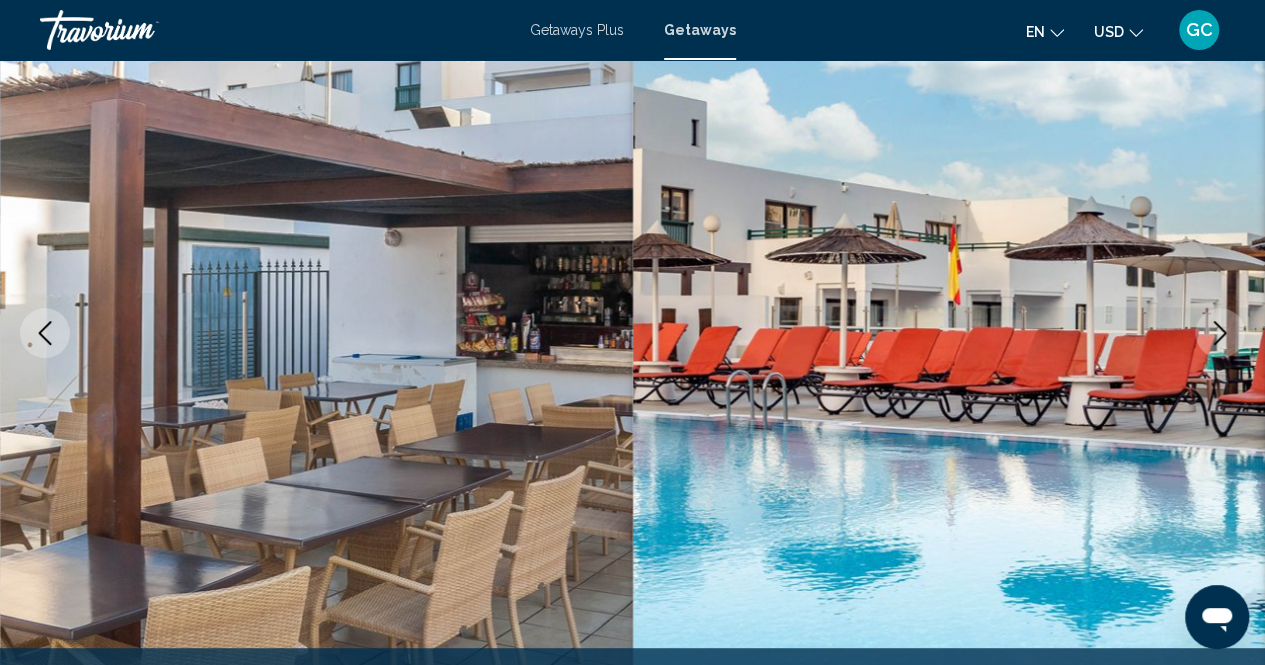 click at bounding box center [1220, 333] 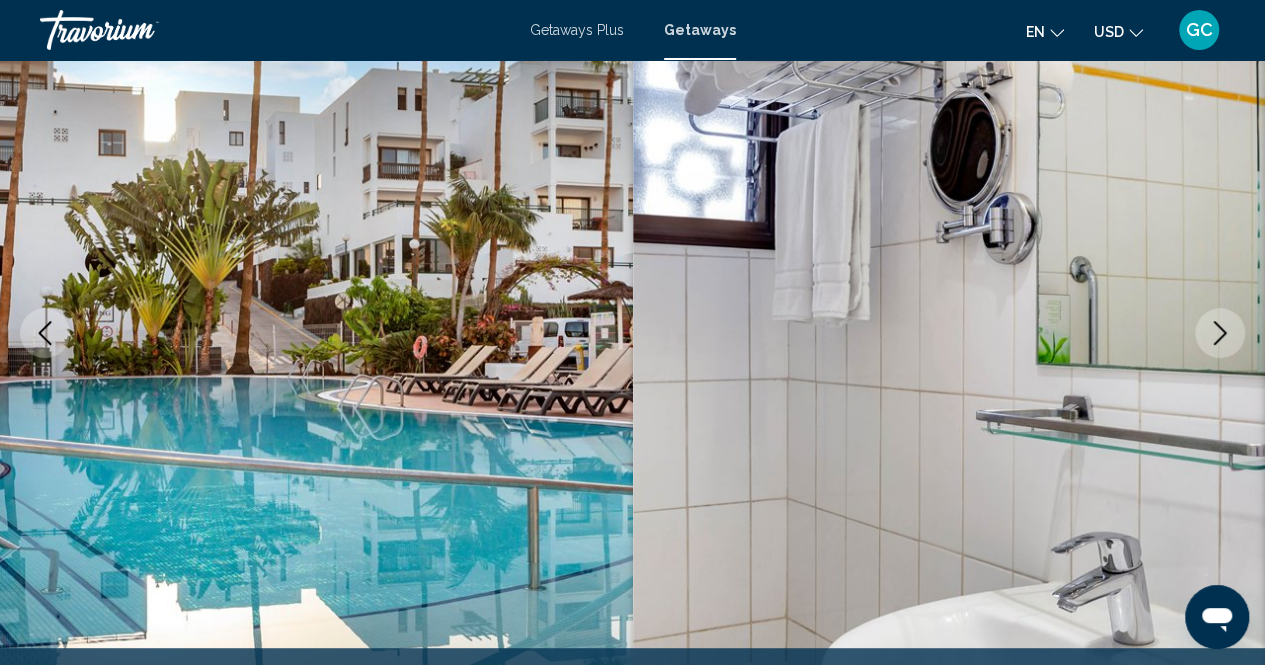 click at bounding box center [1220, 333] 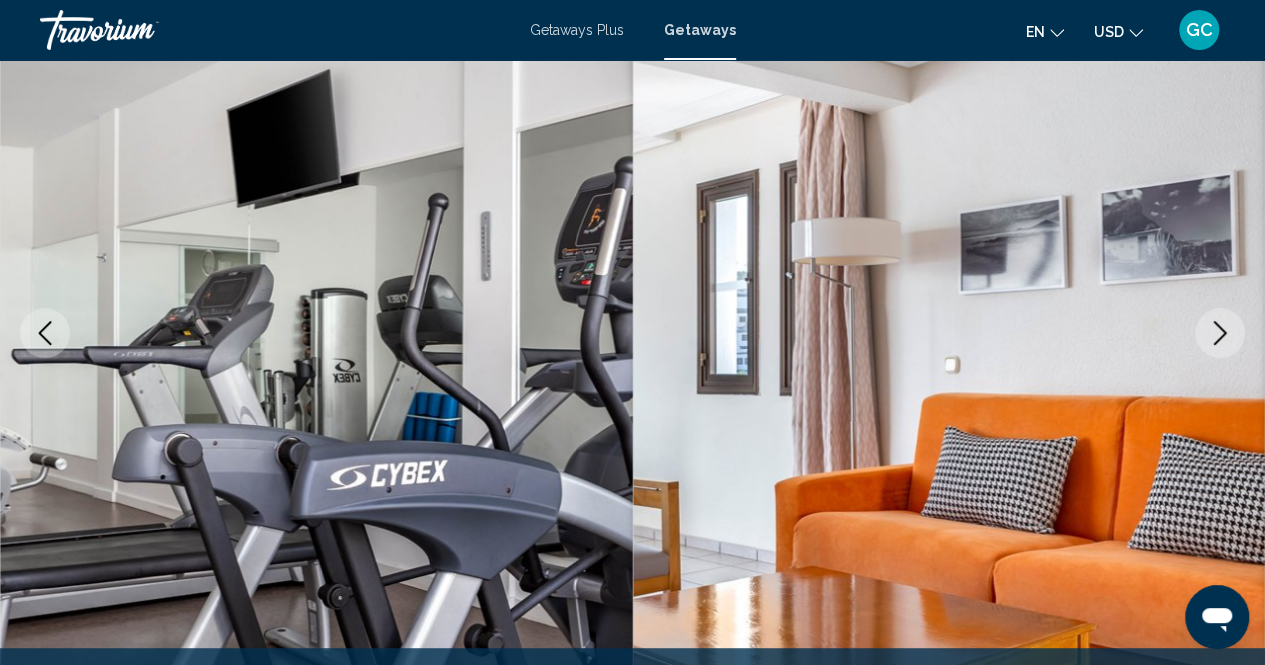 click at bounding box center (1220, 333) 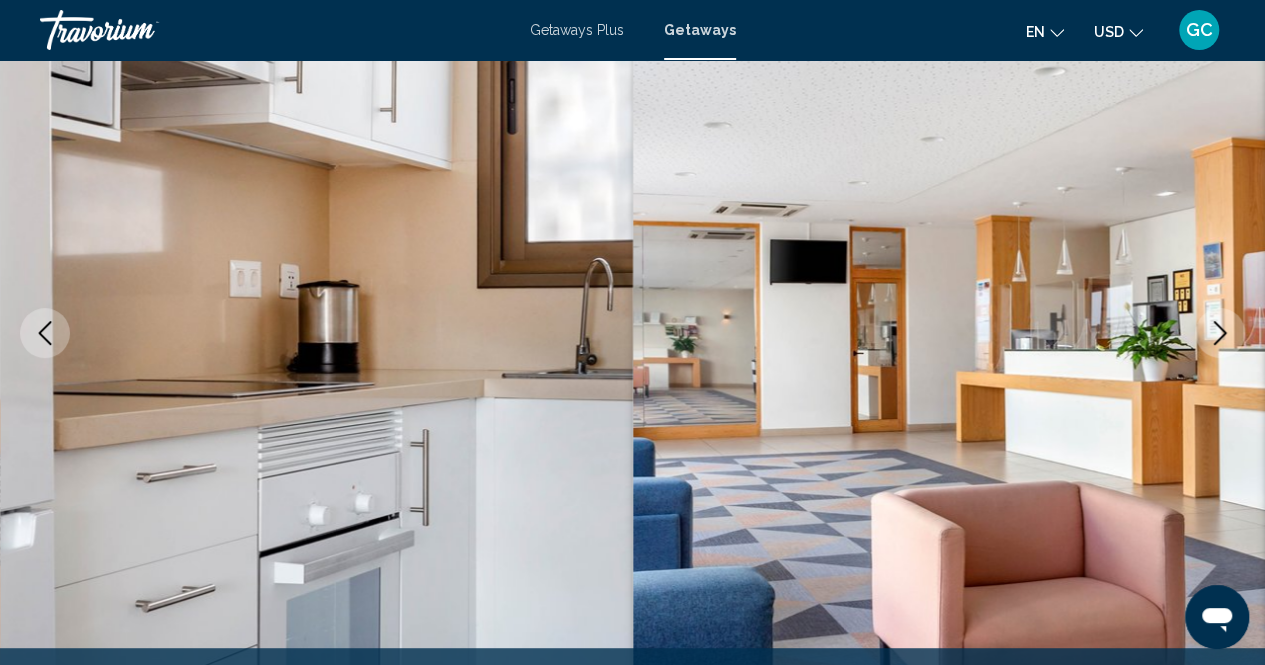 click at bounding box center (1220, 333) 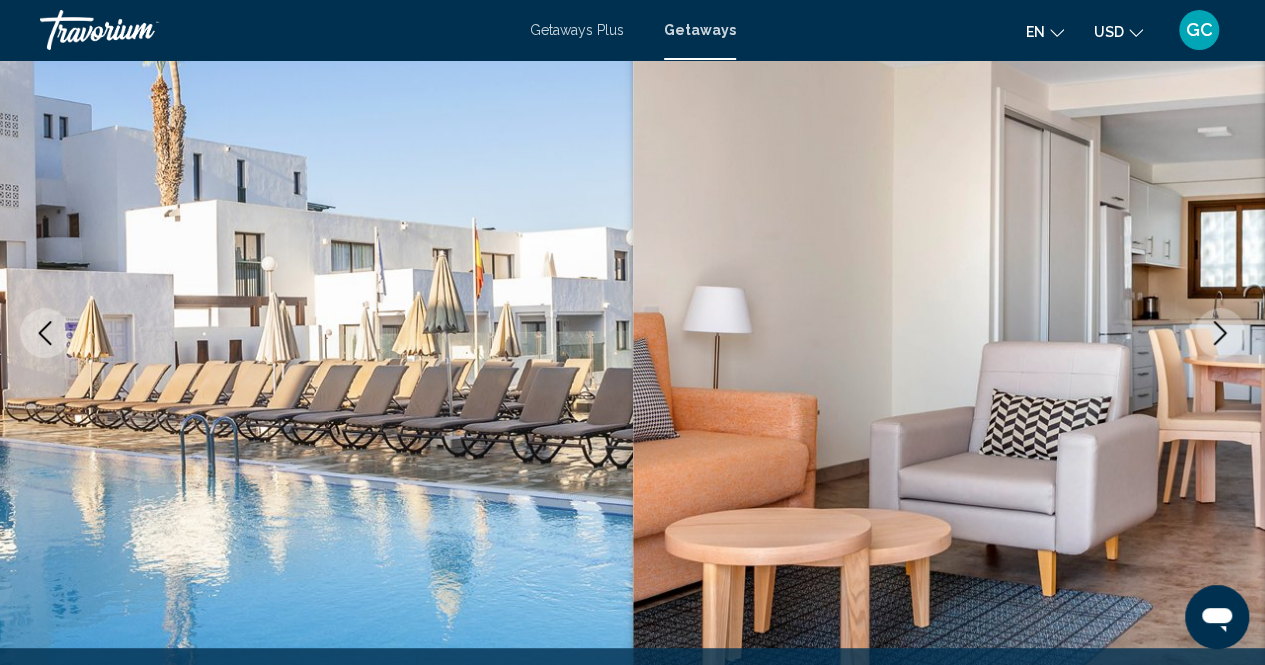 click at bounding box center [1220, 333] 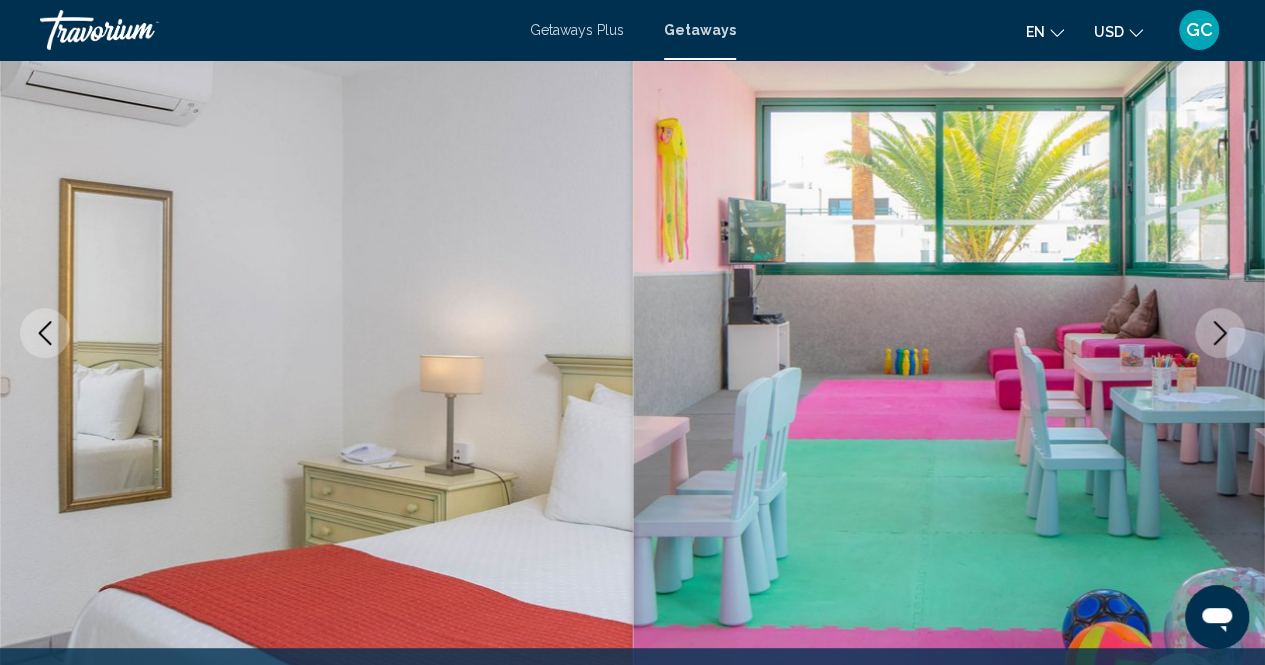 click at bounding box center [1220, 333] 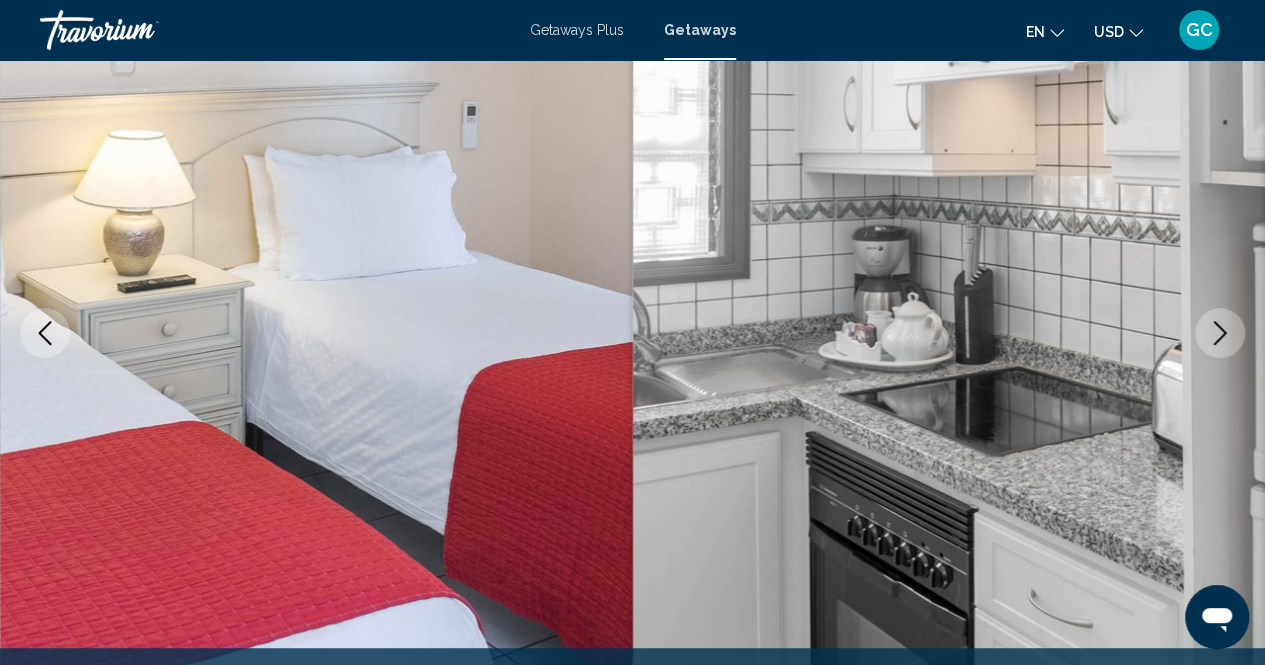 click at bounding box center (1220, 333) 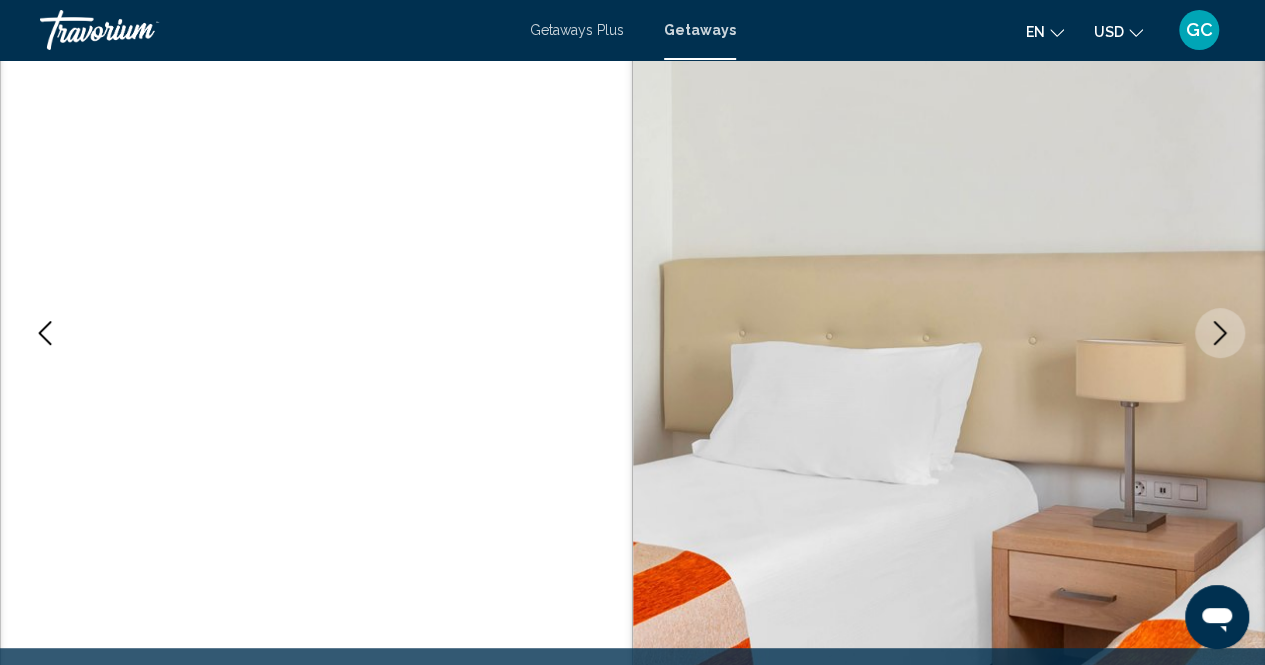 click at bounding box center (1220, 333) 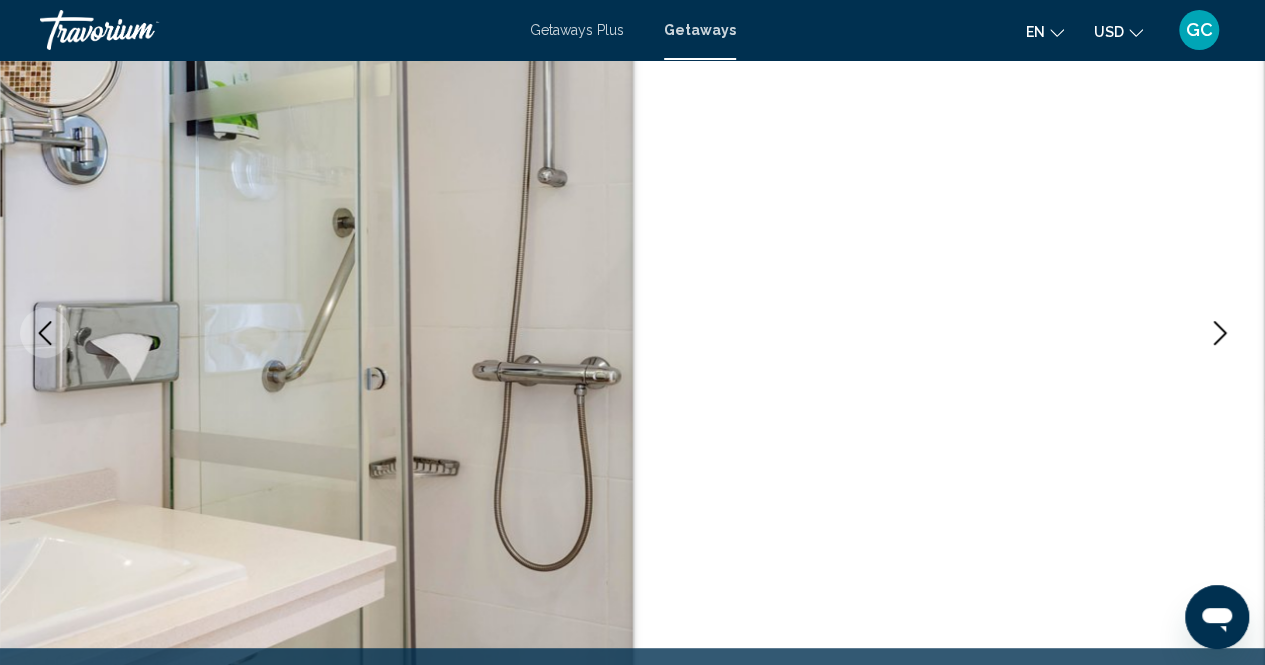 click at bounding box center [1220, 333] 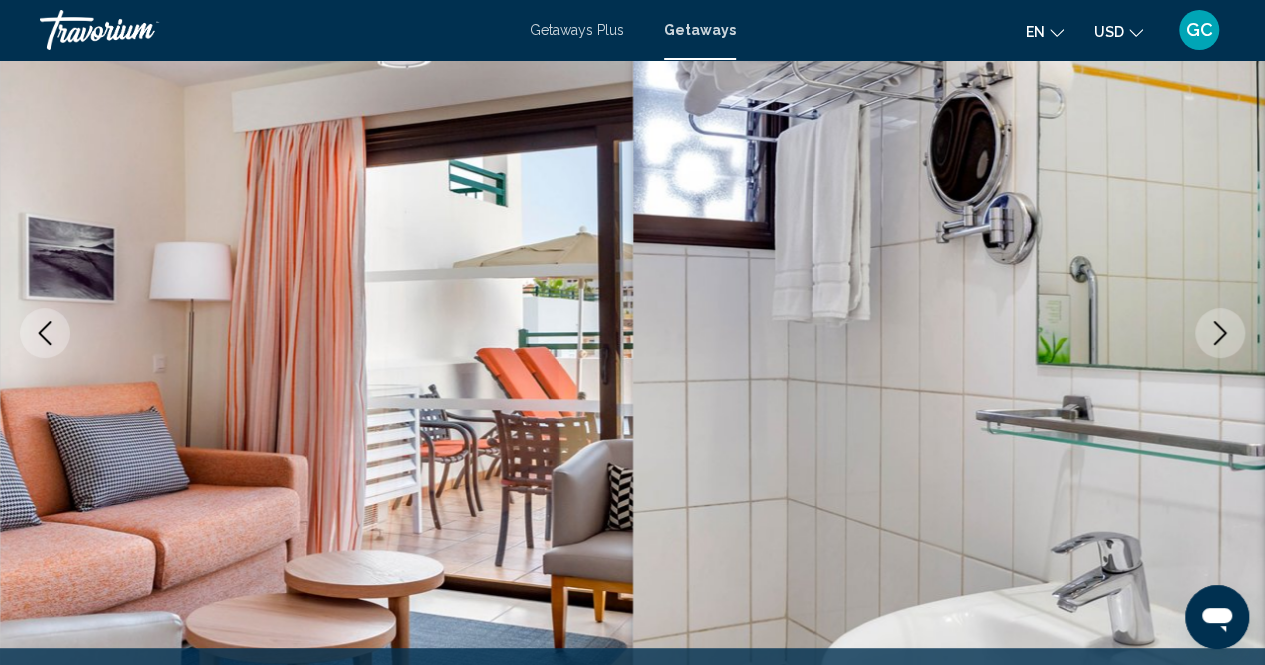 click at bounding box center (1220, 333) 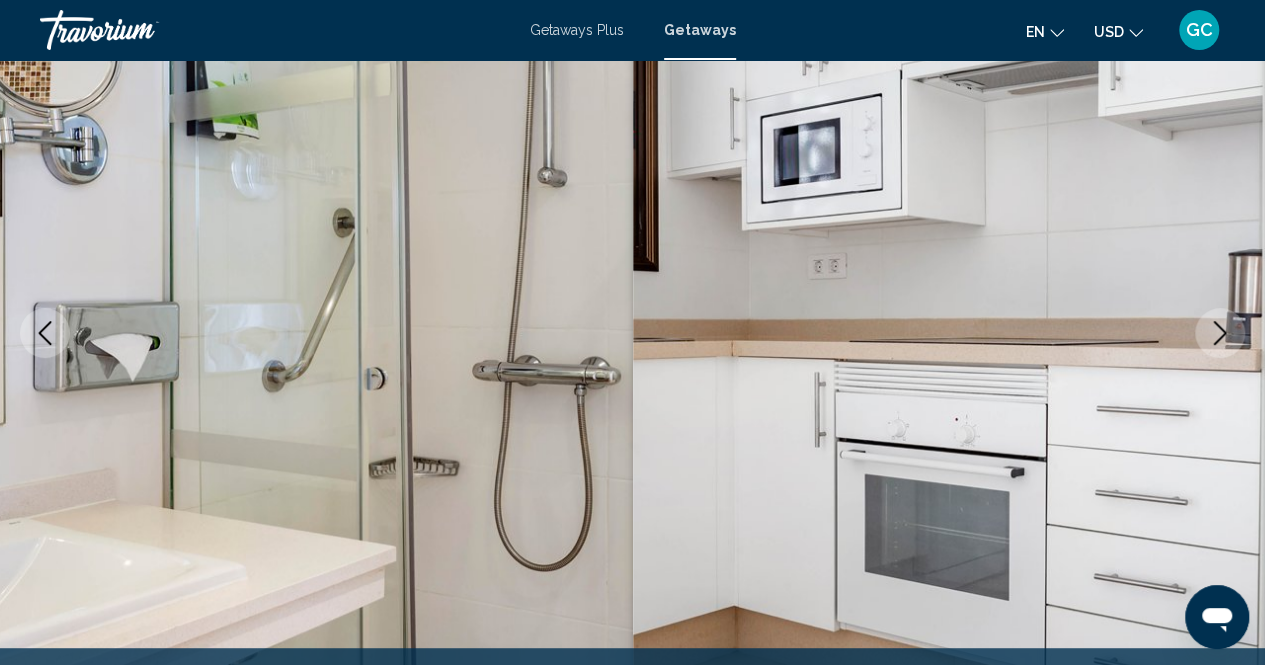 click at bounding box center [1220, 333] 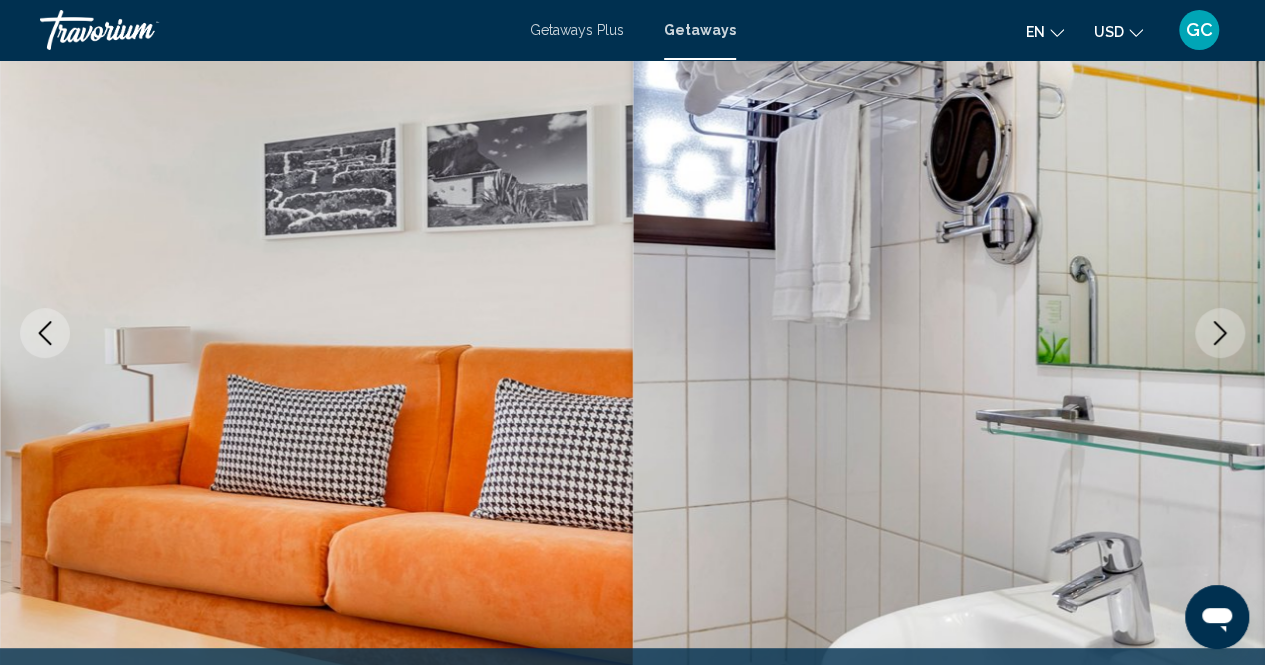 click at bounding box center [1220, 333] 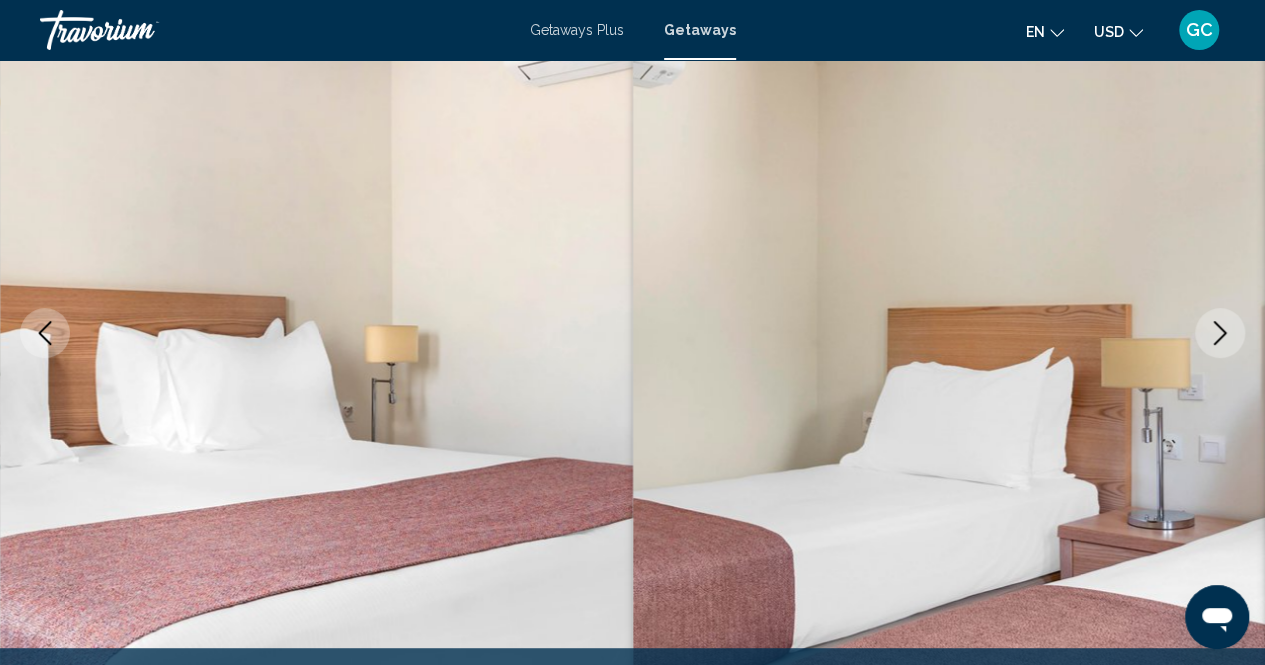 click at bounding box center (1220, 333) 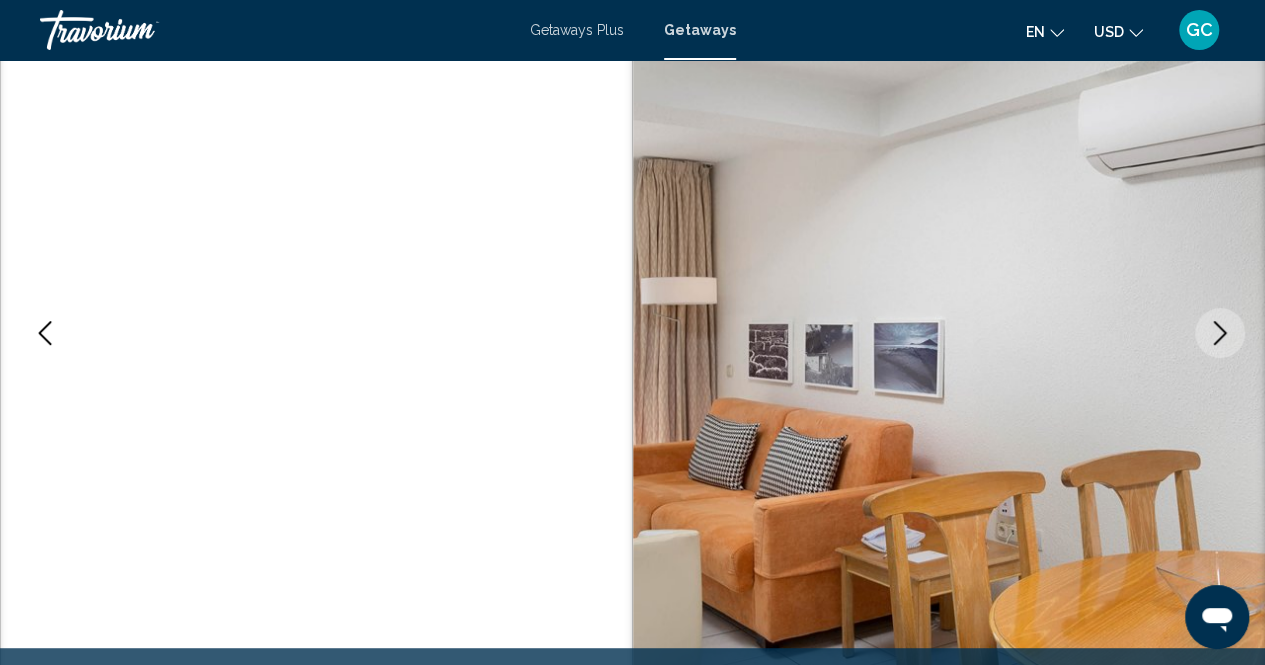 click at bounding box center [1220, 333] 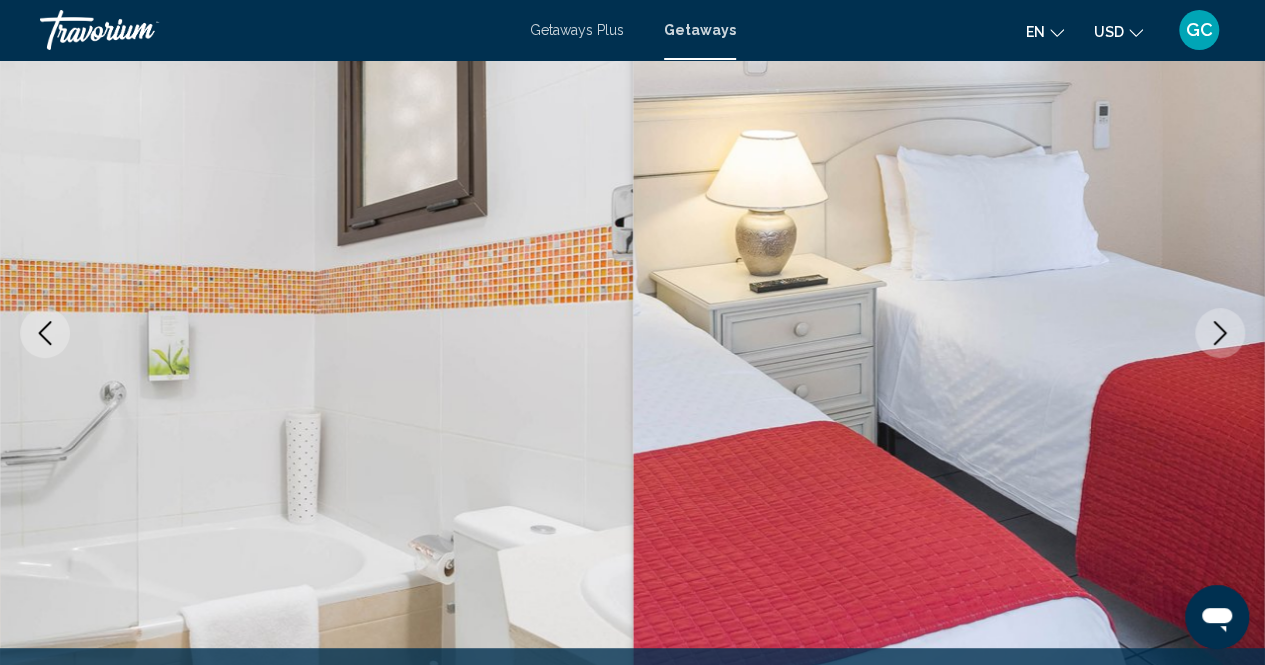 click at bounding box center [1220, 333] 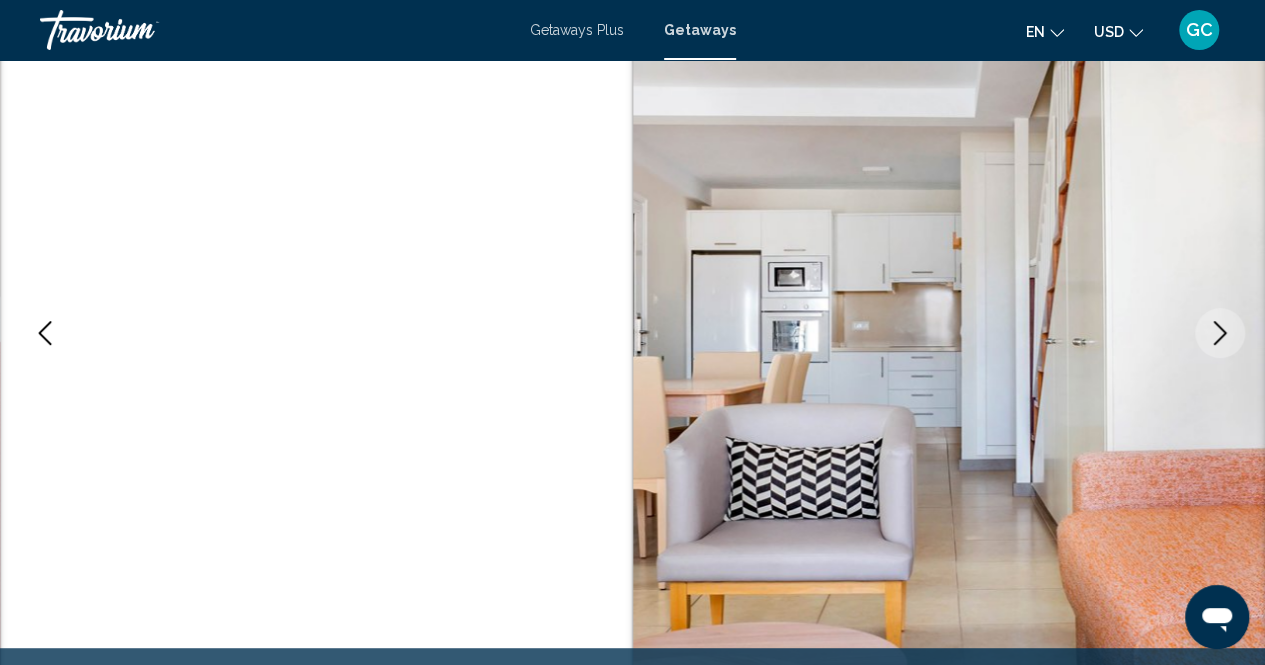 click at bounding box center (1220, 333) 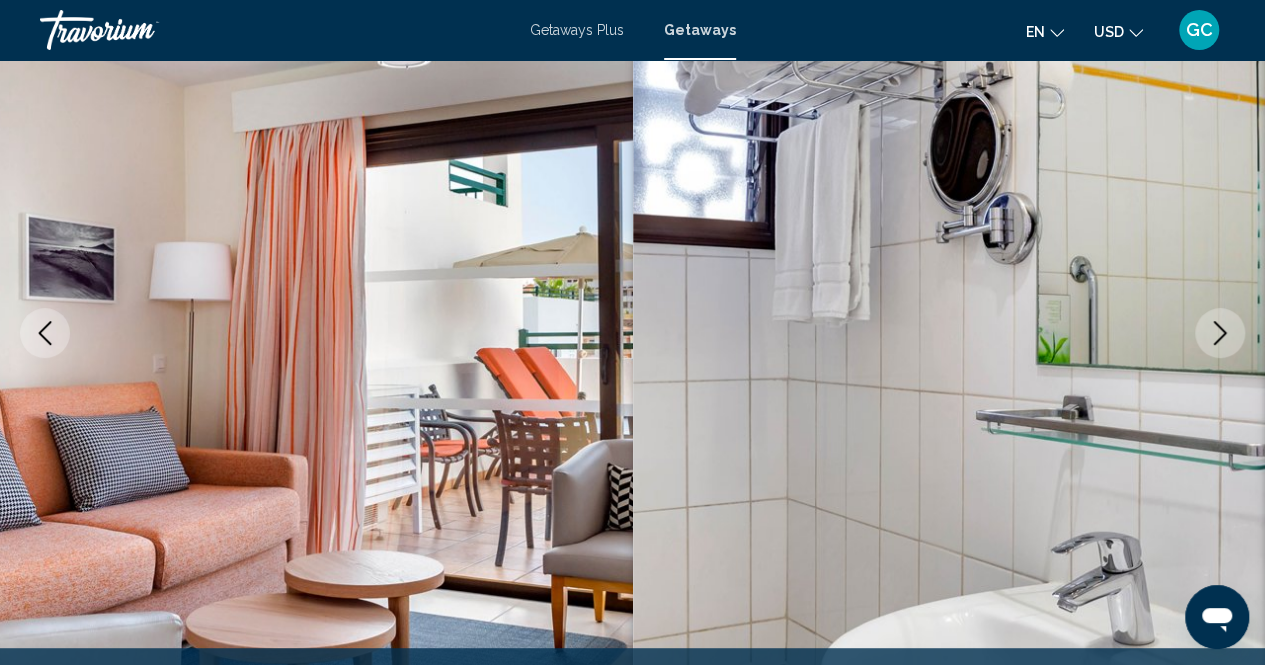 click at bounding box center [1220, 333] 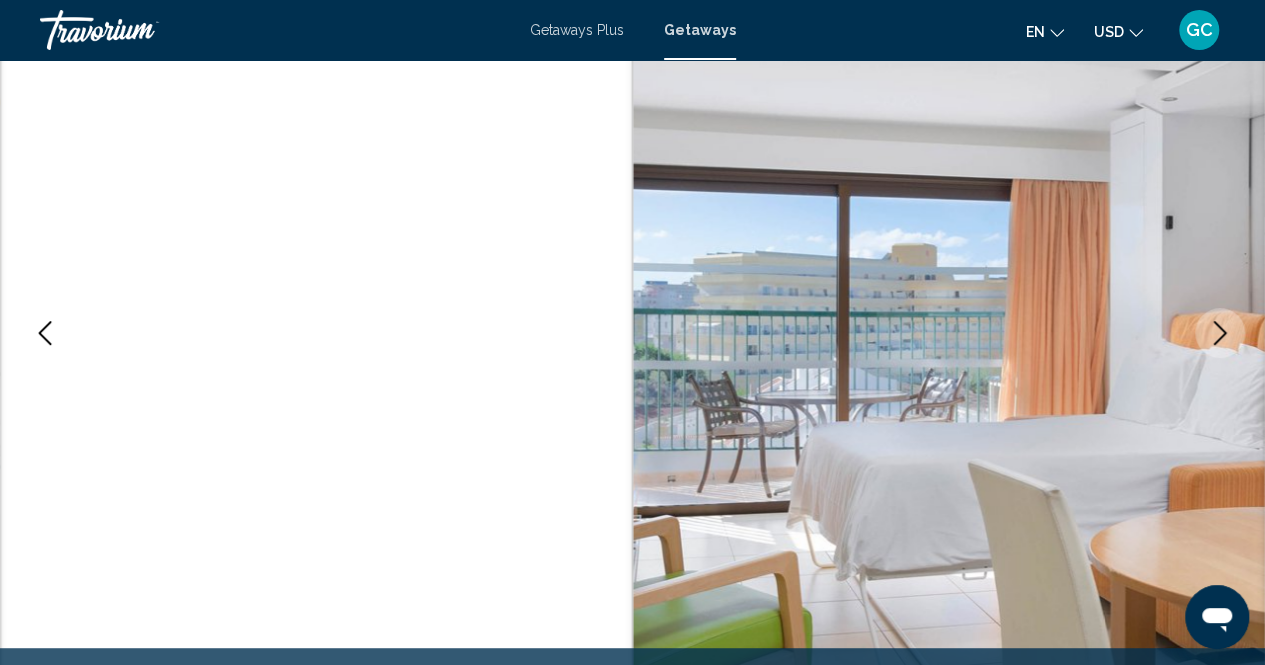 click at bounding box center (1220, 333) 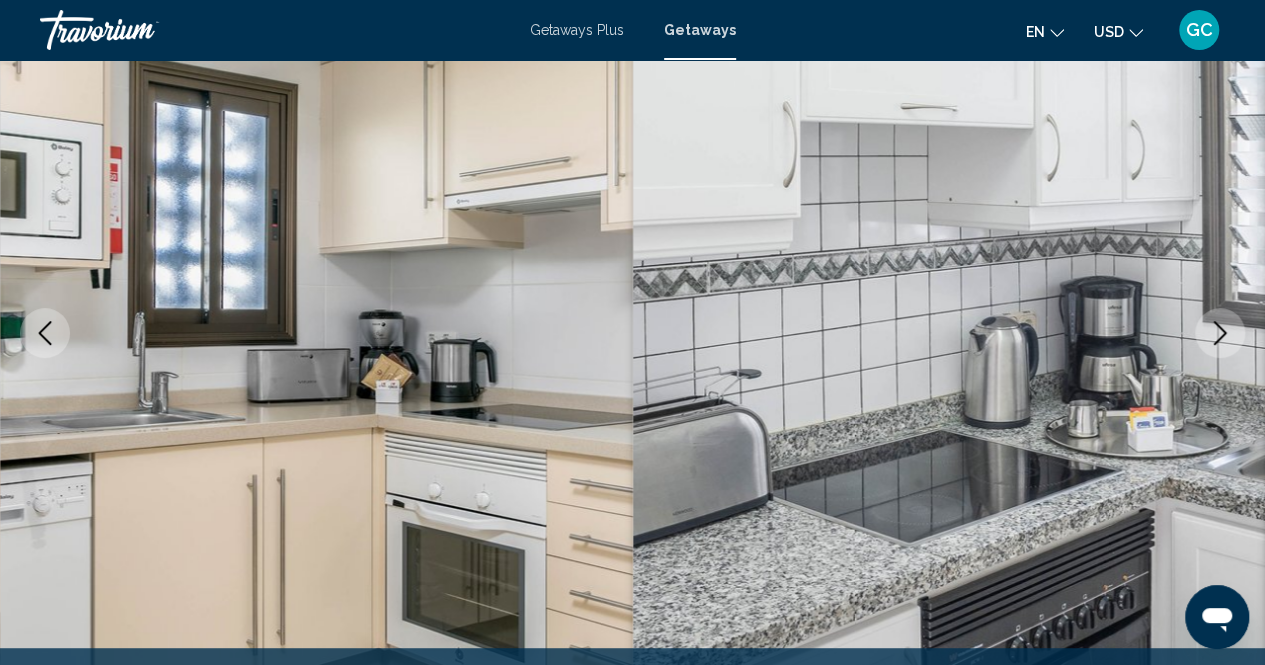 click at bounding box center (1220, 333) 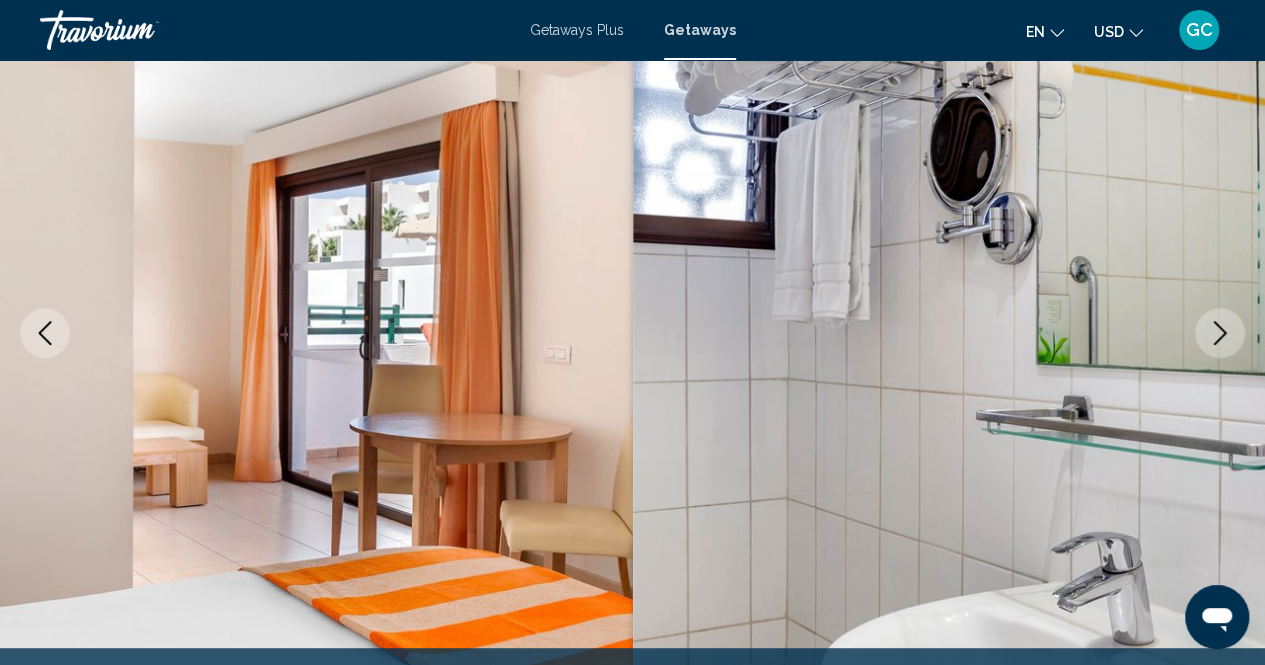 click at bounding box center [1220, 333] 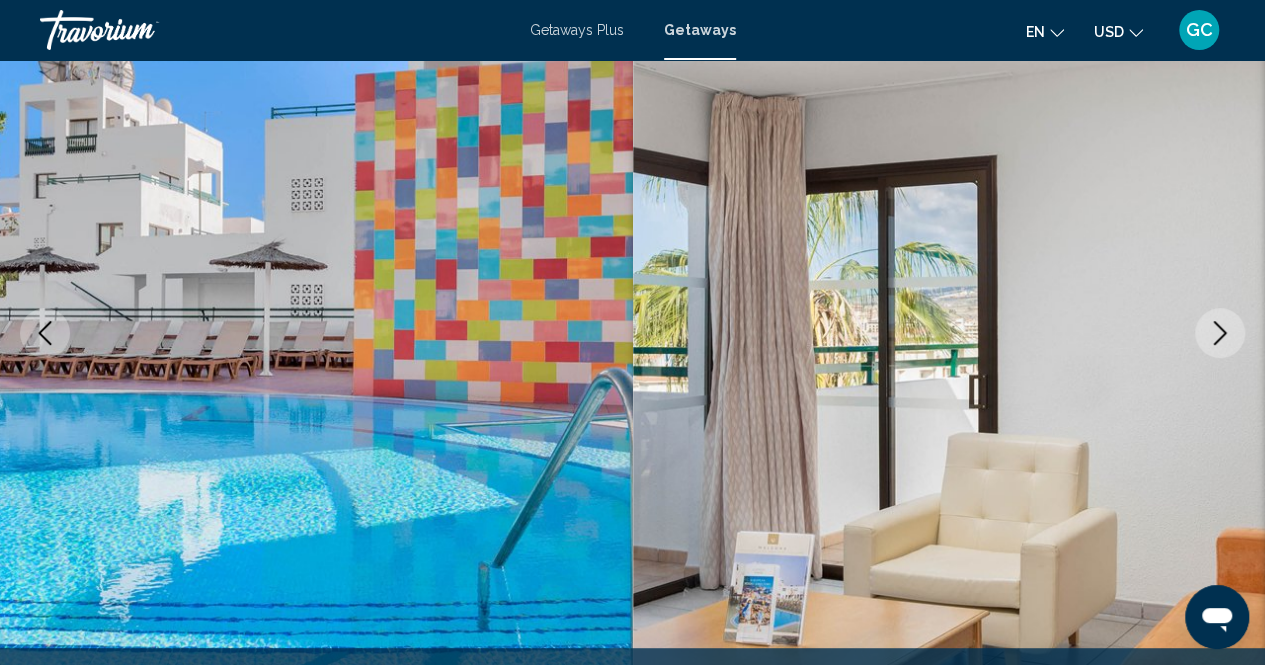 click at bounding box center (1220, 333) 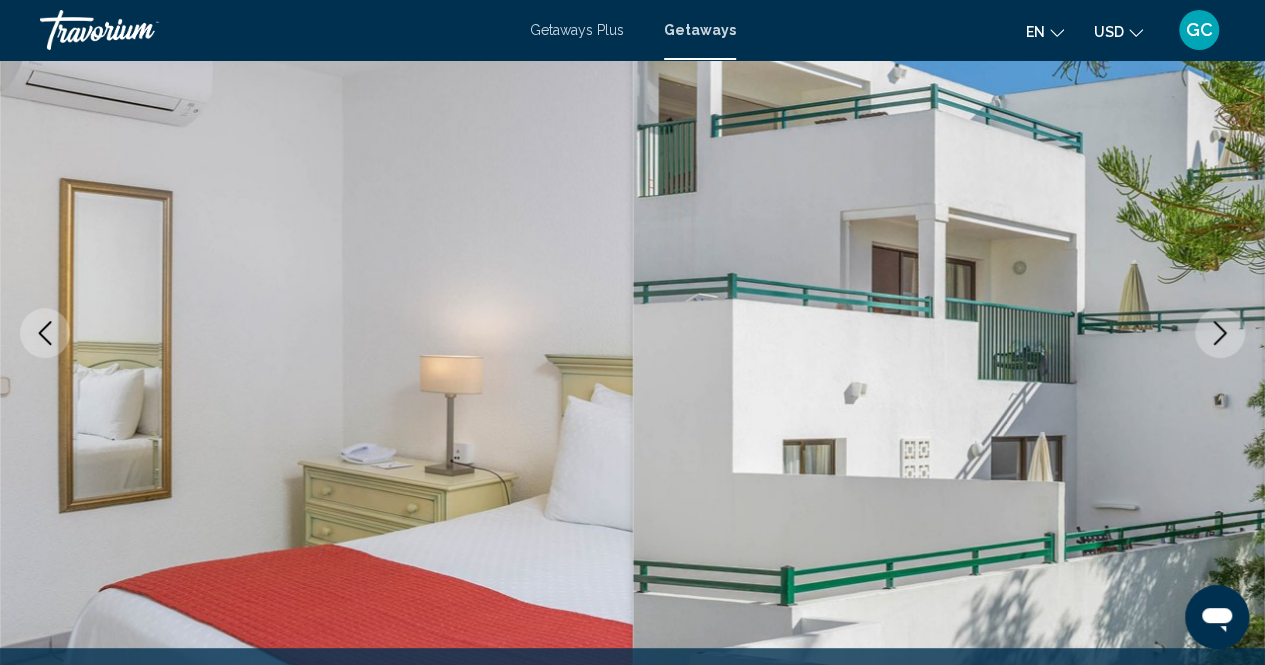 click at bounding box center [1220, 333] 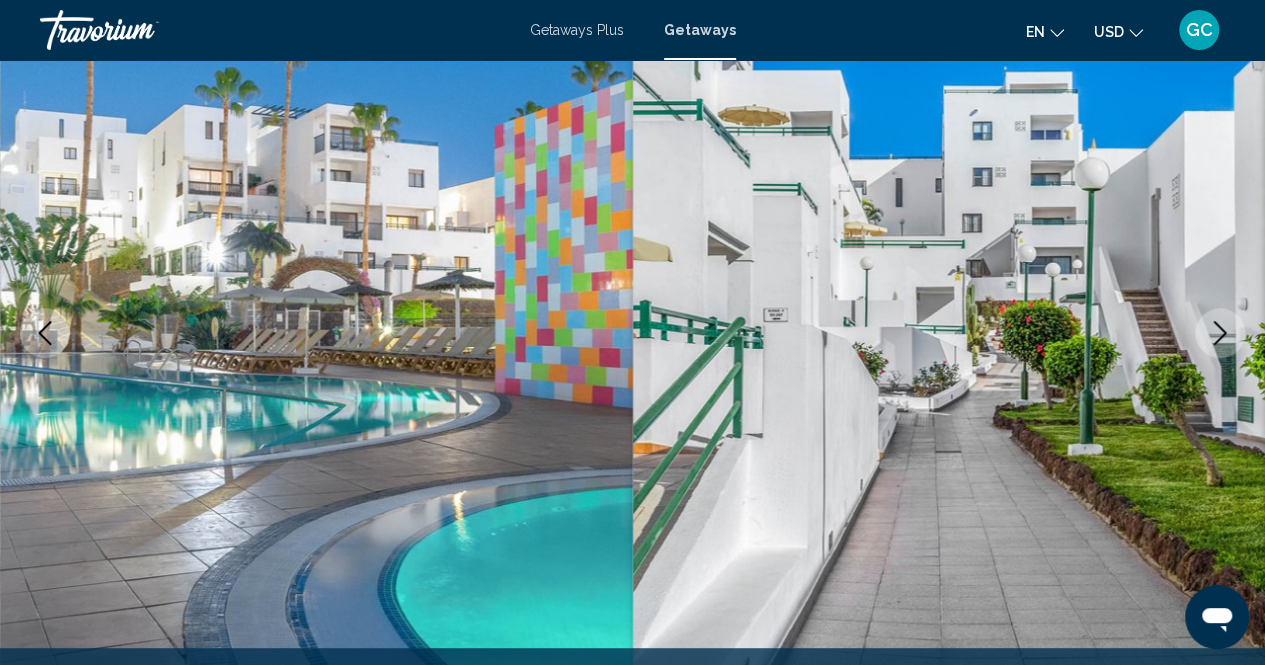 click at bounding box center (1220, 333) 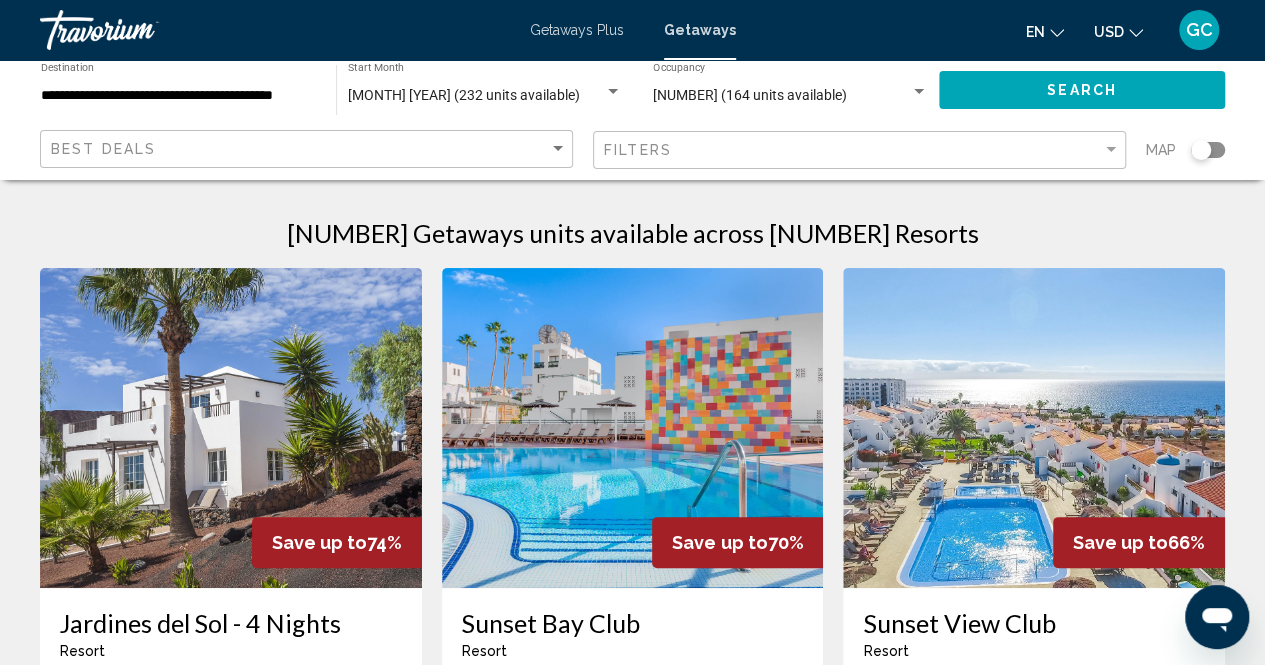 scroll, scrollTop: 0, scrollLeft: 0, axis: both 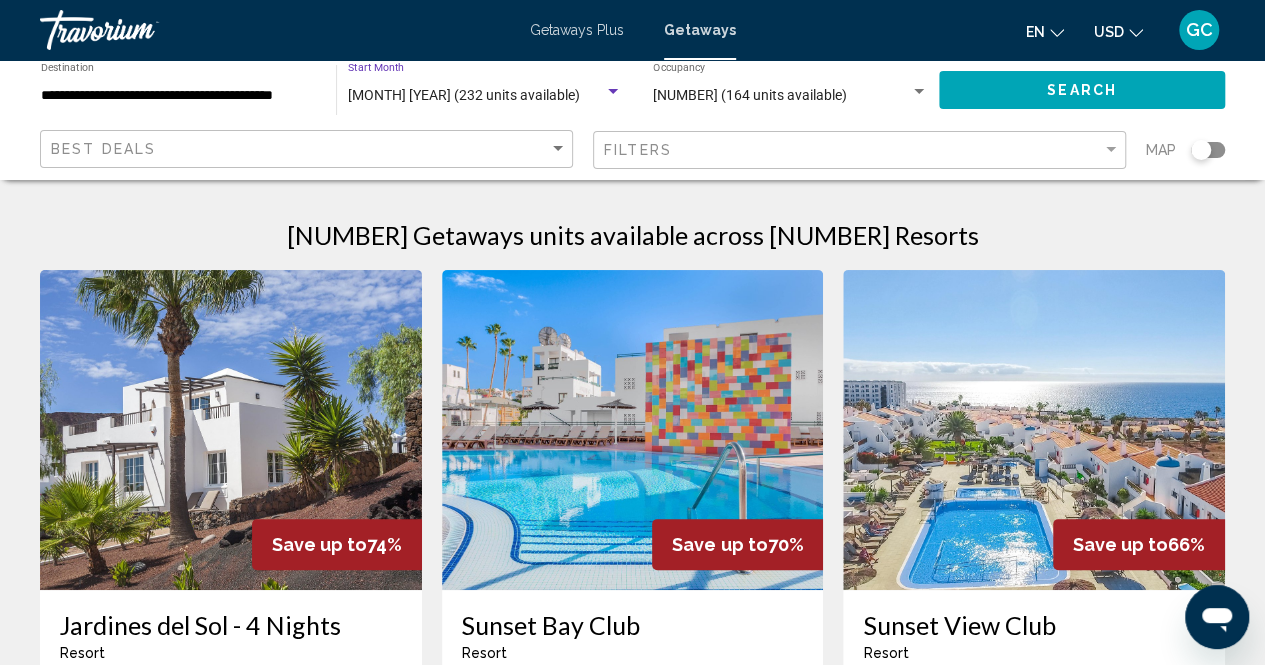 click at bounding box center [613, 92] 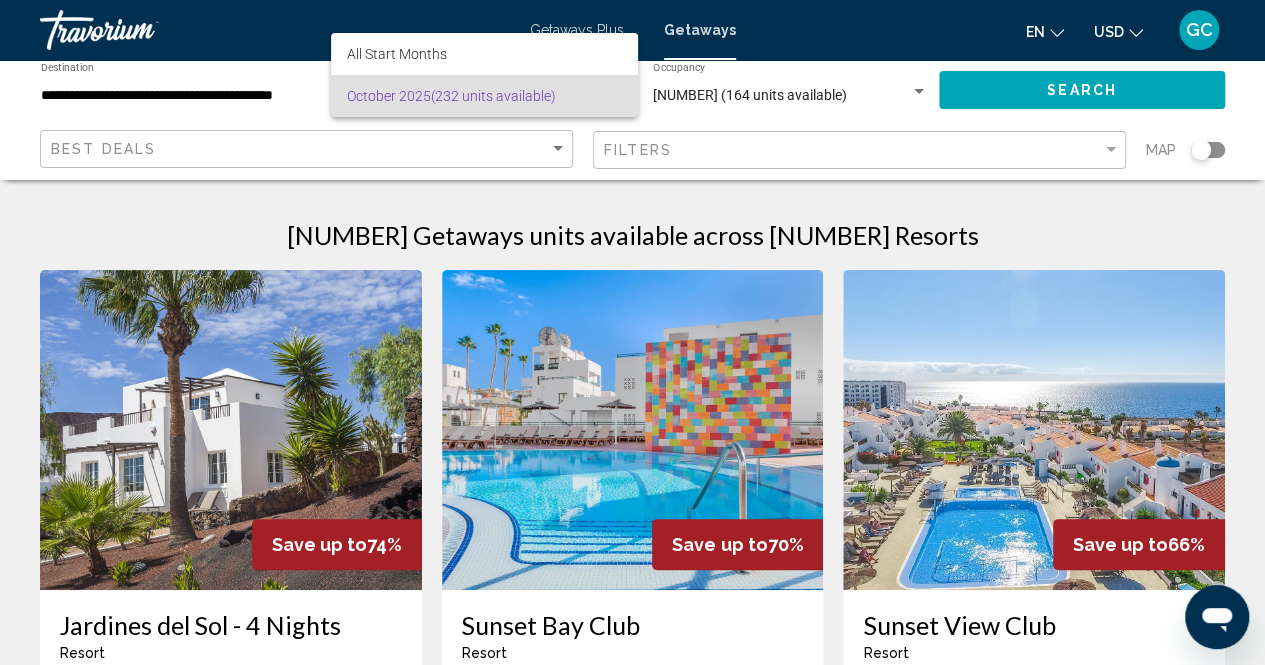 click at bounding box center (632, 332) 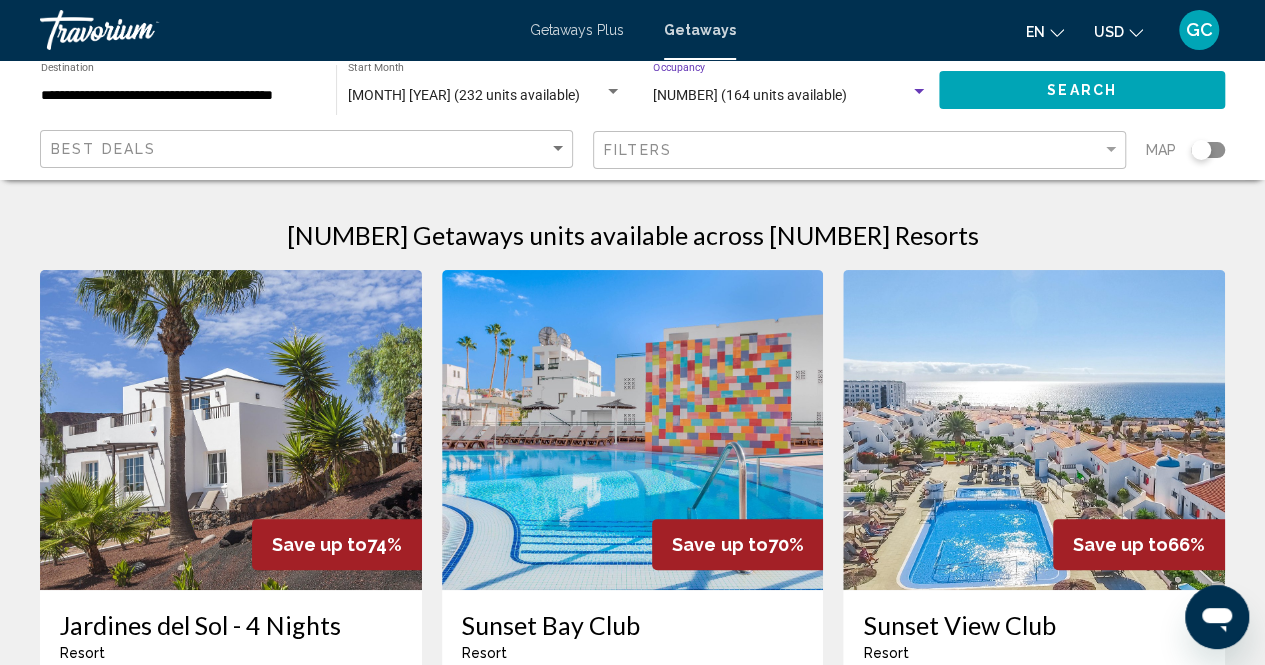 click at bounding box center [919, 91] 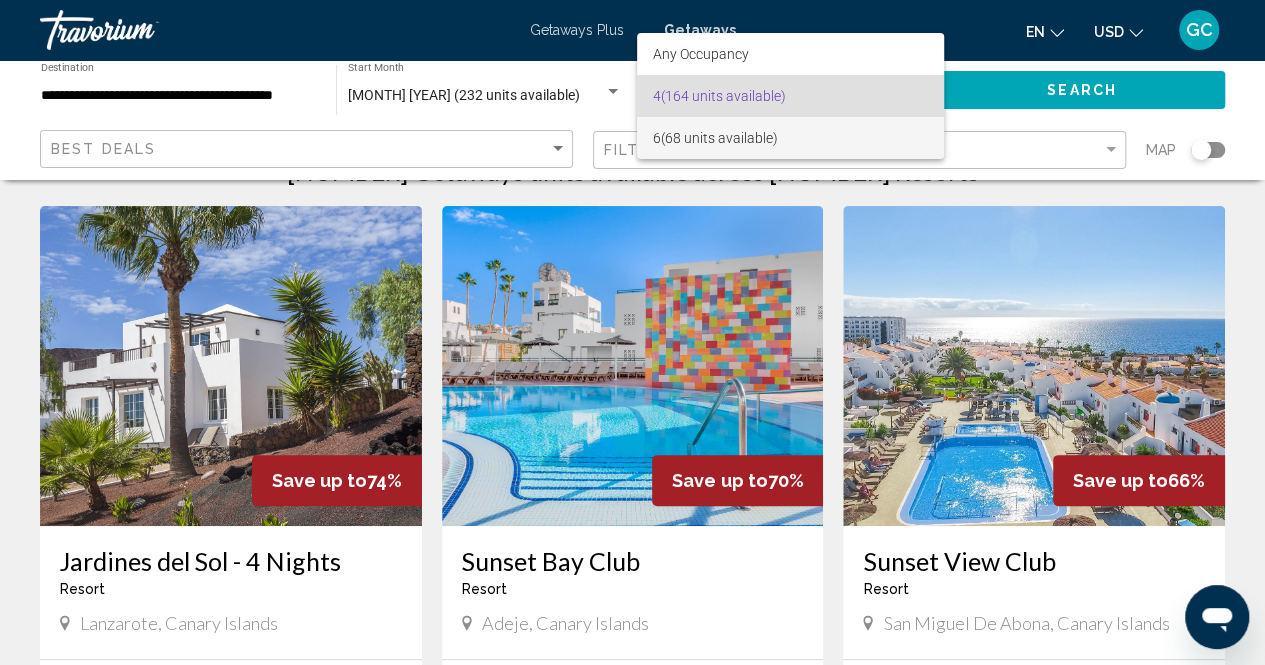 scroll, scrollTop: 0, scrollLeft: 0, axis: both 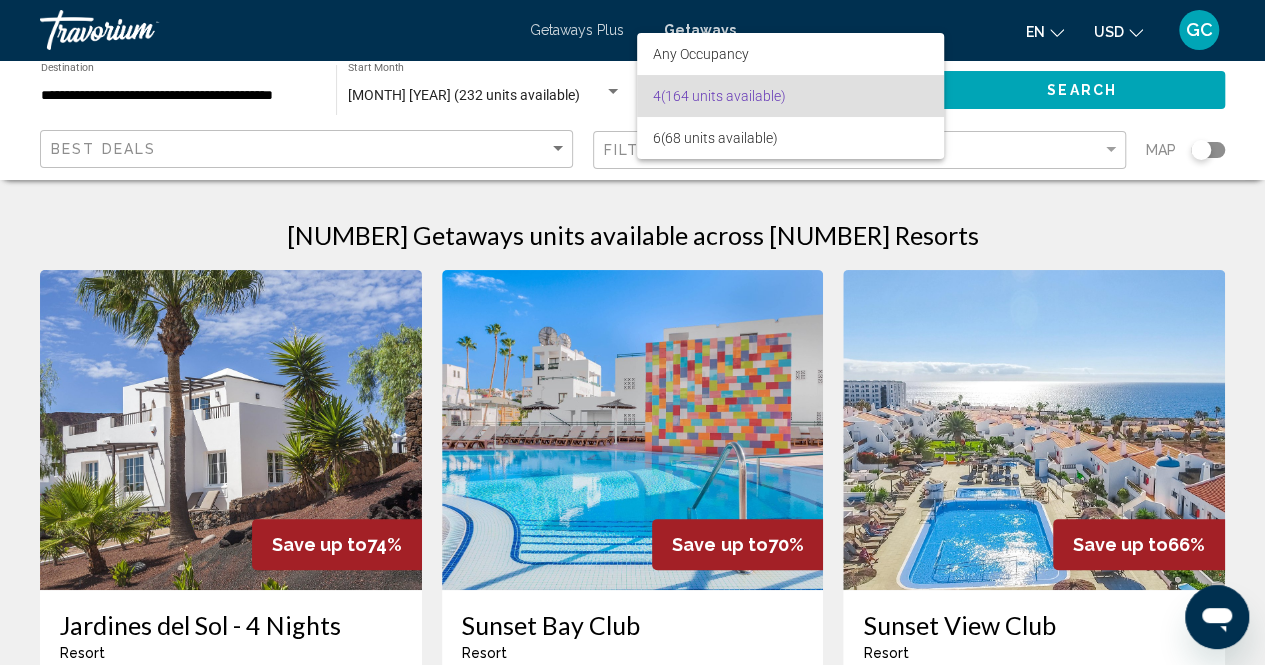 click at bounding box center (632, 332) 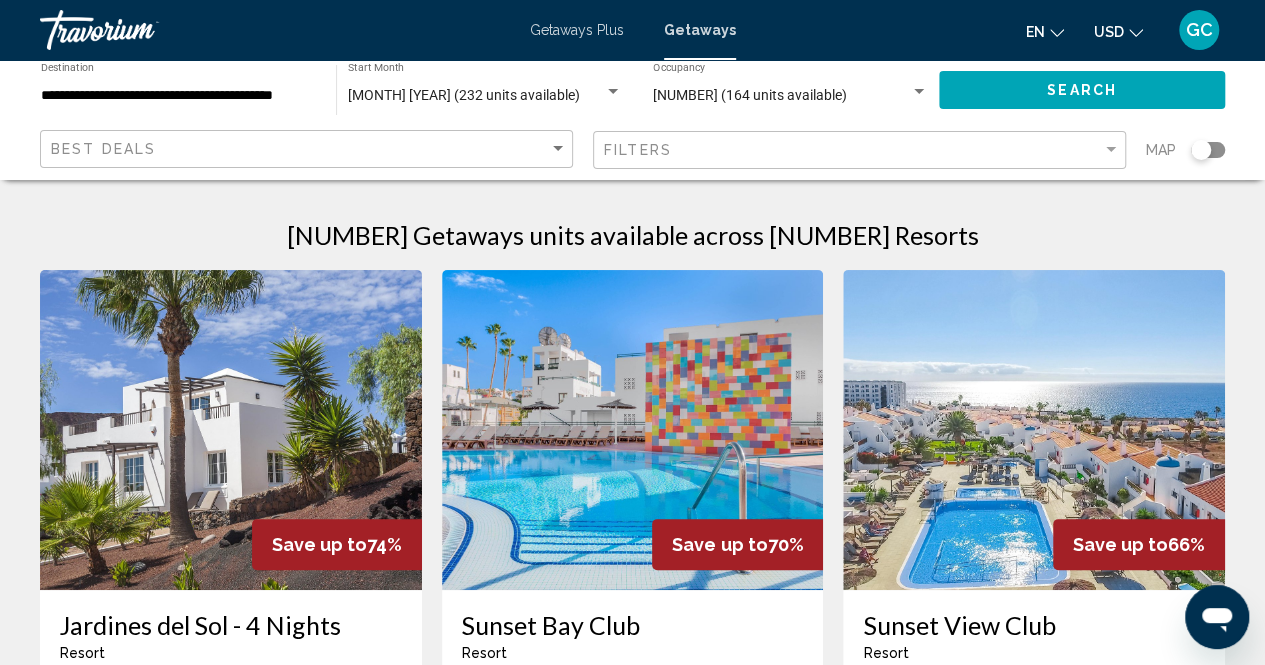 click at bounding box center [633, 430] 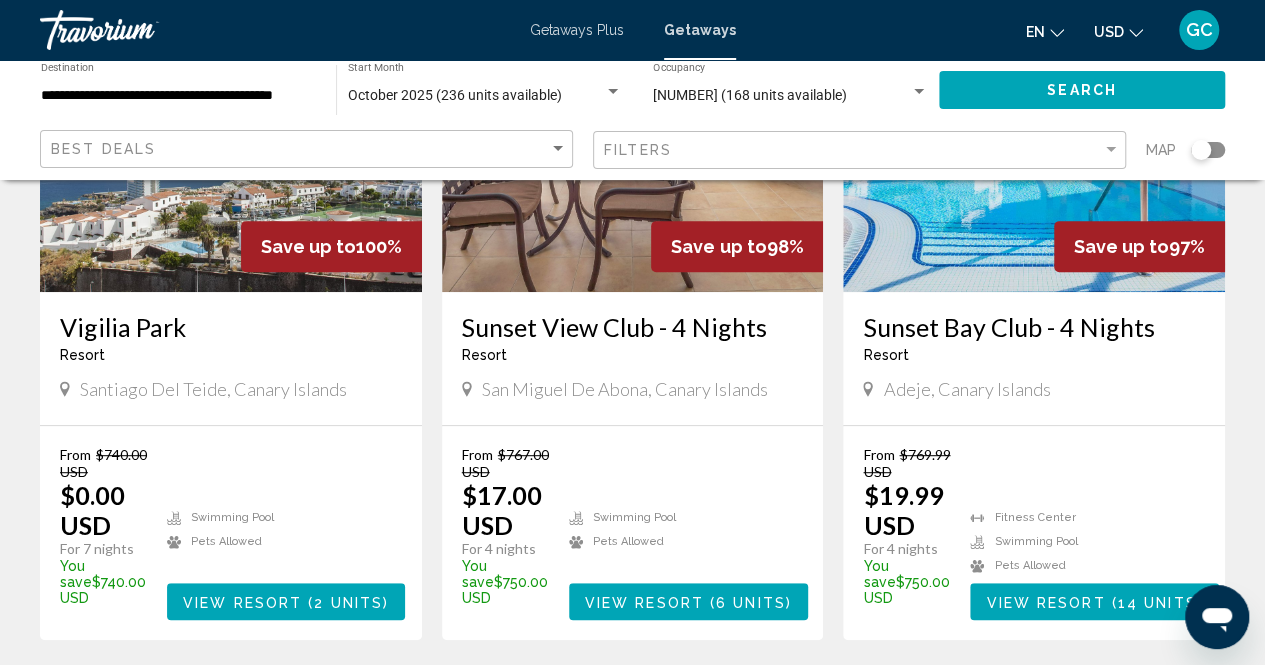 scroll, scrollTop: 300, scrollLeft: 0, axis: vertical 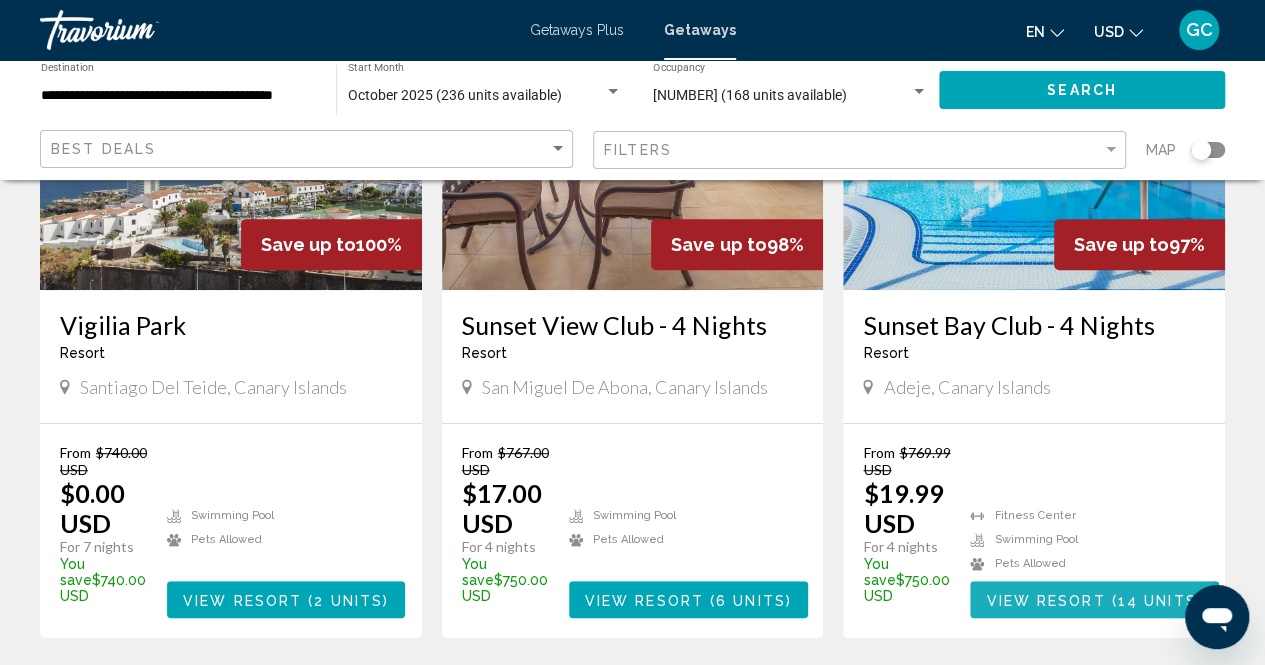 click on "View Resort" at bounding box center (1045, 600) 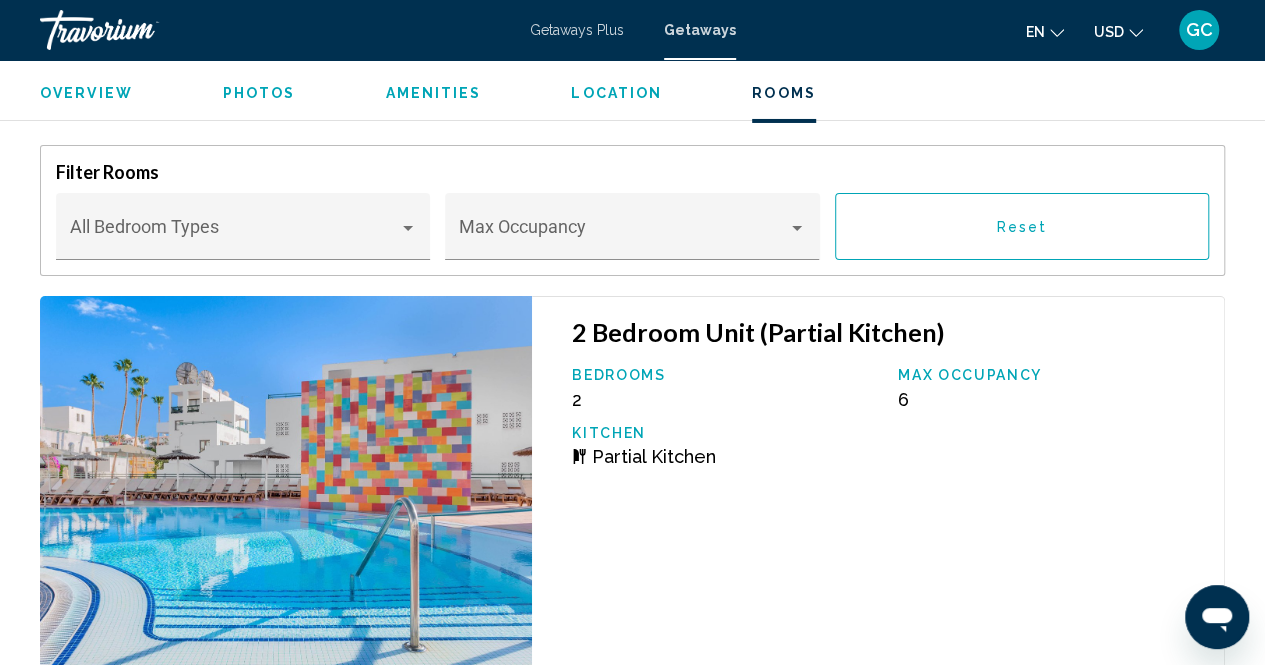 scroll, scrollTop: 3520, scrollLeft: 0, axis: vertical 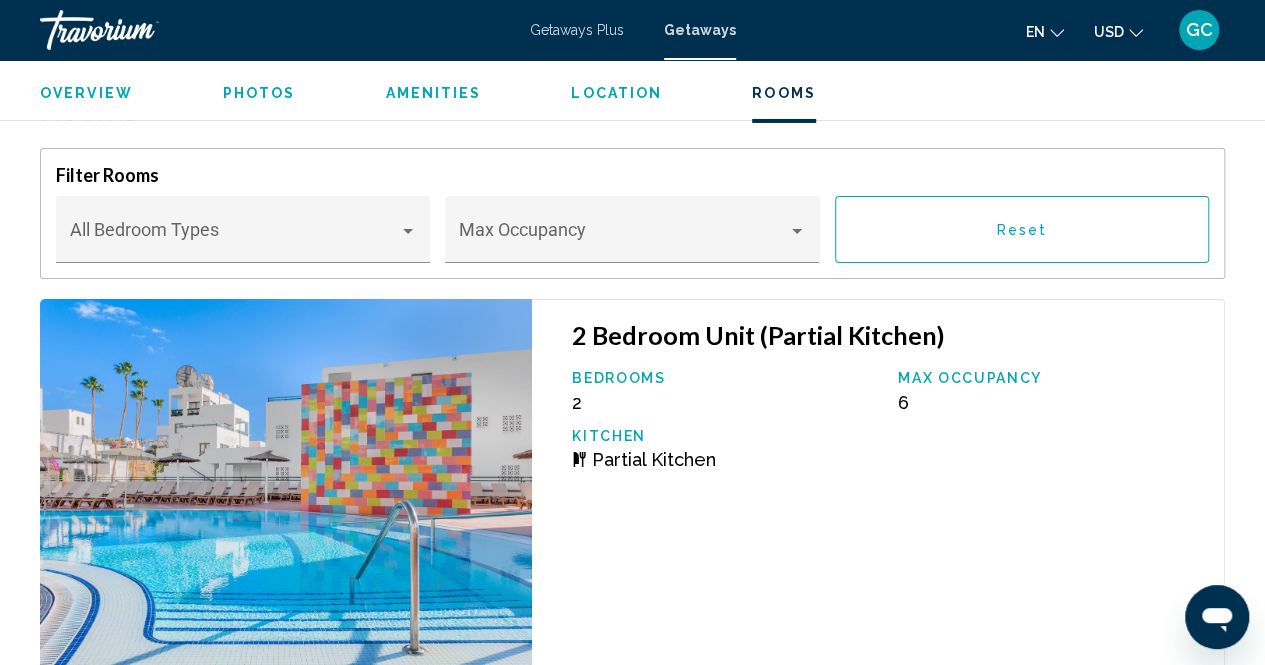 click on "Getaways Plus" at bounding box center (577, 30) 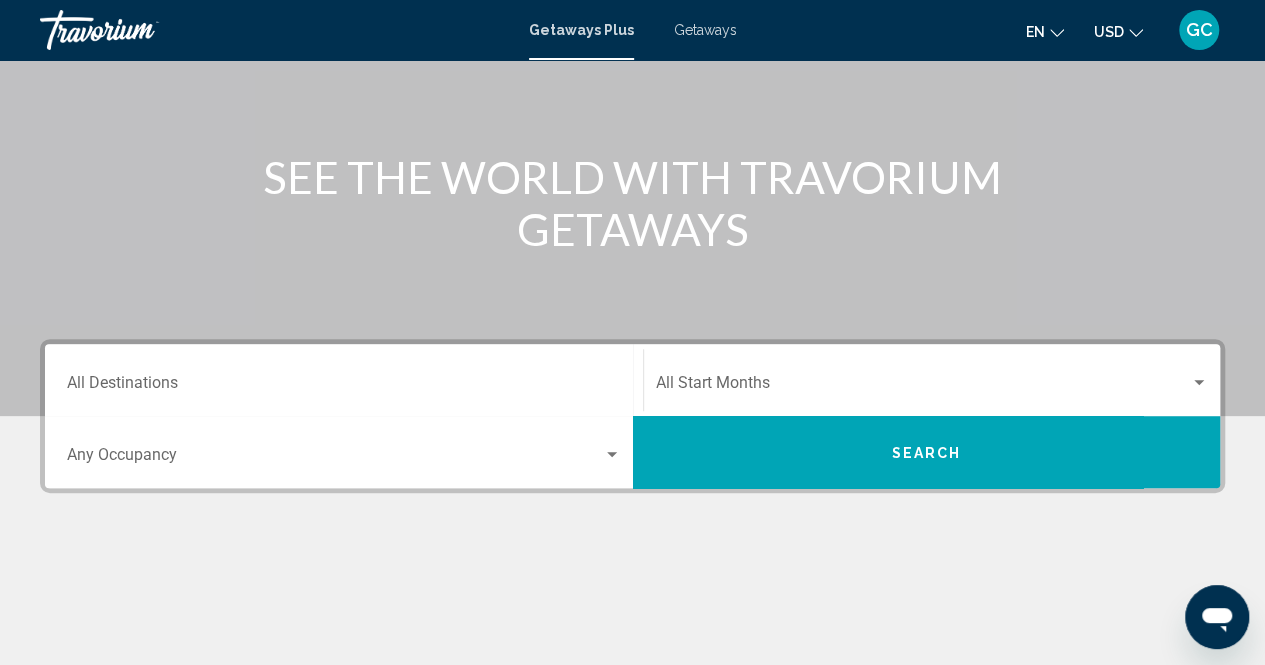 scroll, scrollTop: 200, scrollLeft: 0, axis: vertical 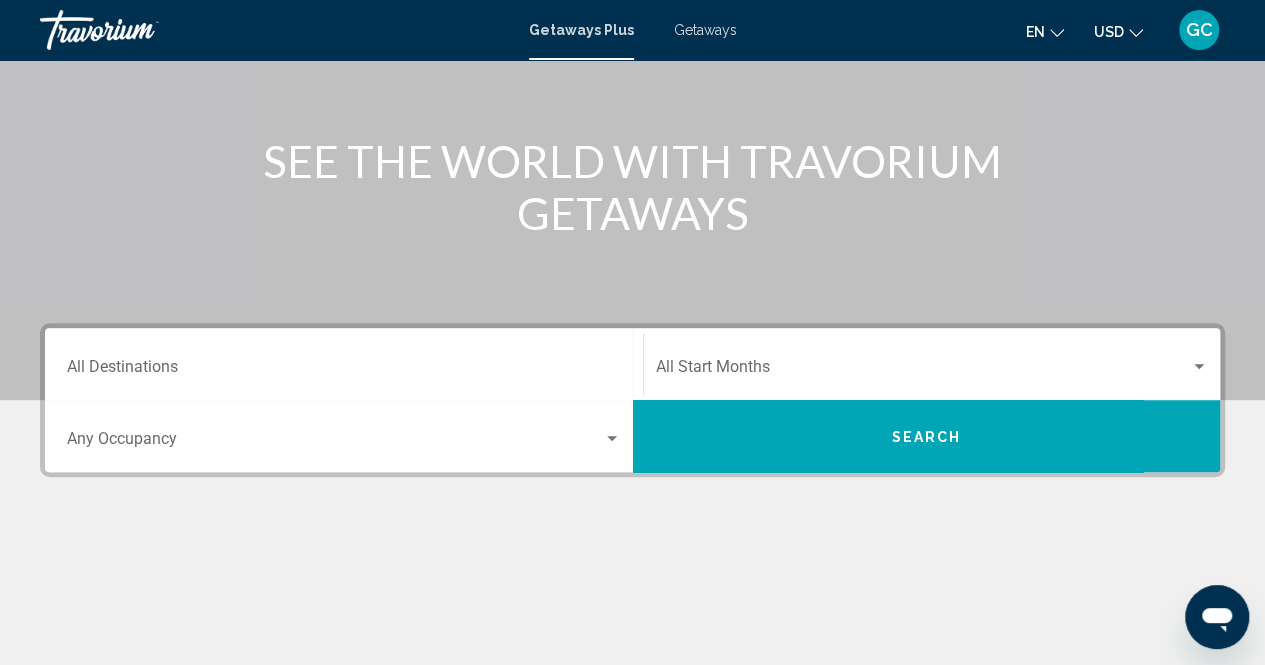 click on "Destination All Destinations" at bounding box center (344, 364) 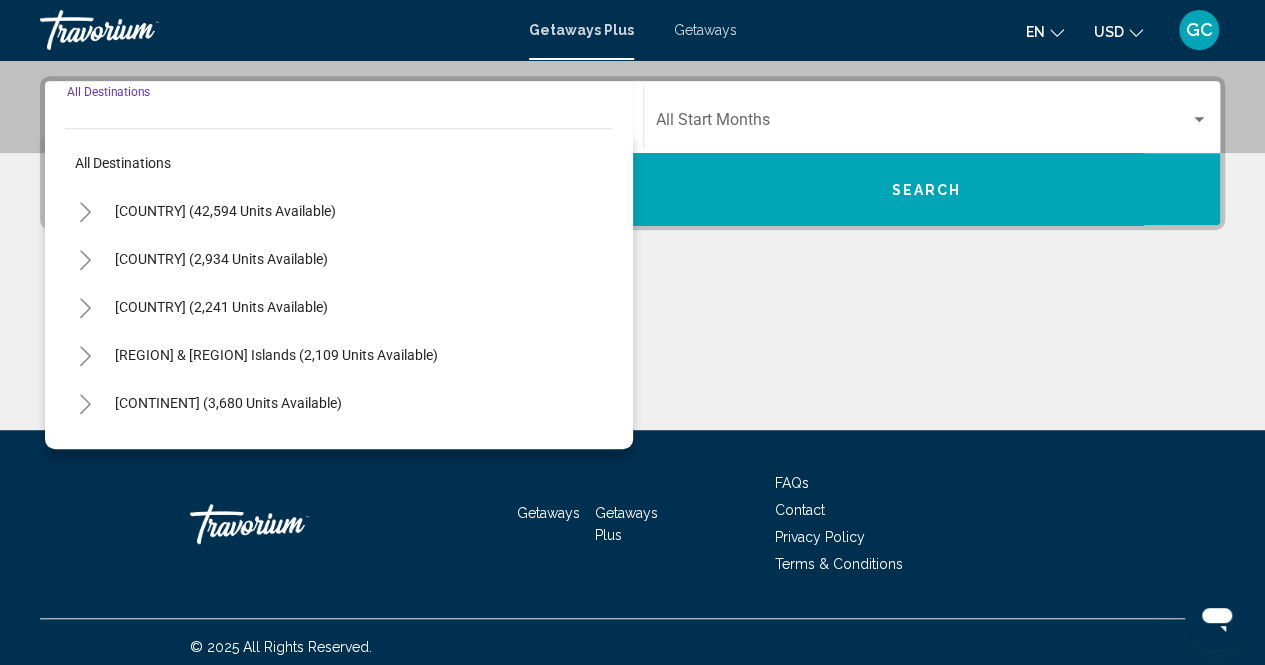 scroll, scrollTop: 456, scrollLeft: 0, axis: vertical 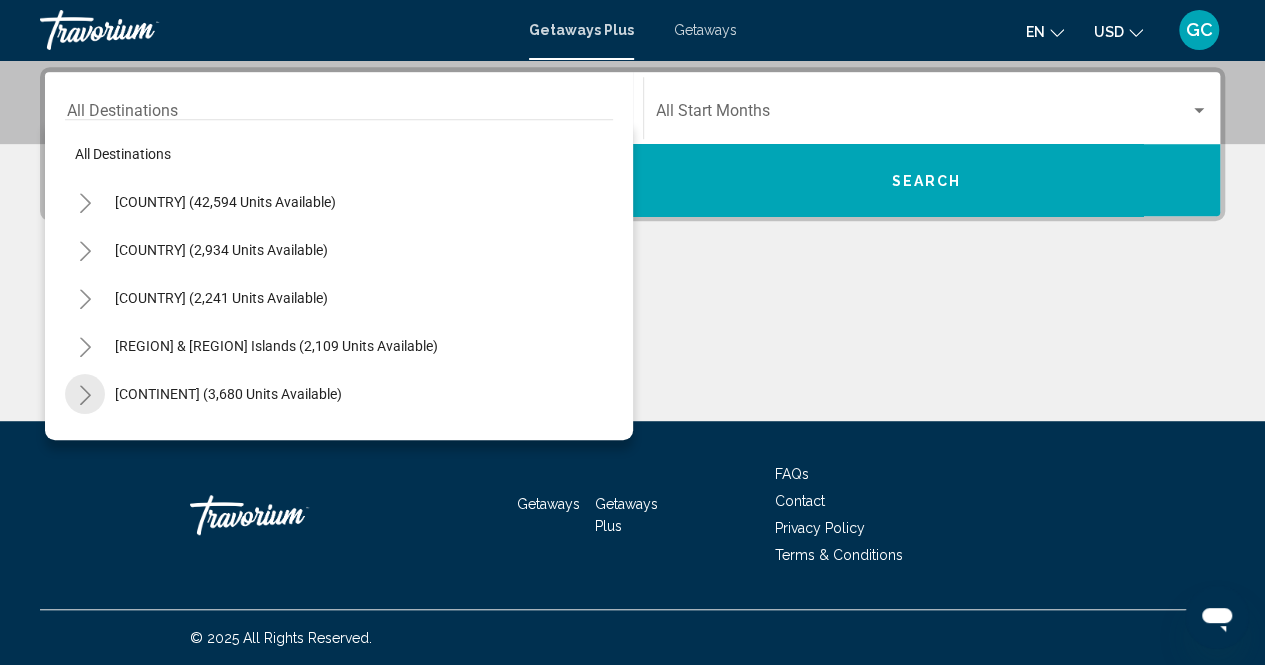 click at bounding box center (85, 395) 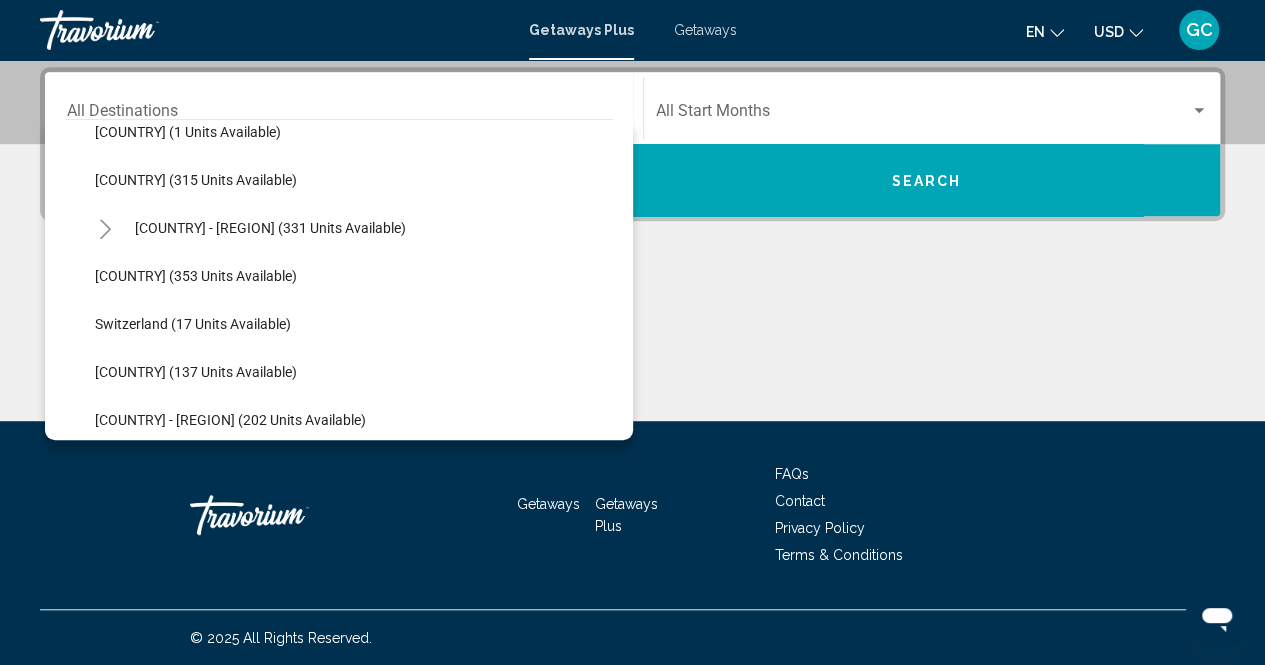 scroll, scrollTop: 700, scrollLeft: 0, axis: vertical 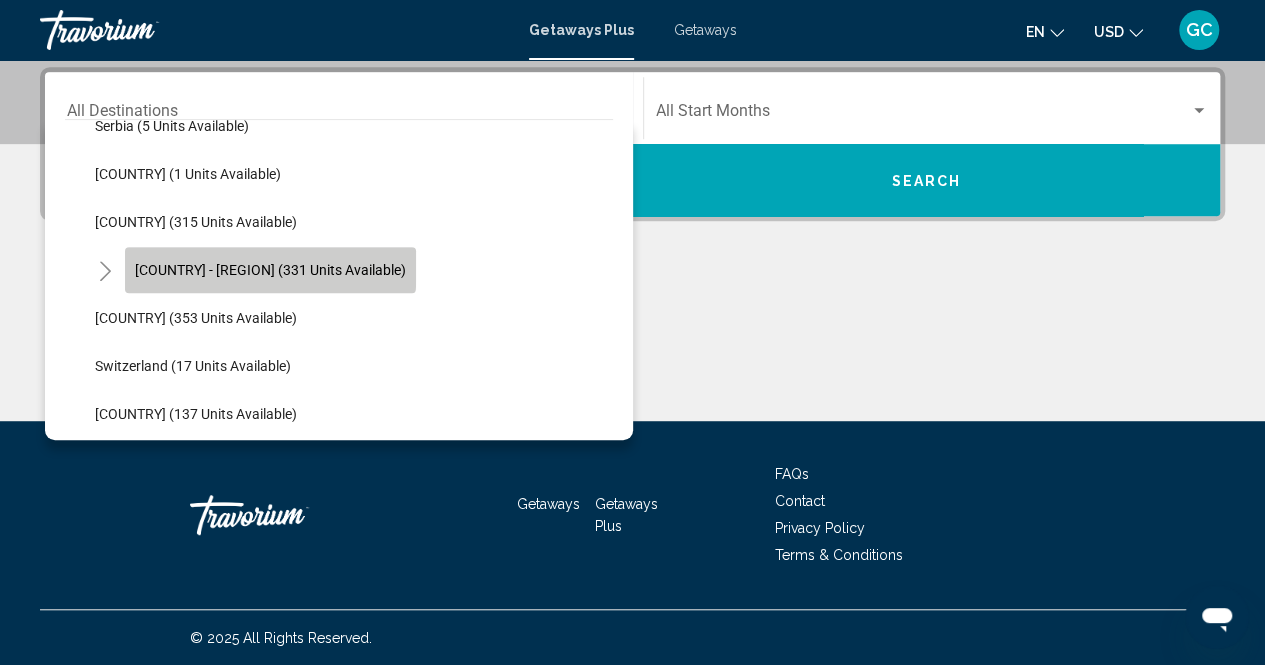 click on "Spain - Canary Islands (331 units available)" at bounding box center [270, 270] 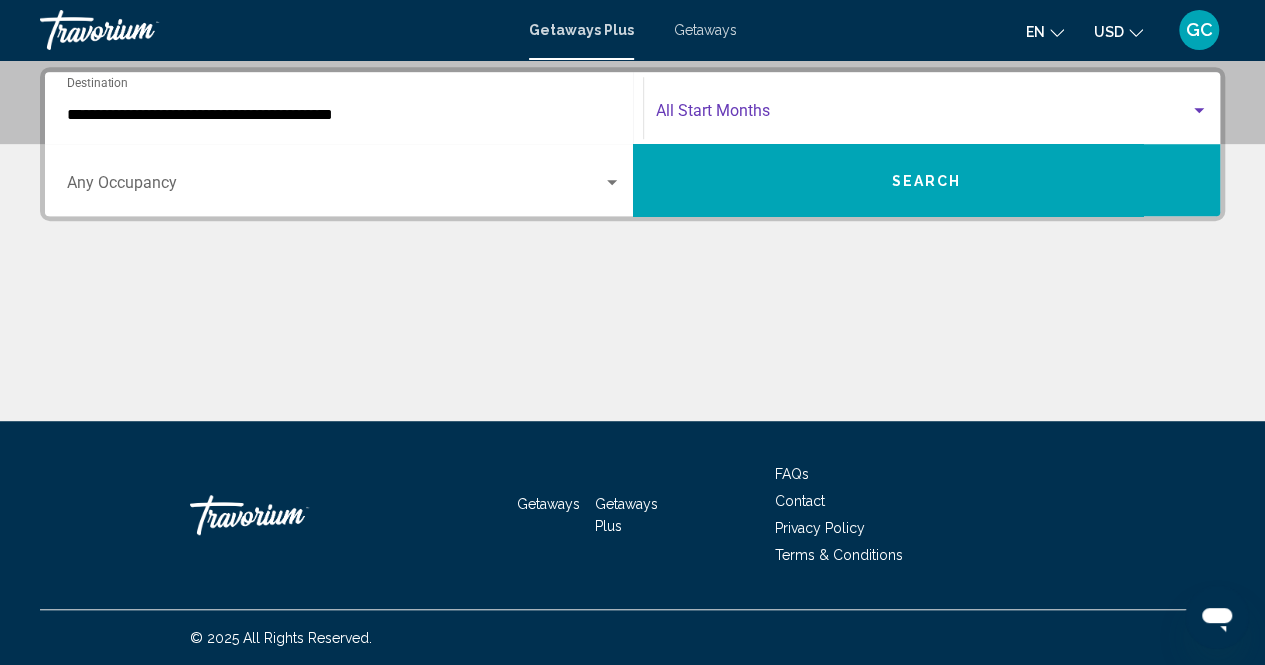 click at bounding box center [1199, 111] 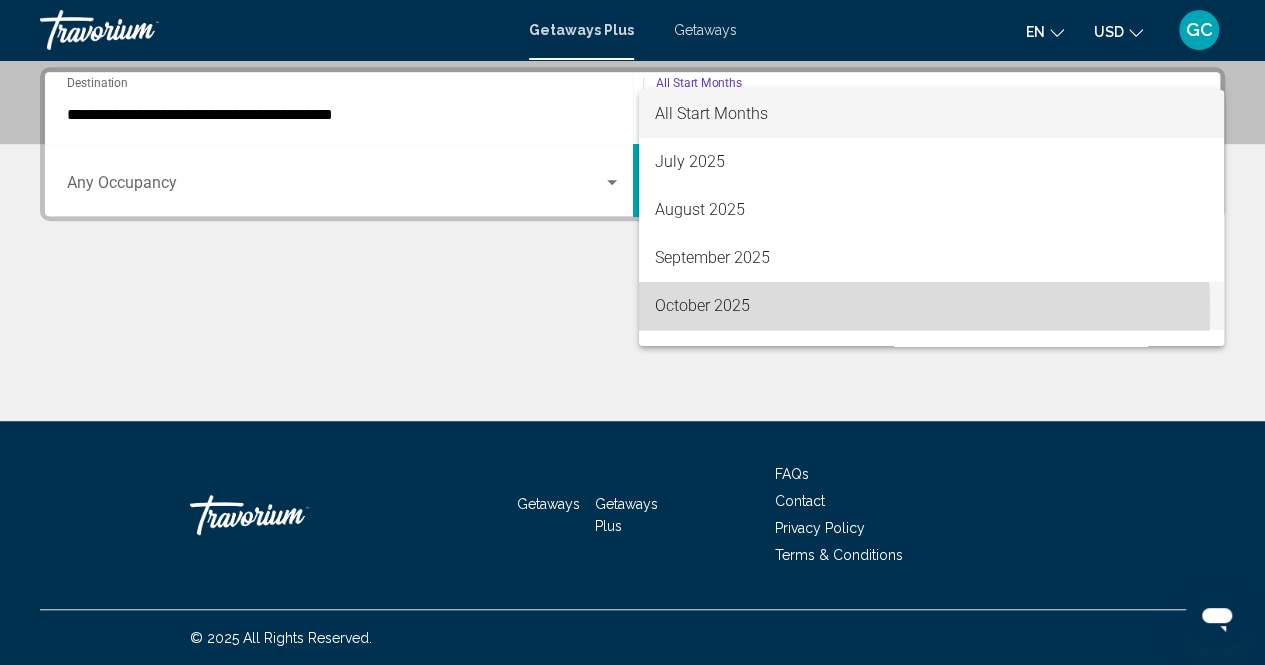 click on "October 2025" at bounding box center (931, 306) 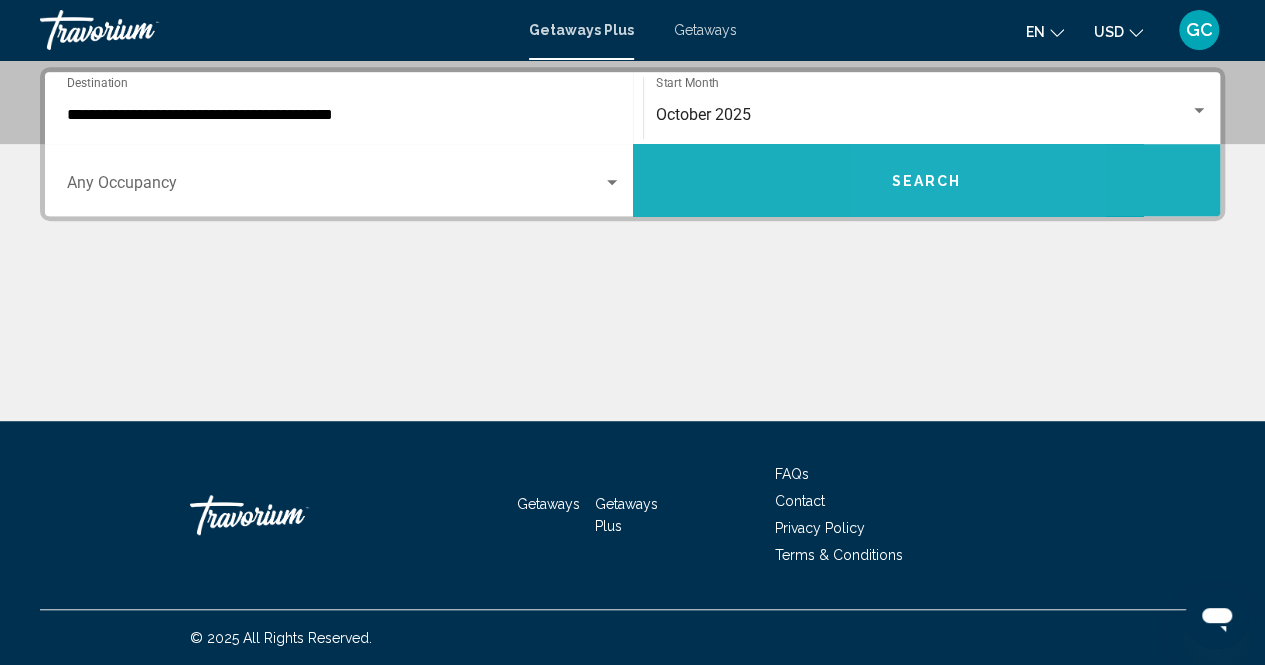 click on "Search" at bounding box center [926, 181] 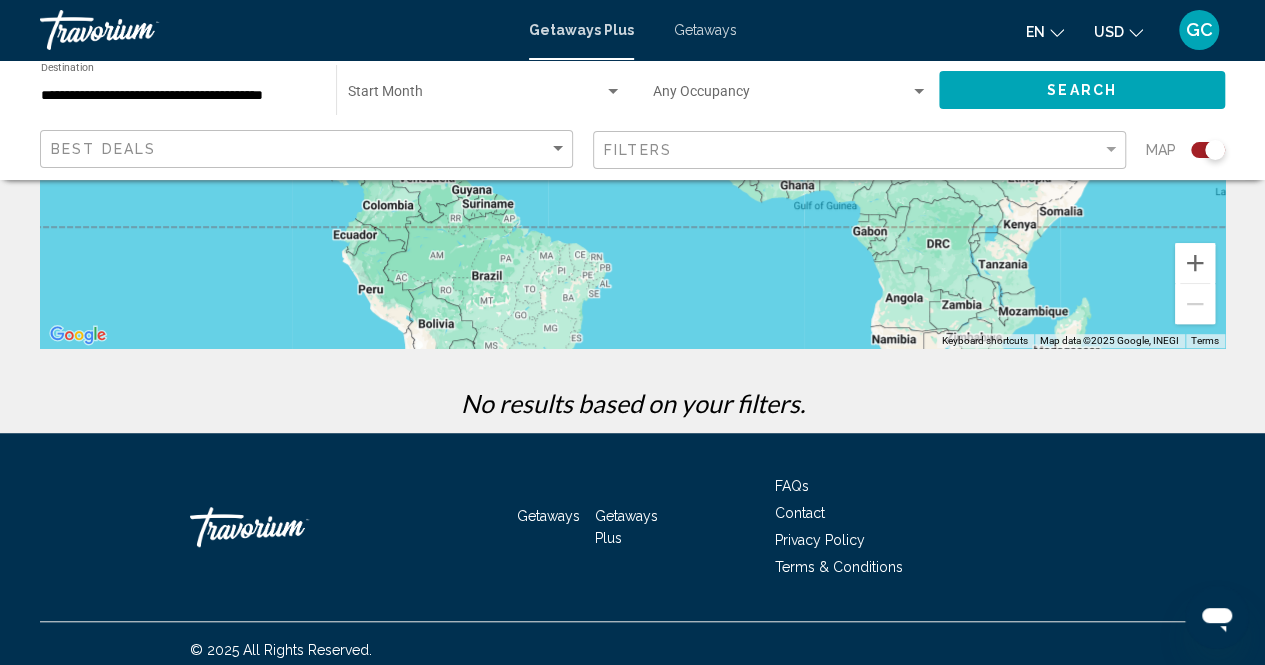 scroll, scrollTop: 464, scrollLeft: 0, axis: vertical 